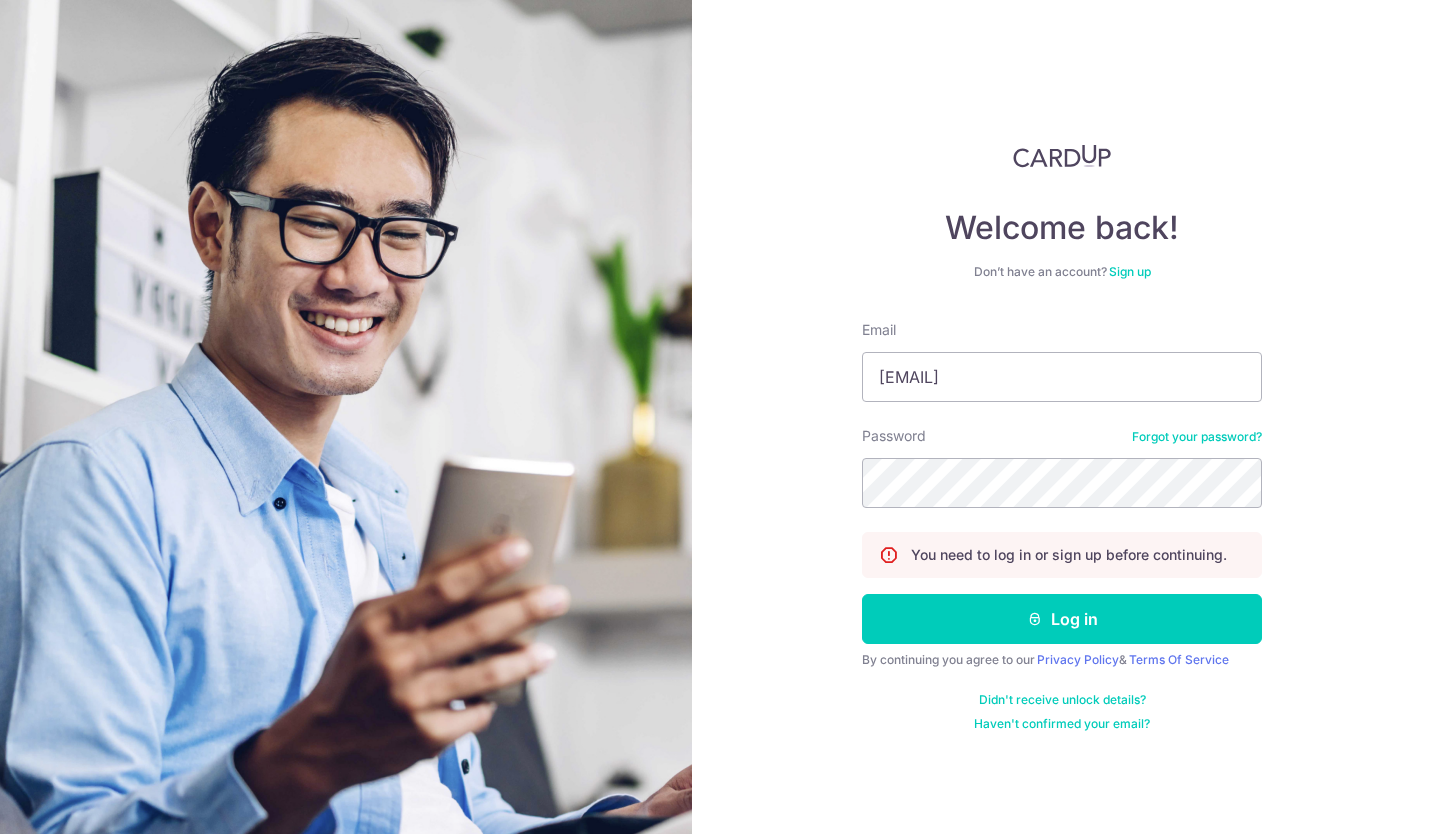 scroll, scrollTop: 0, scrollLeft: 0, axis: both 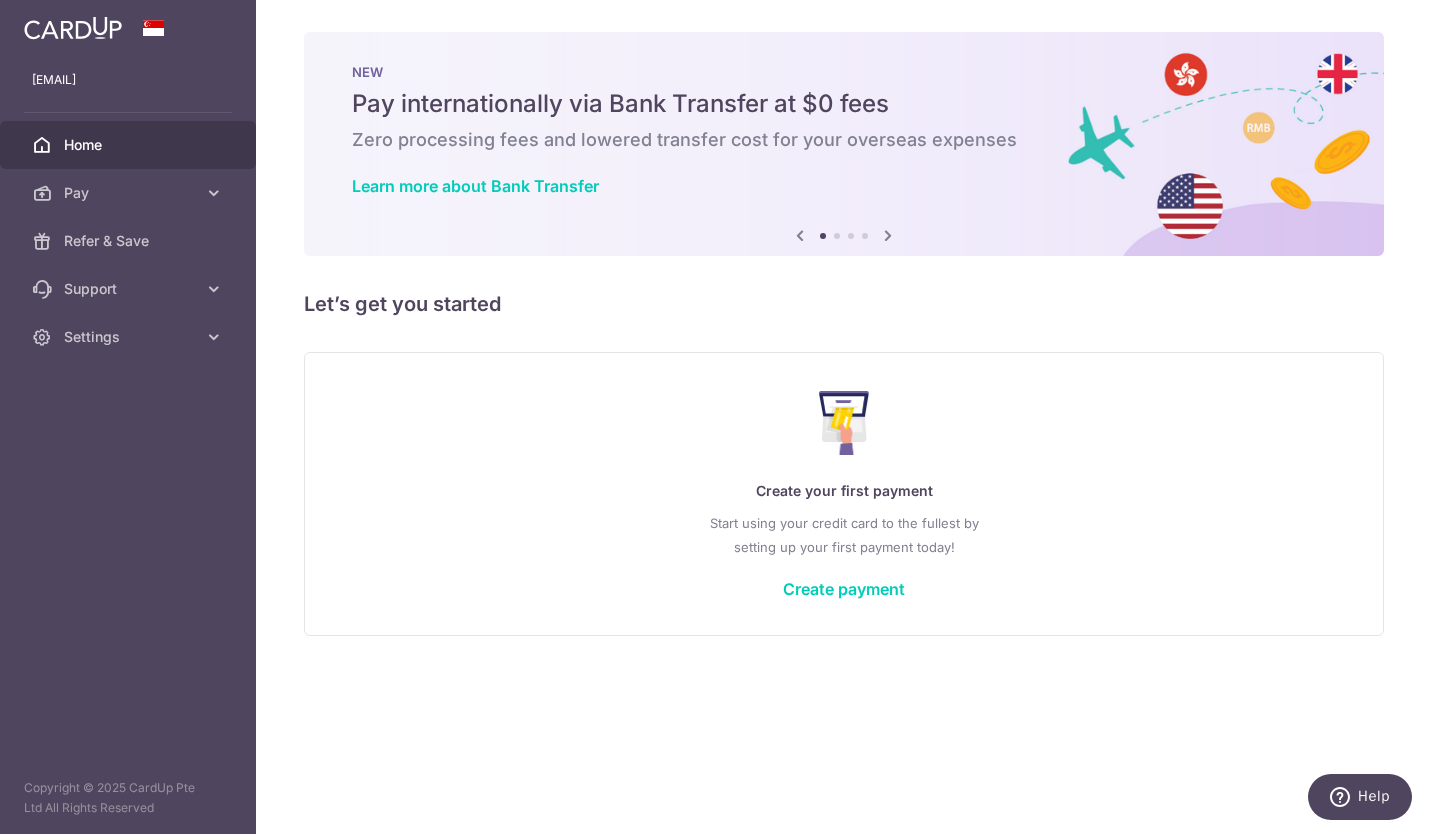 click on "Create payment" at bounding box center (844, 589) 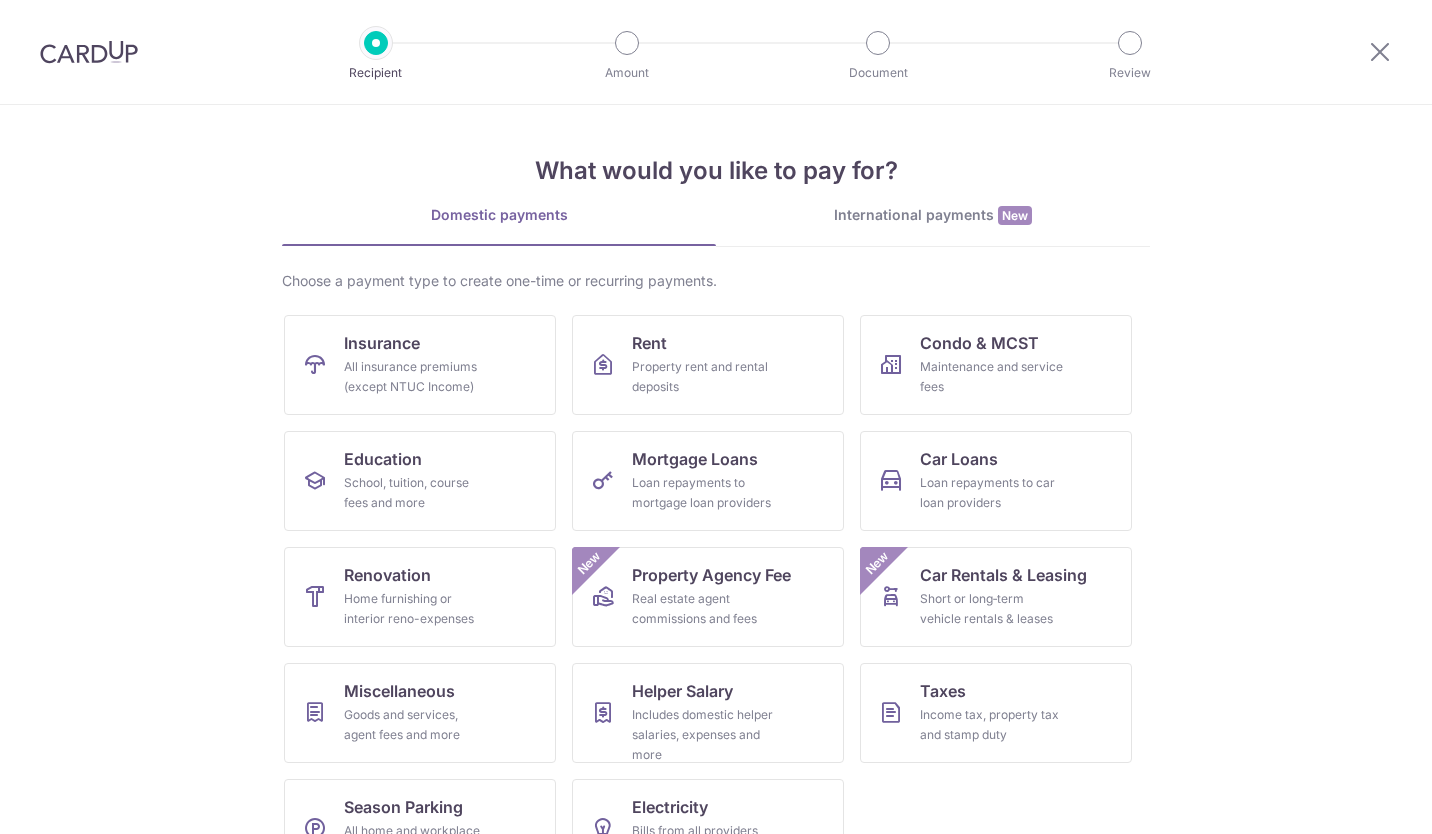 scroll, scrollTop: 0, scrollLeft: 0, axis: both 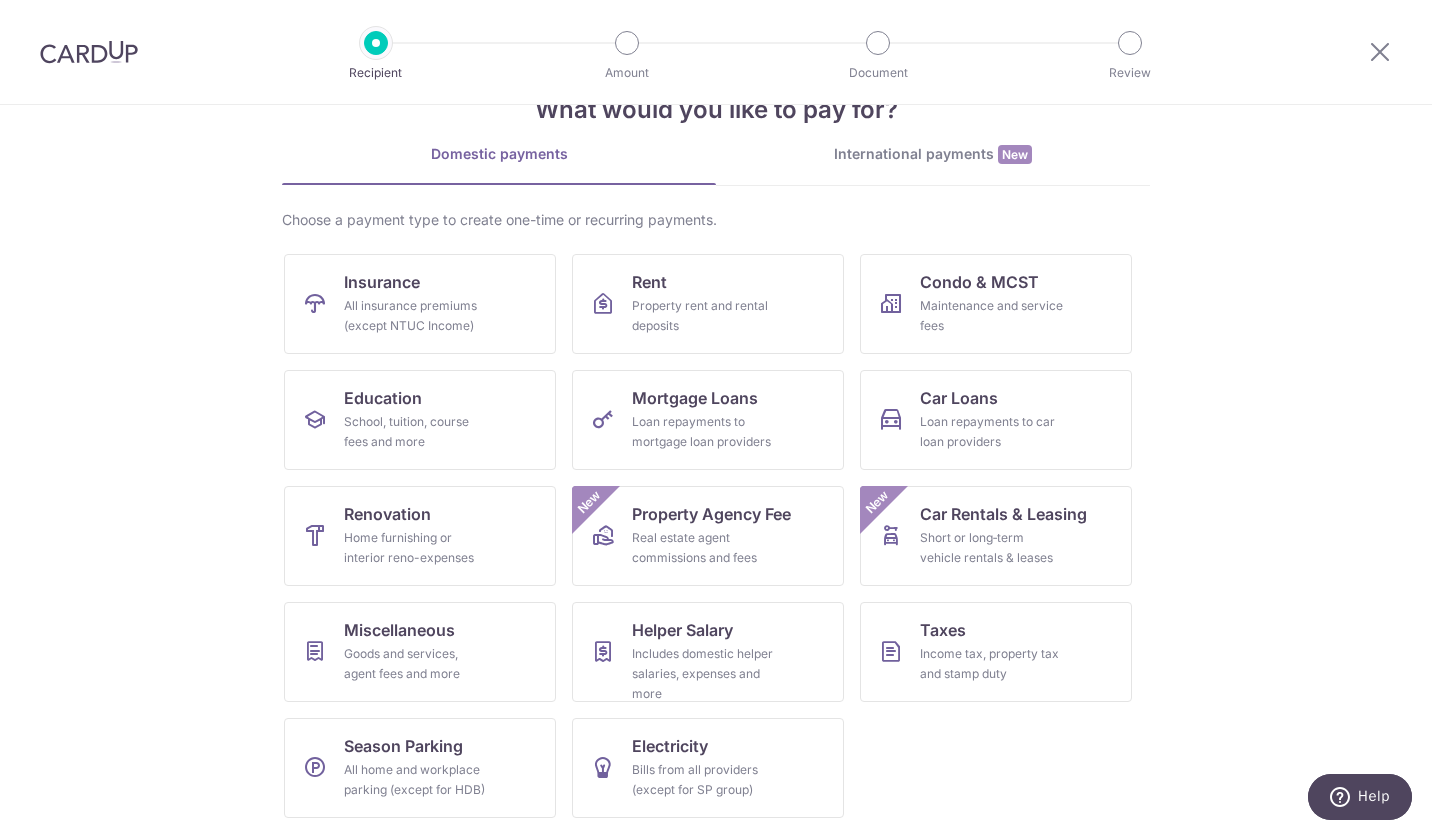 click on "Loan repayments to car loan providers" at bounding box center [992, 432] 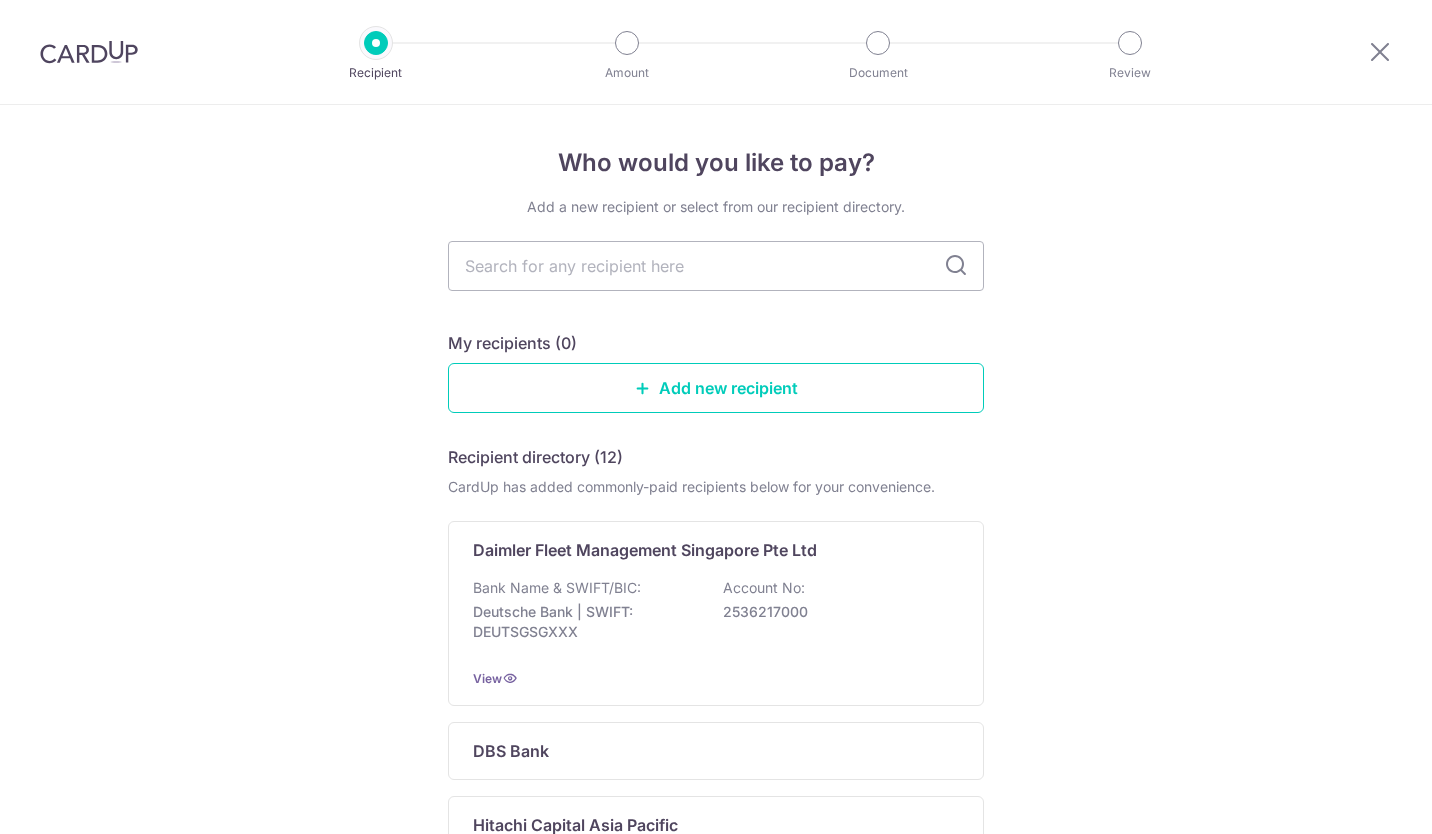 scroll, scrollTop: 0, scrollLeft: 0, axis: both 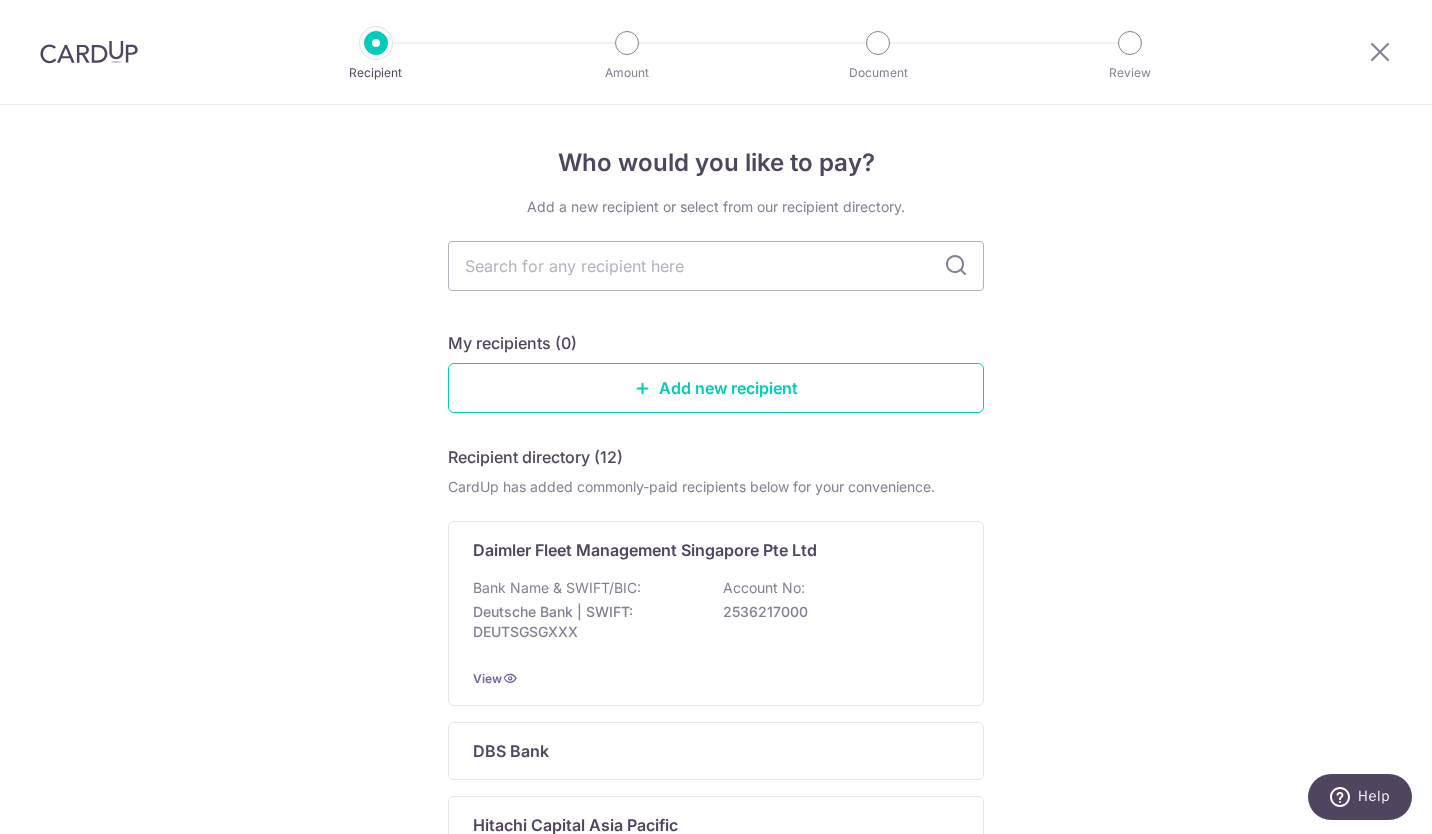 click on "Add new recipient" at bounding box center (716, 388) 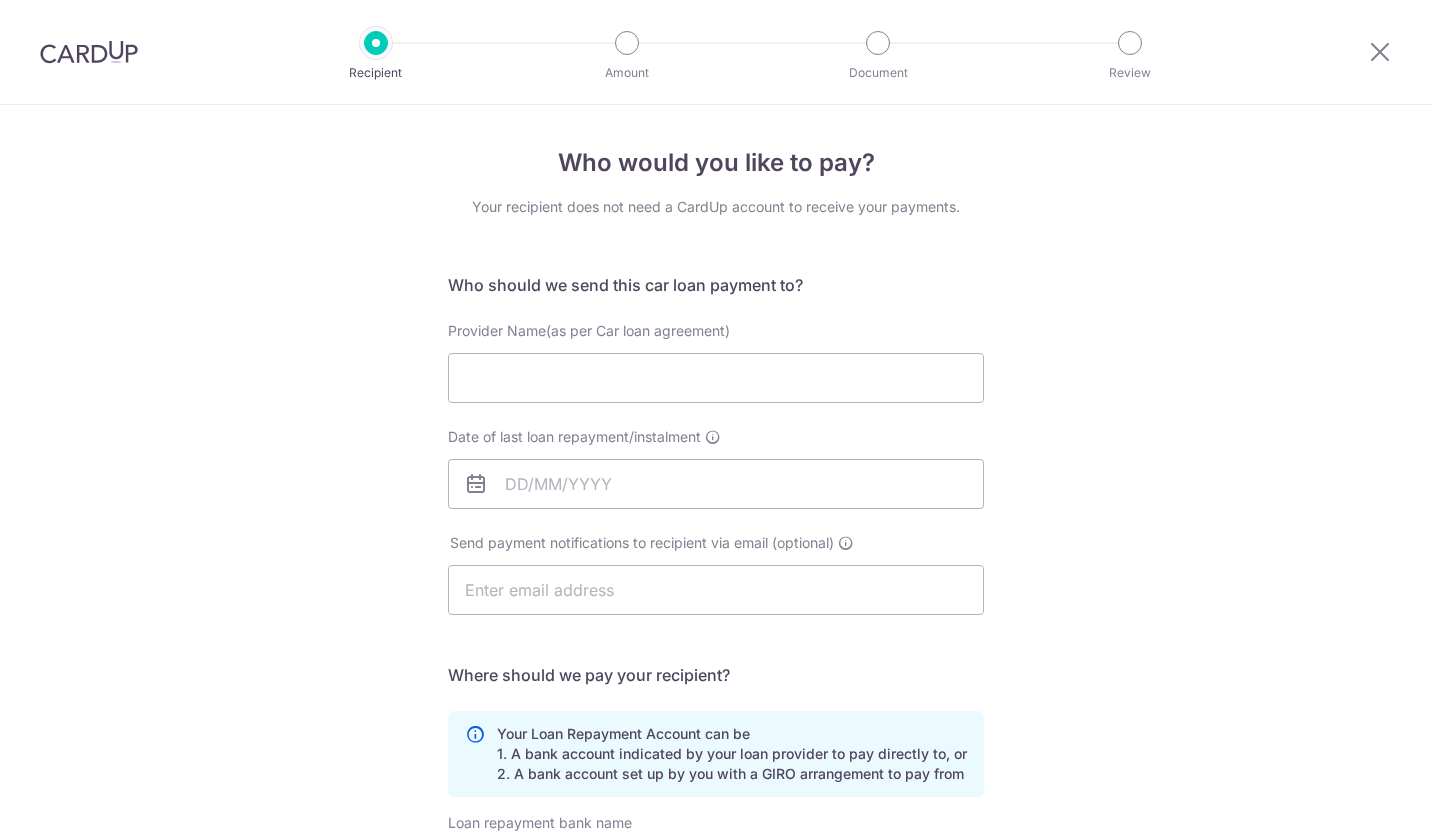 scroll, scrollTop: 0, scrollLeft: 0, axis: both 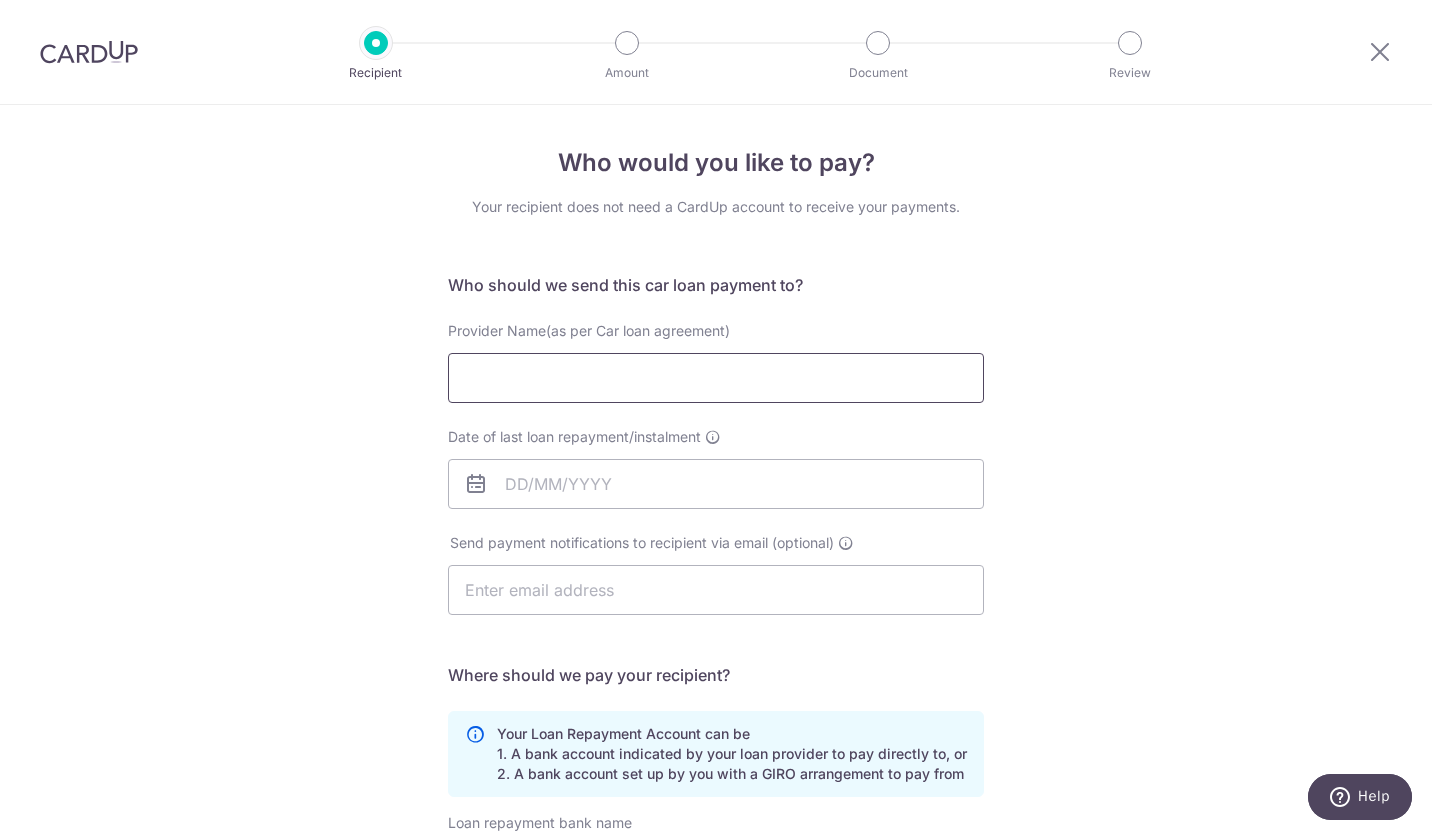 click on "Provider Name(as per Car loan agreement)" at bounding box center (716, 378) 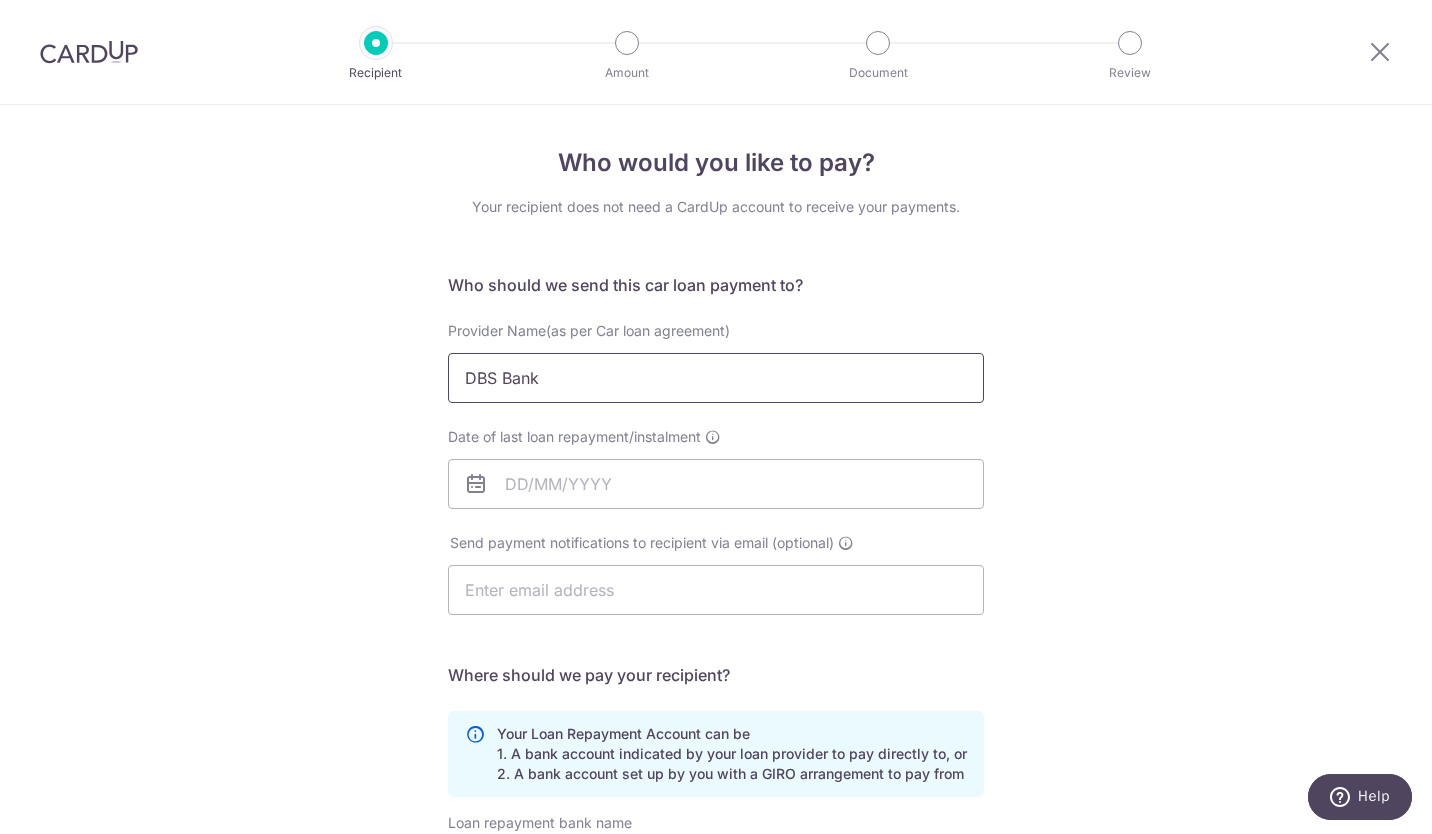 type on "DBS Bank" 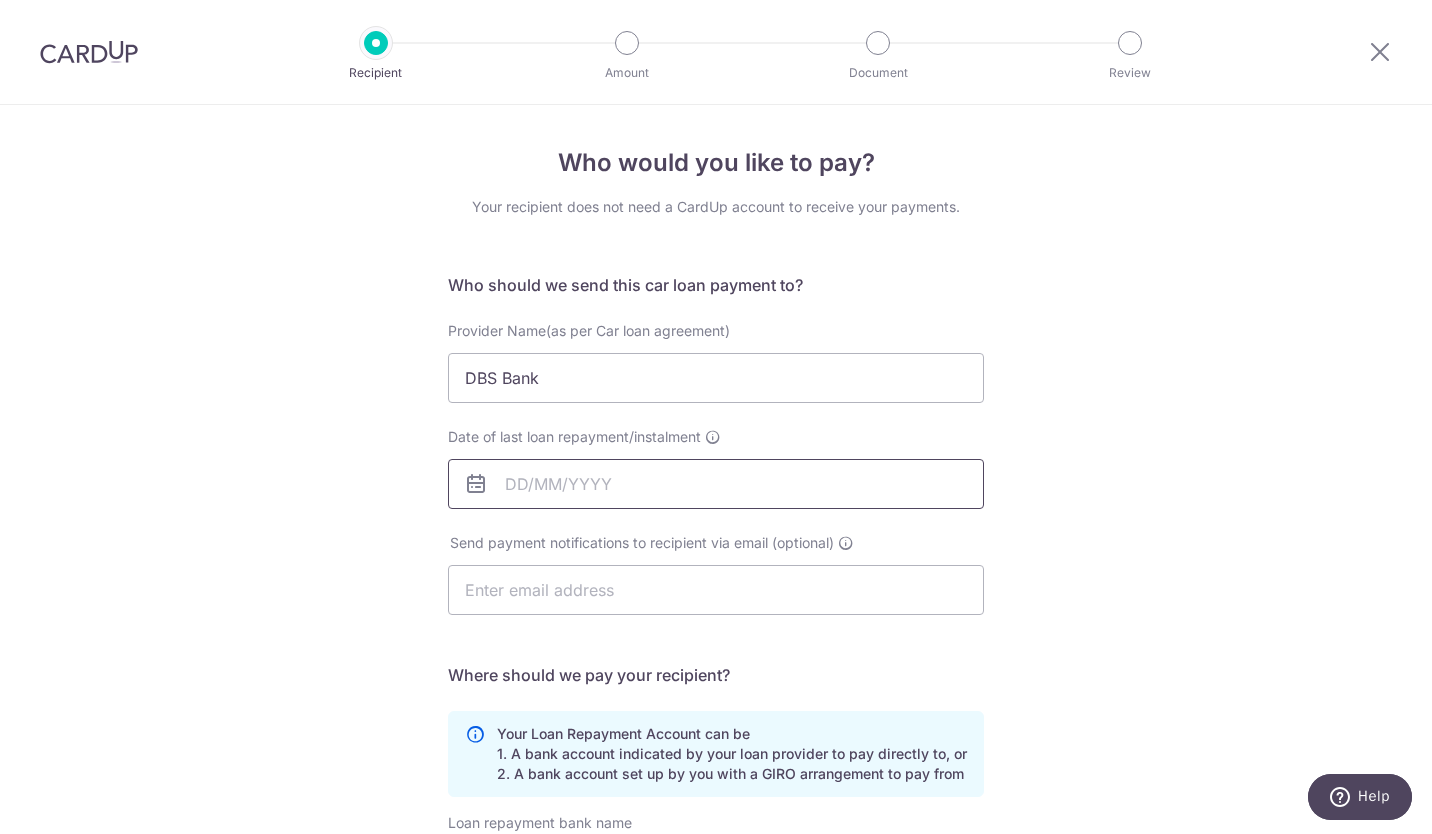 click on "Date of last loan repayment/instalment" at bounding box center (716, 484) 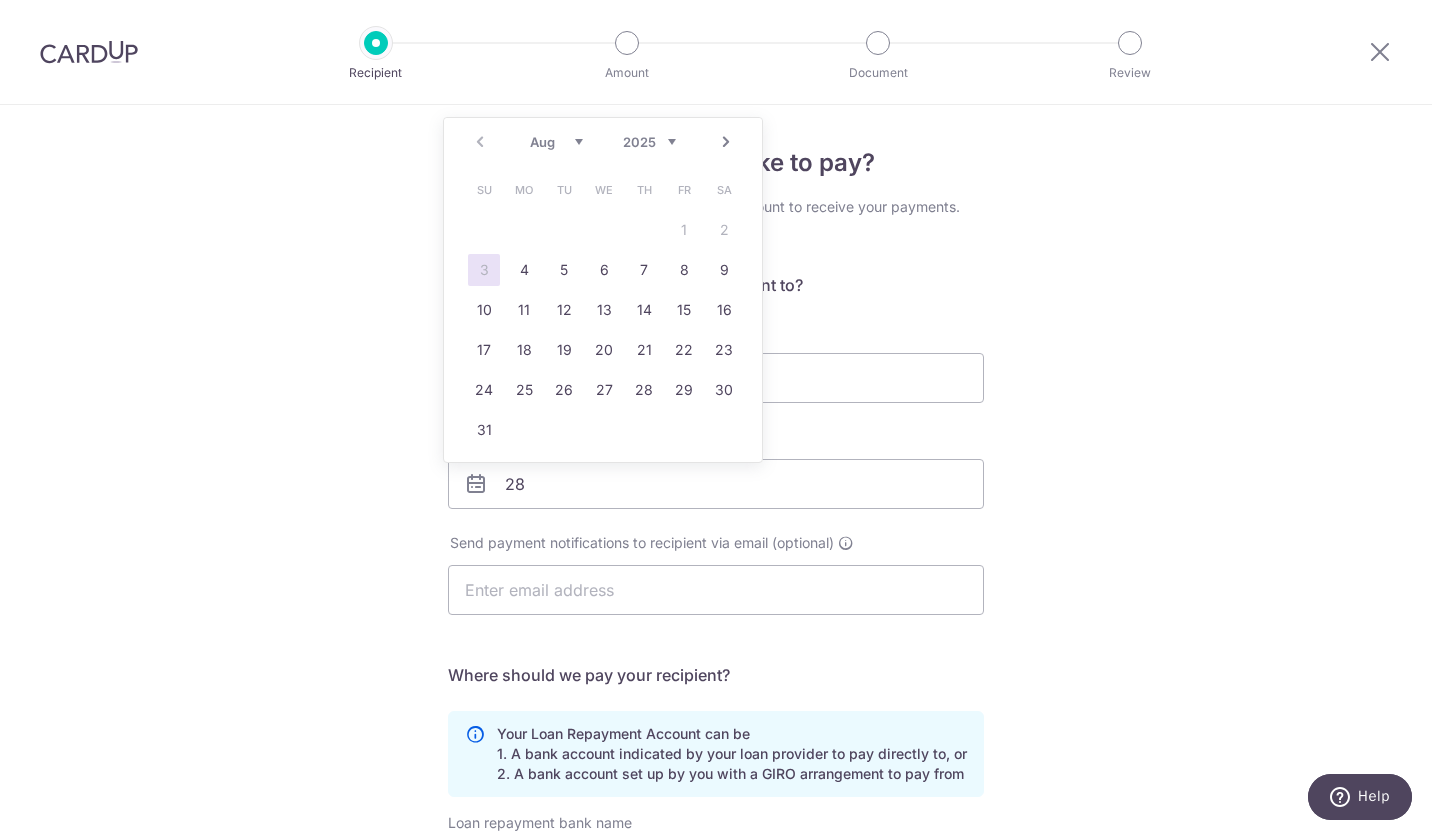 click on "Aug Sep Oct Nov Dec" at bounding box center [556, 142] 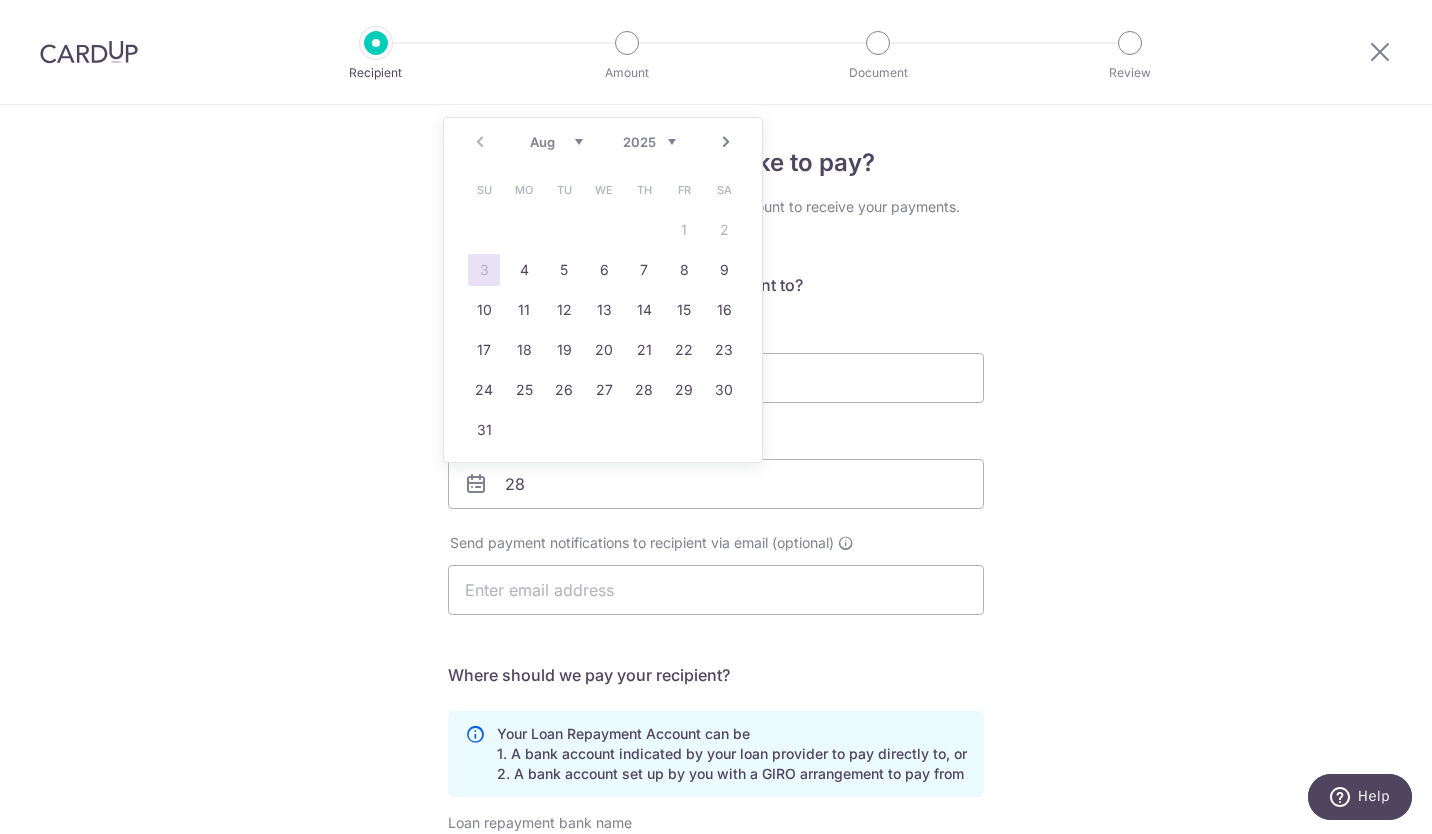 click on "Prev Next Aug Sep Oct Nov Dec 2025 2026 2027 2028 2029 2030 2031 2032 2033 2034 2035" at bounding box center [603, 142] 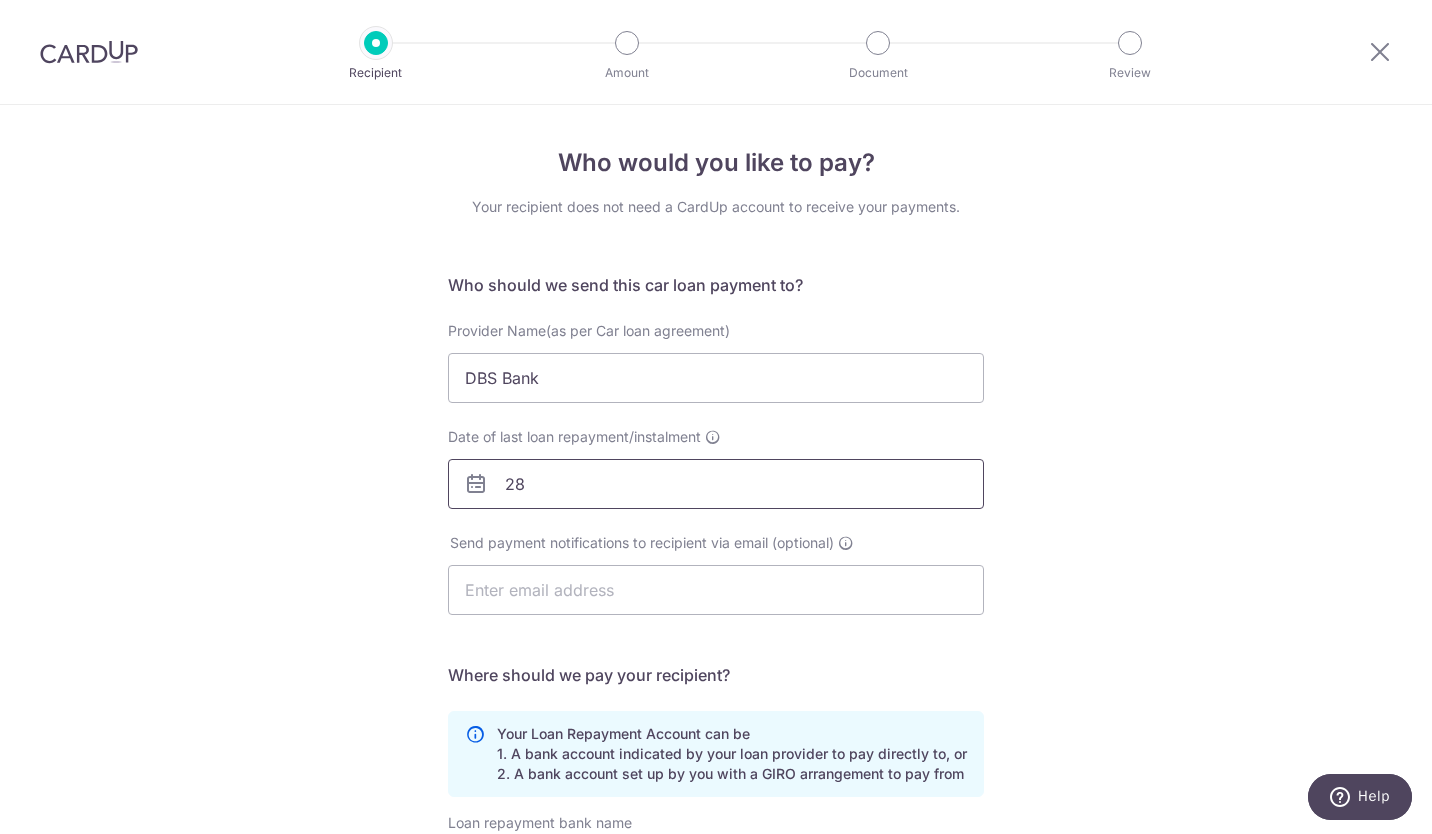 click on "28" at bounding box center (716, 484) 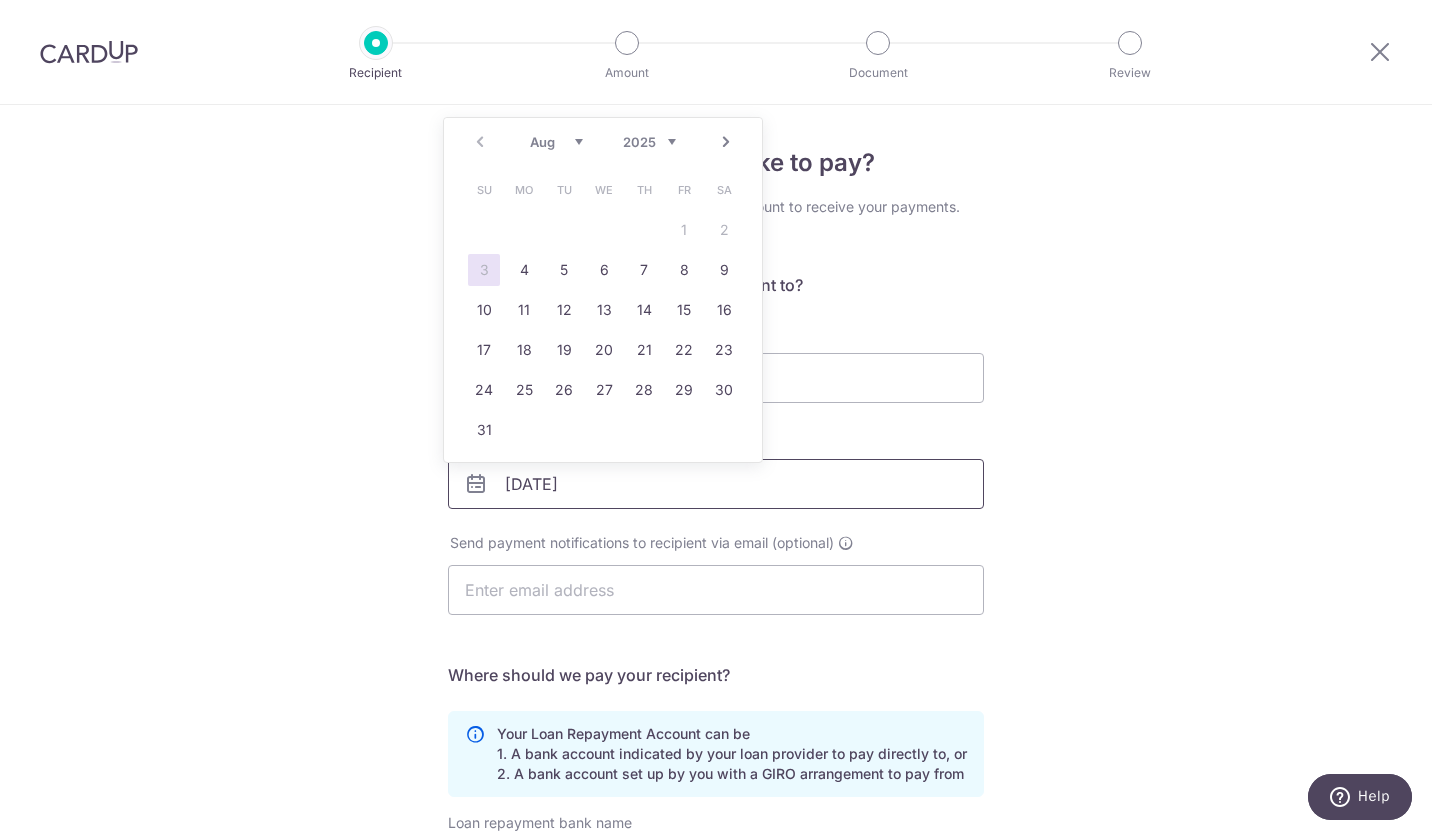 type on "28/07/2025" 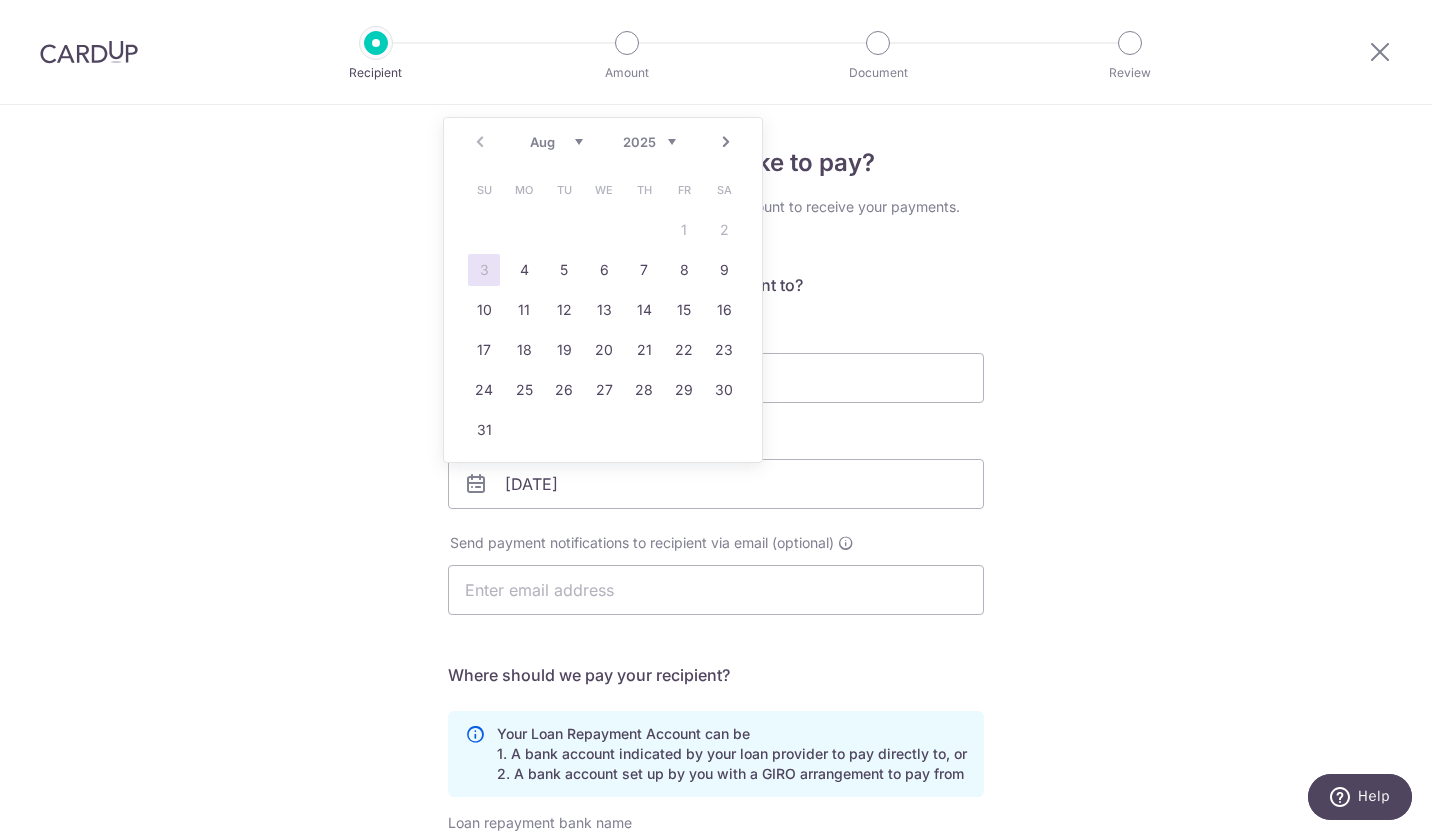 click on "Who would you like to pay?
Your recipient does not need a CardUp account to receive your payments.
Who should we send this car loan payment to?
Provider Name(as per Car loan agreement)
DBS Bank
Date of last loan repayment/instalment
28/07/2025
Send payment notifications to recipient via email (optional)
Translation missing: en.no key" at bounding box center (716, 654) 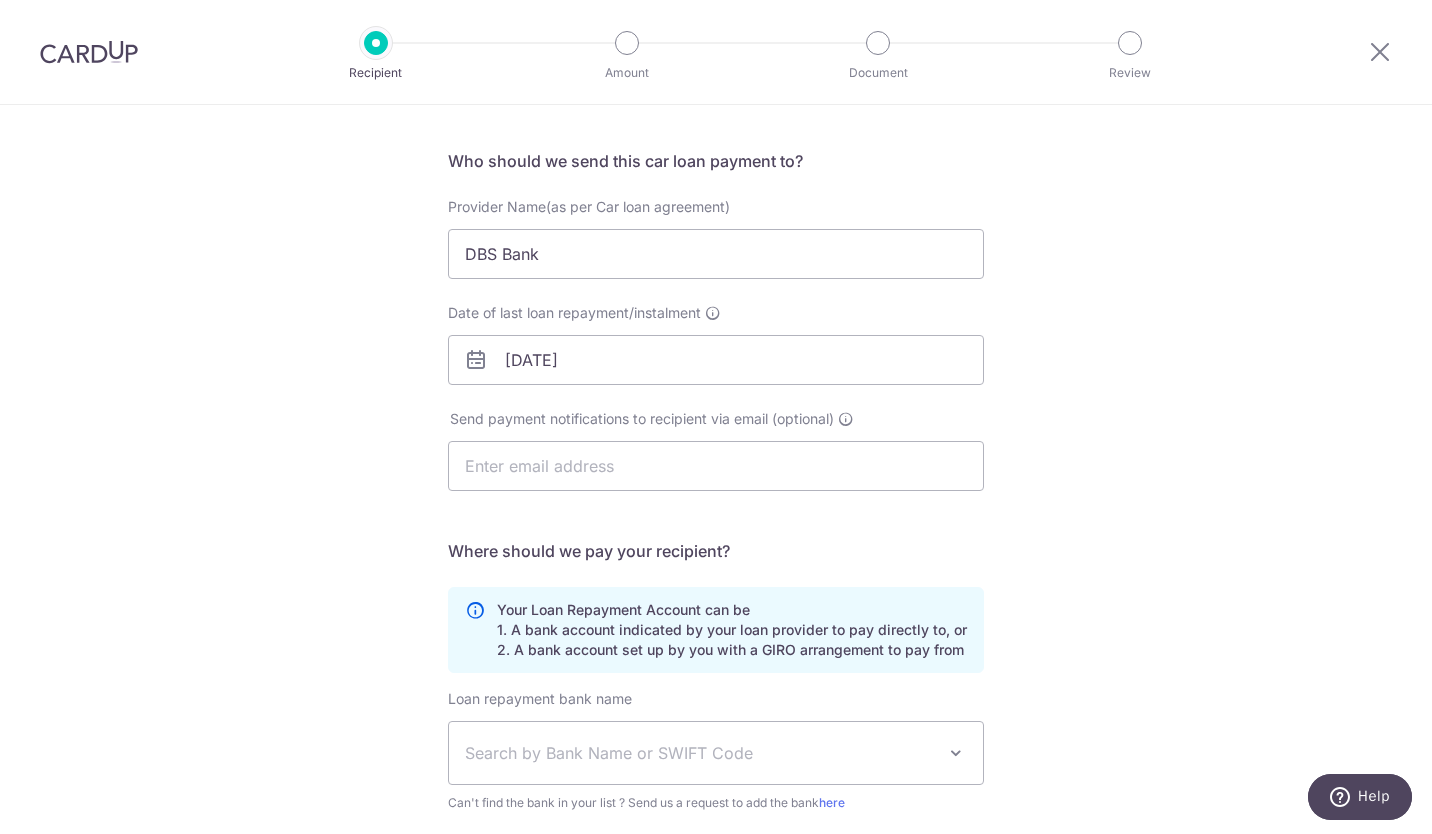 scroll, scrollTop: 145, scrollLeft: 0, axis: vertical 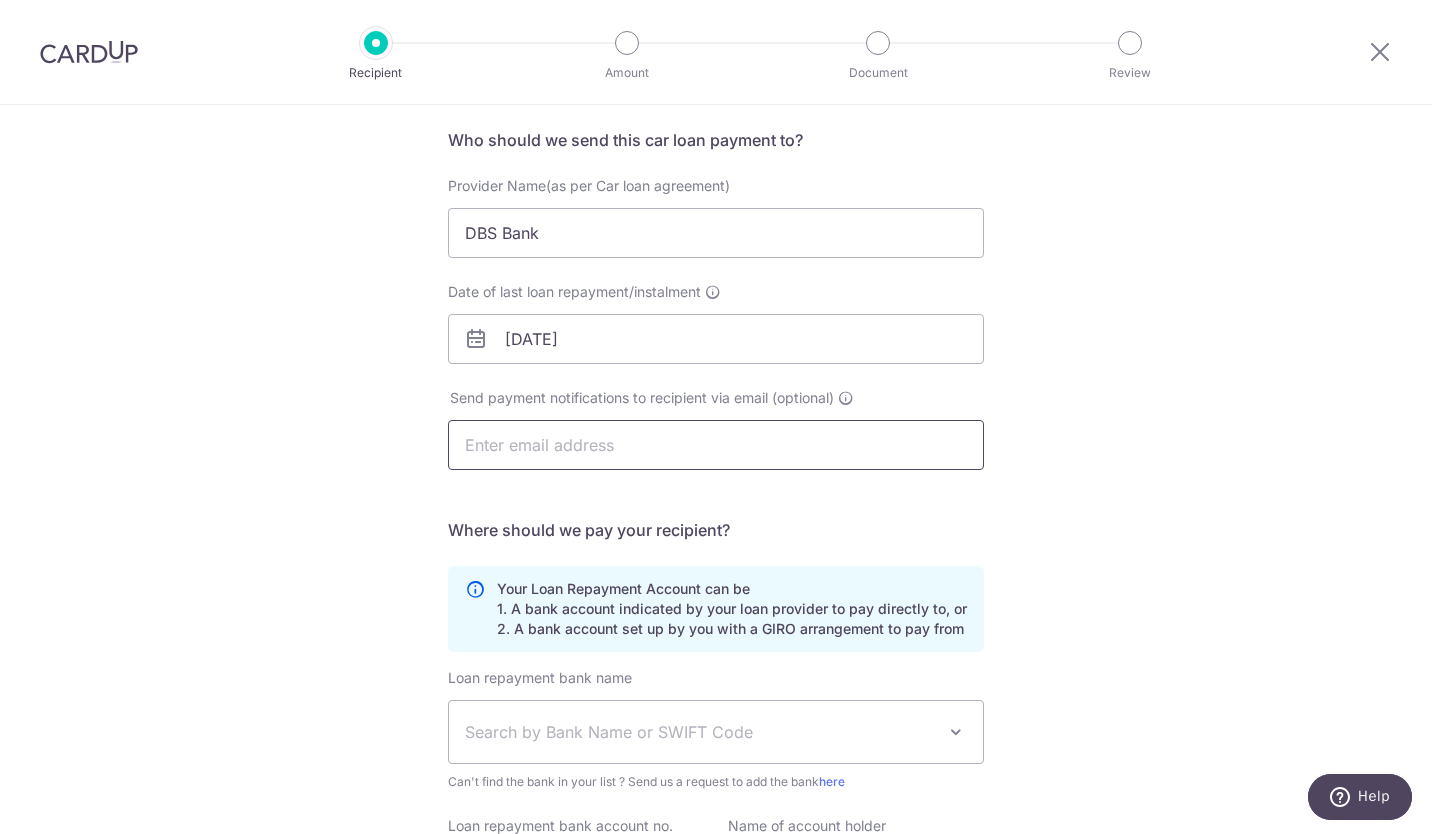 click at bounding box center (716, 445) 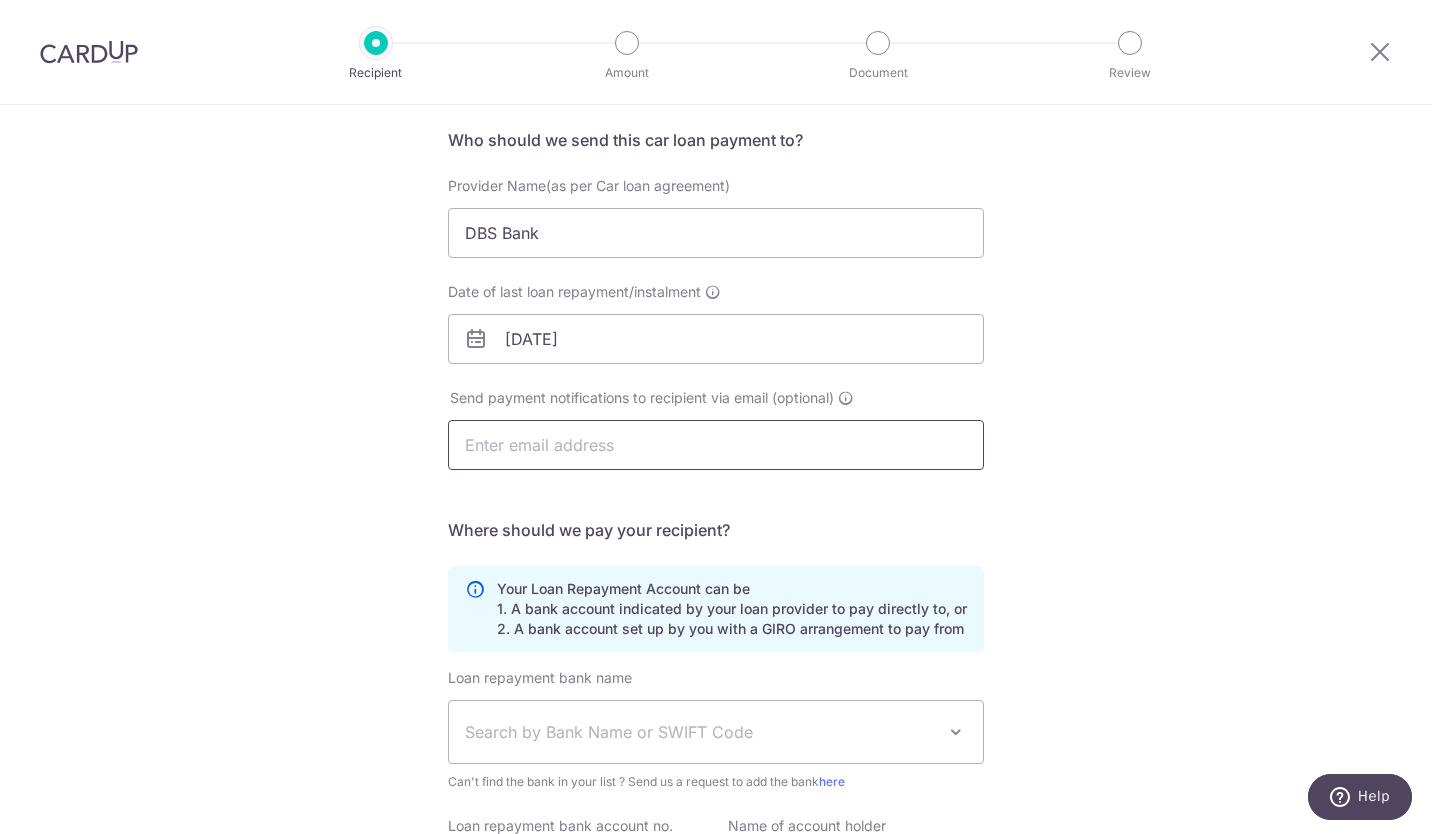 type on "wualiciawu@gmail.com" 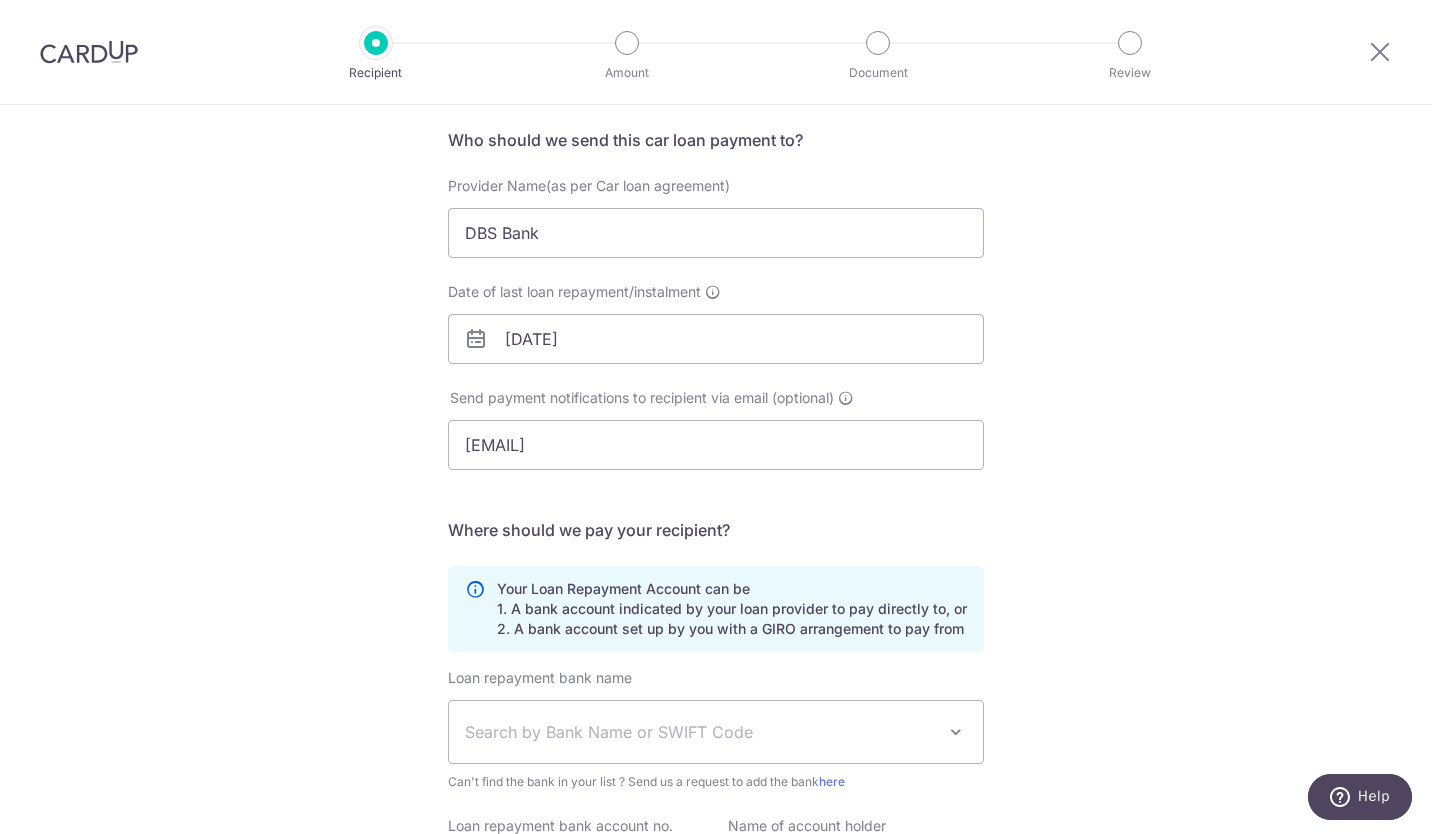 type on "Ng Hui Tian Alicia" 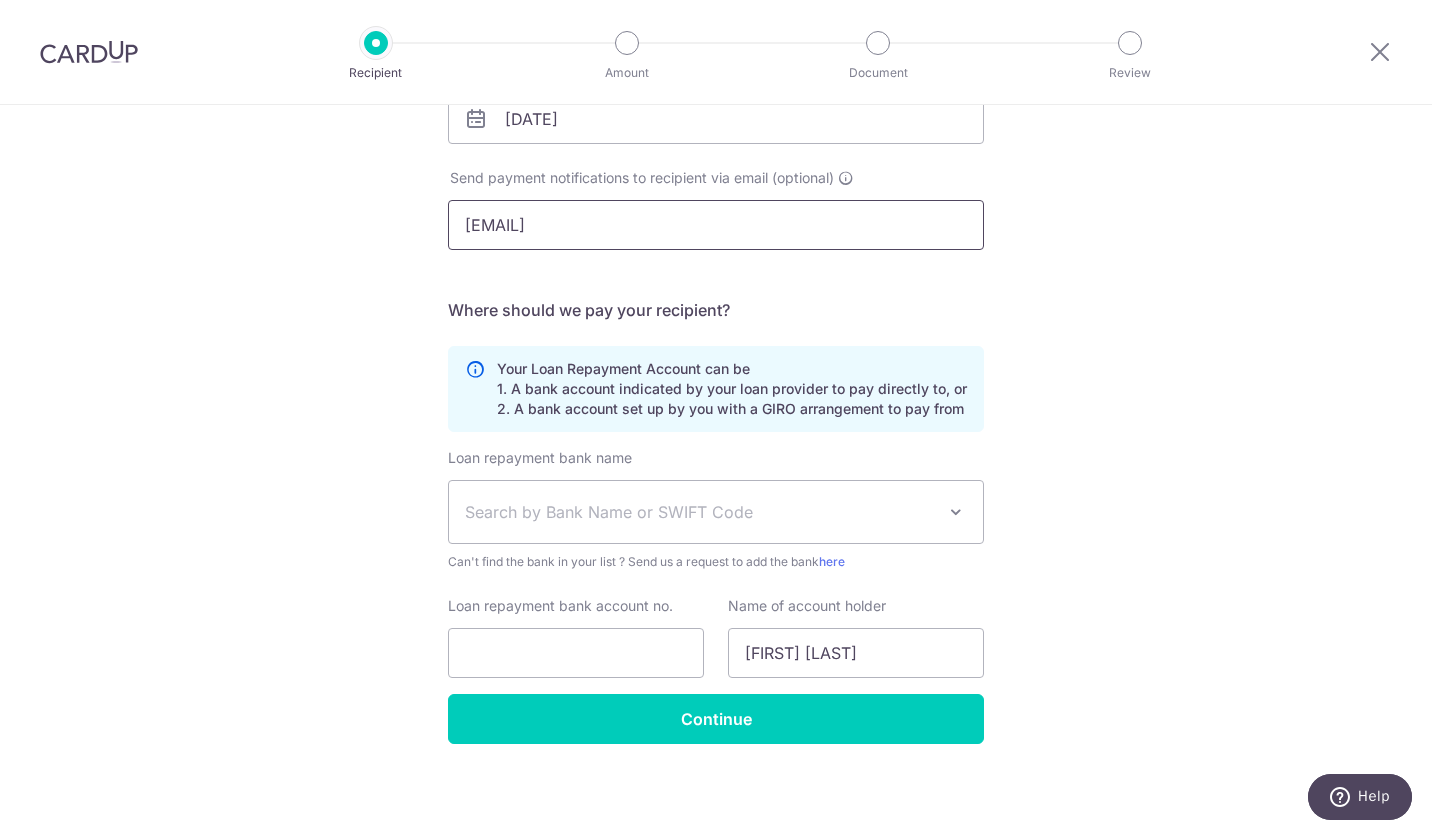 scroll, scrollTop: 369, scrollLeft: 0, axis: vertical 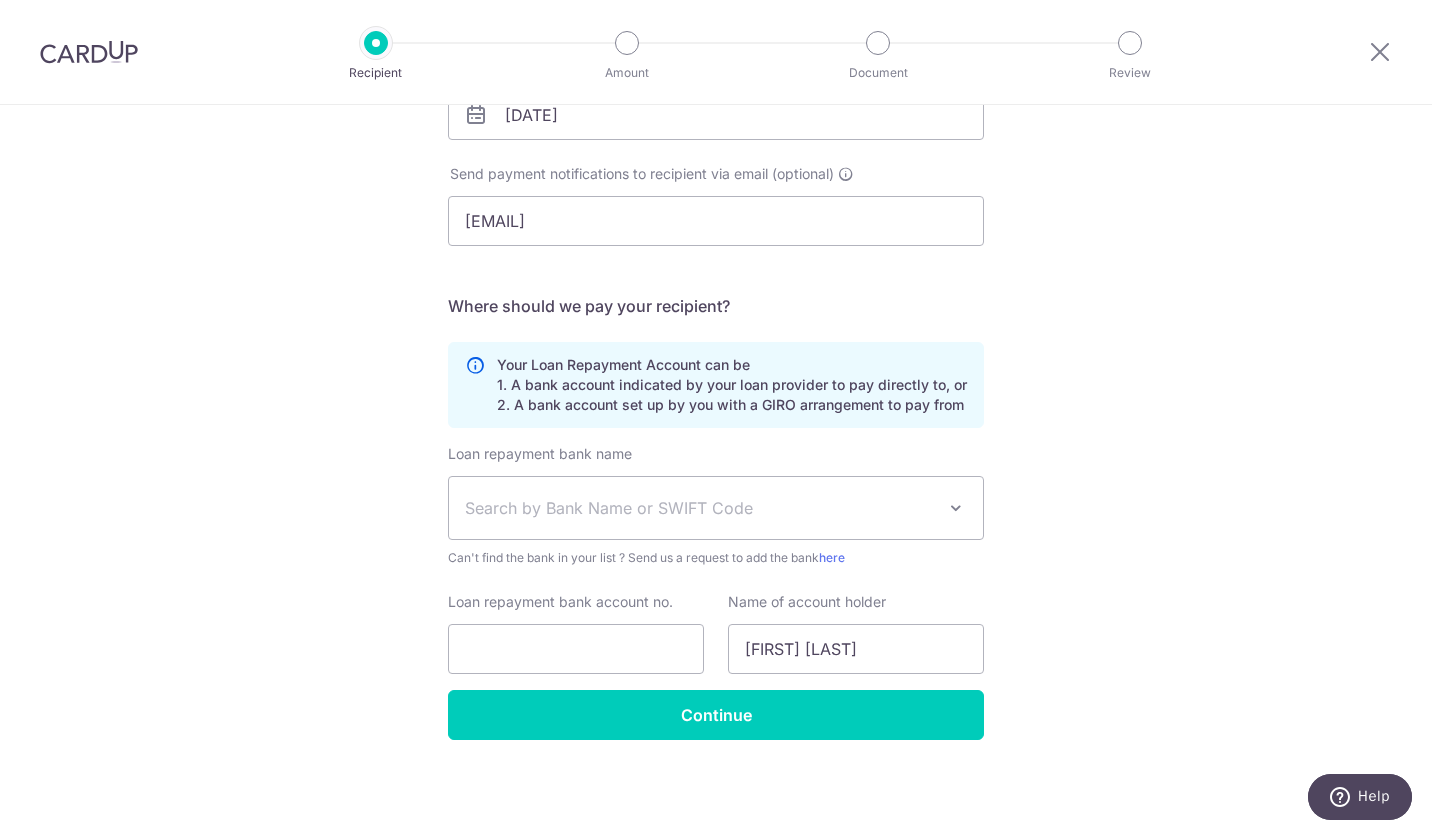 click at bounding box center (956, 508) 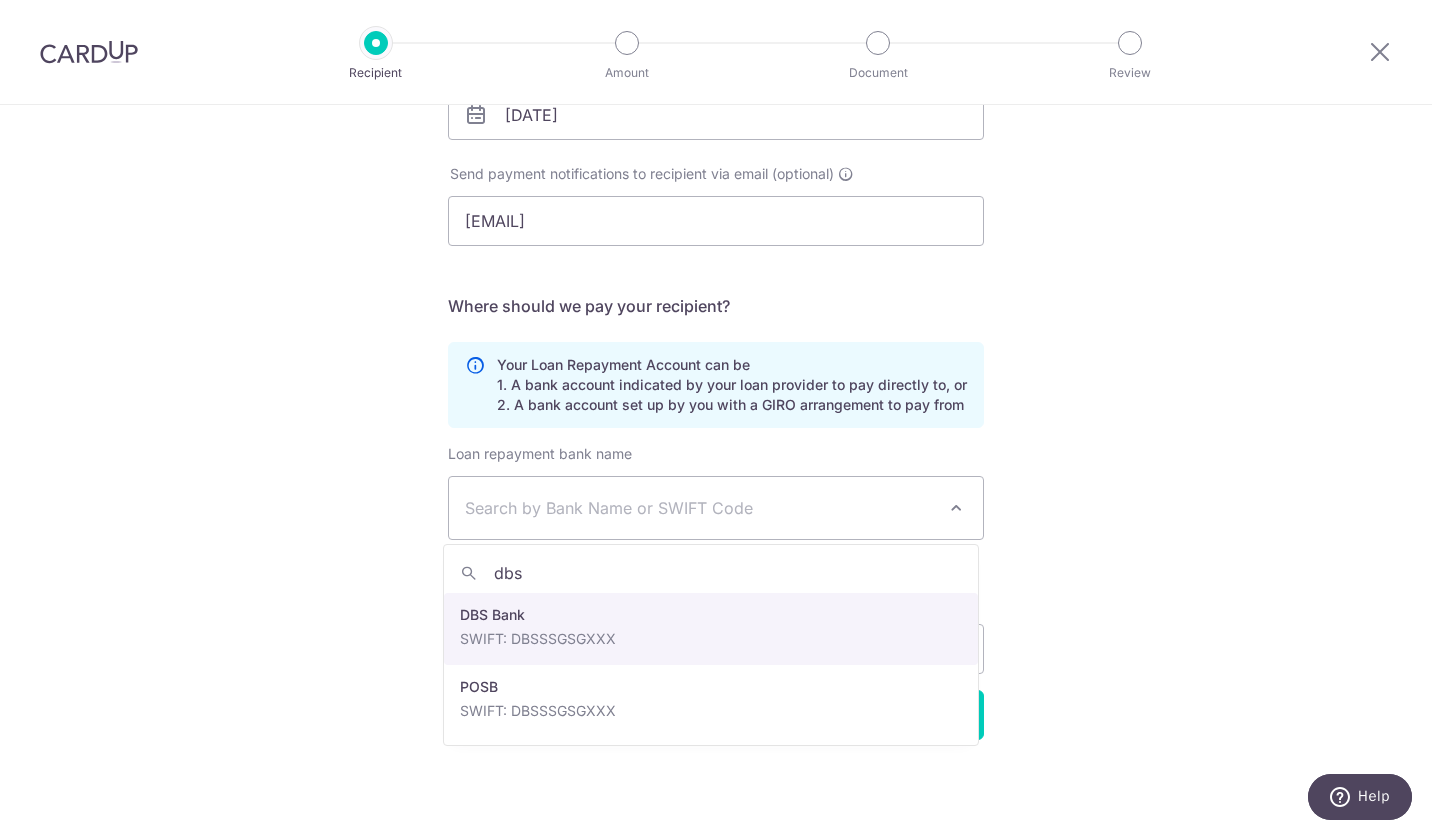 type on "dbs" 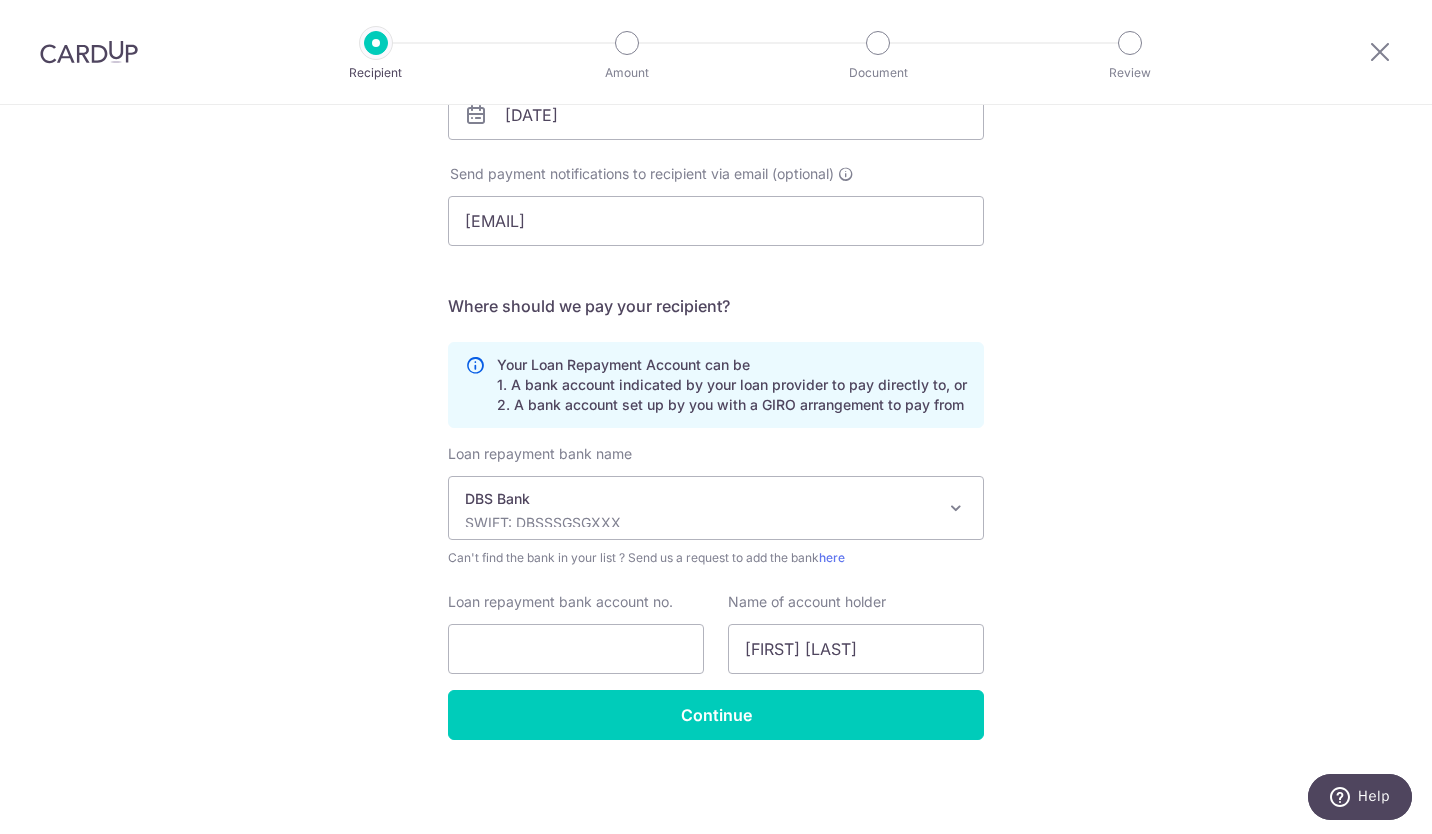 click at bounding box center [956, 508] 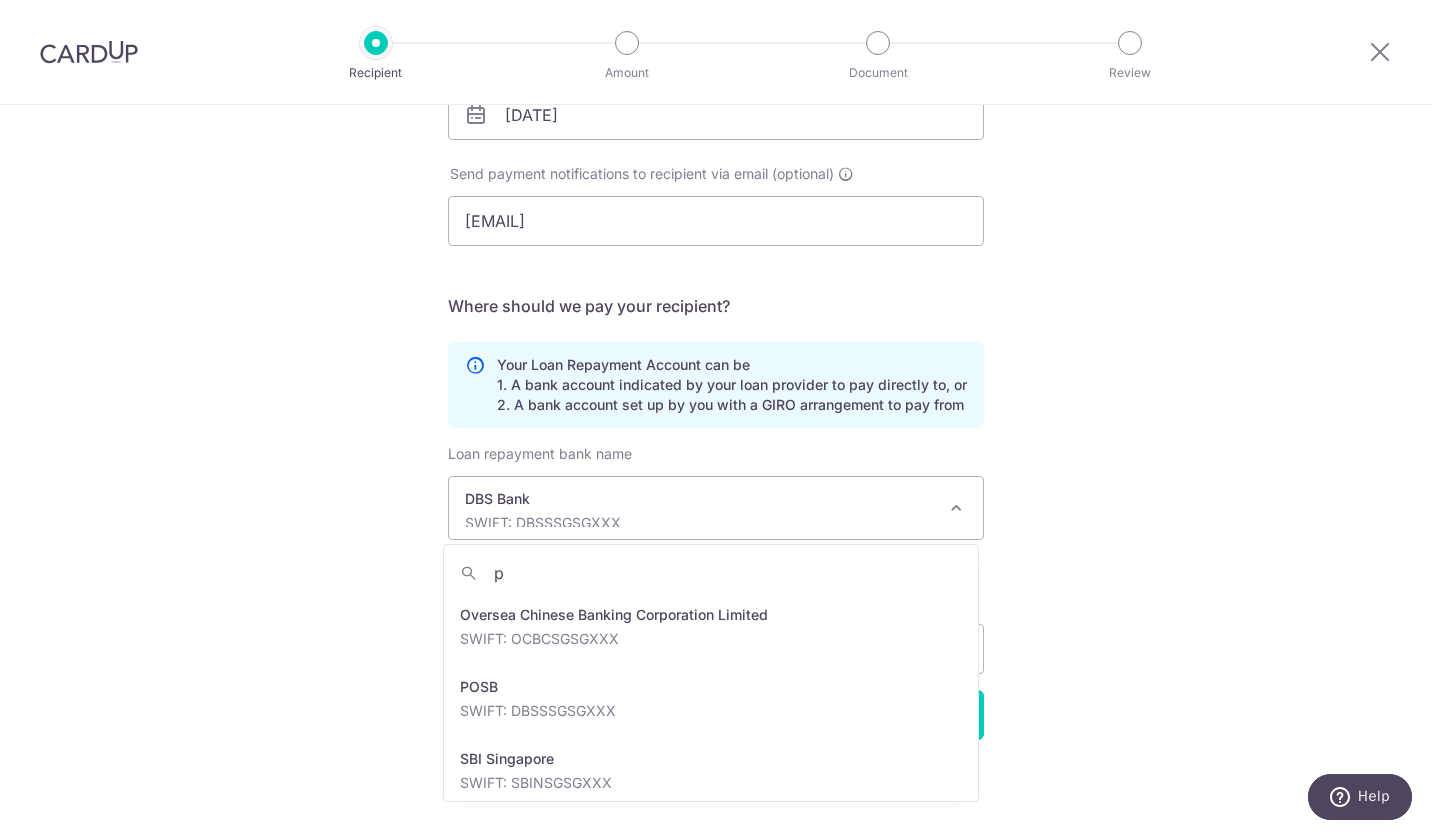 scroll, scrollTop: 0, scrollLeft: 0, axis: both 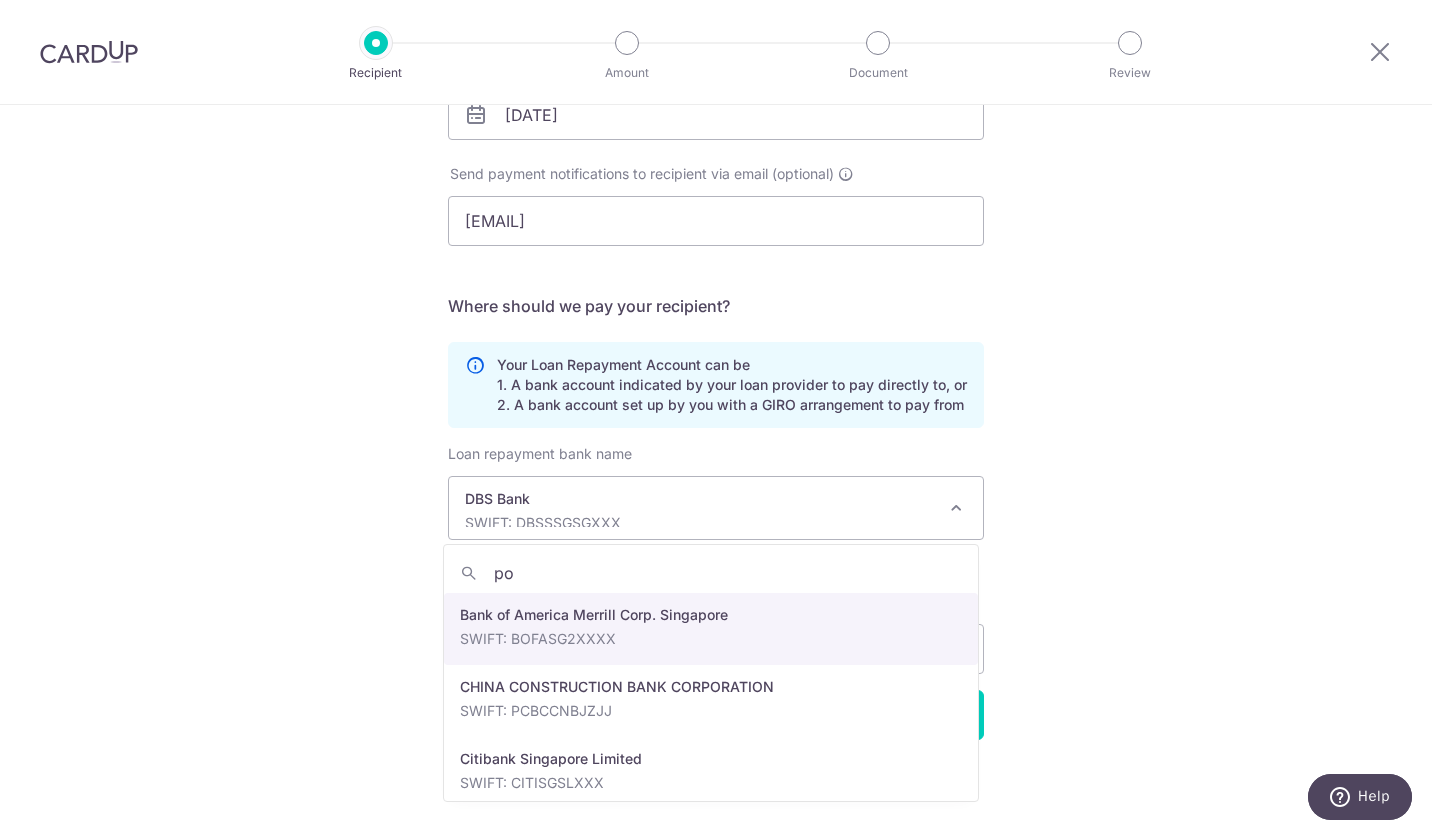 type on "pos" 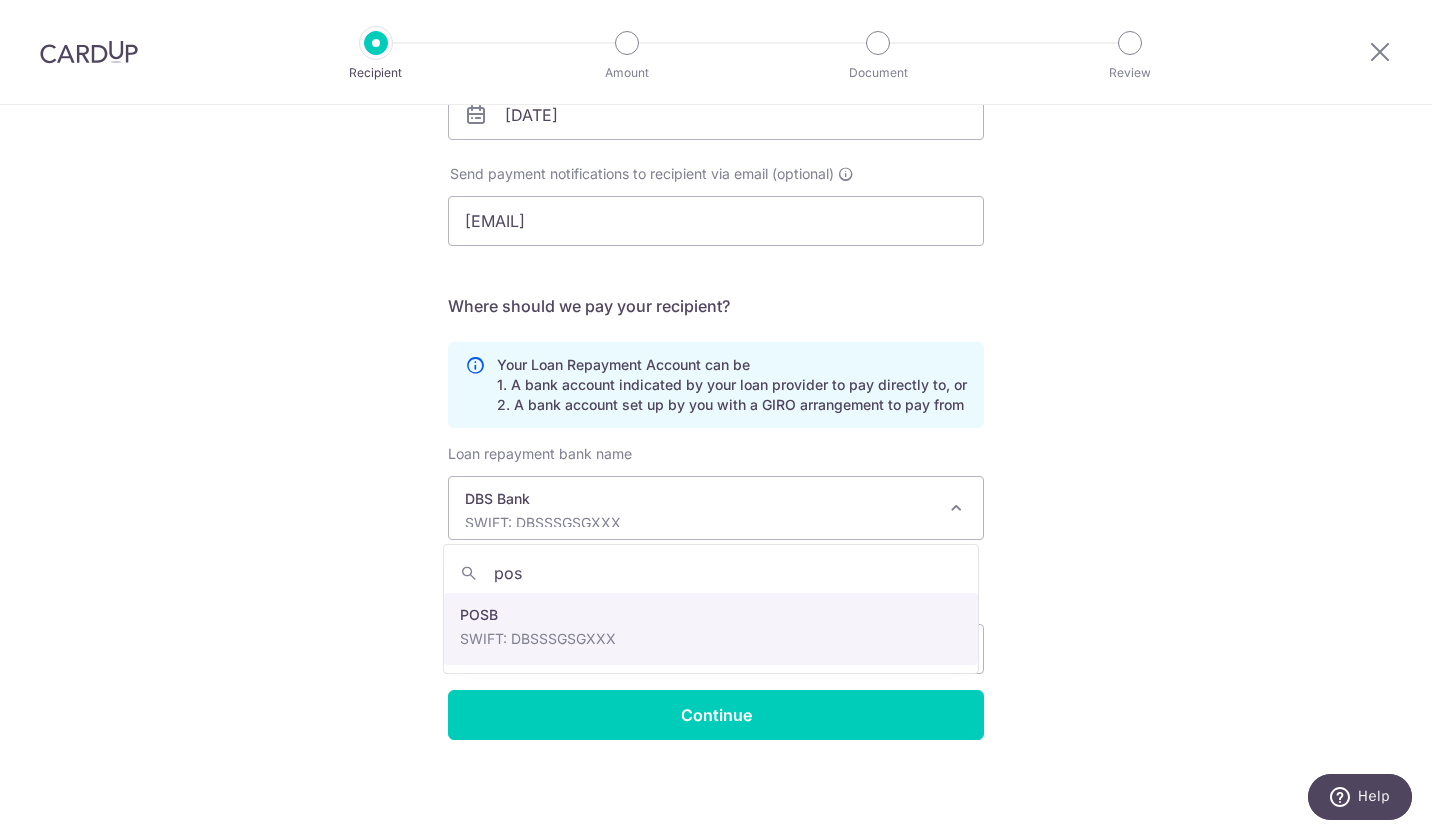 select on "19" 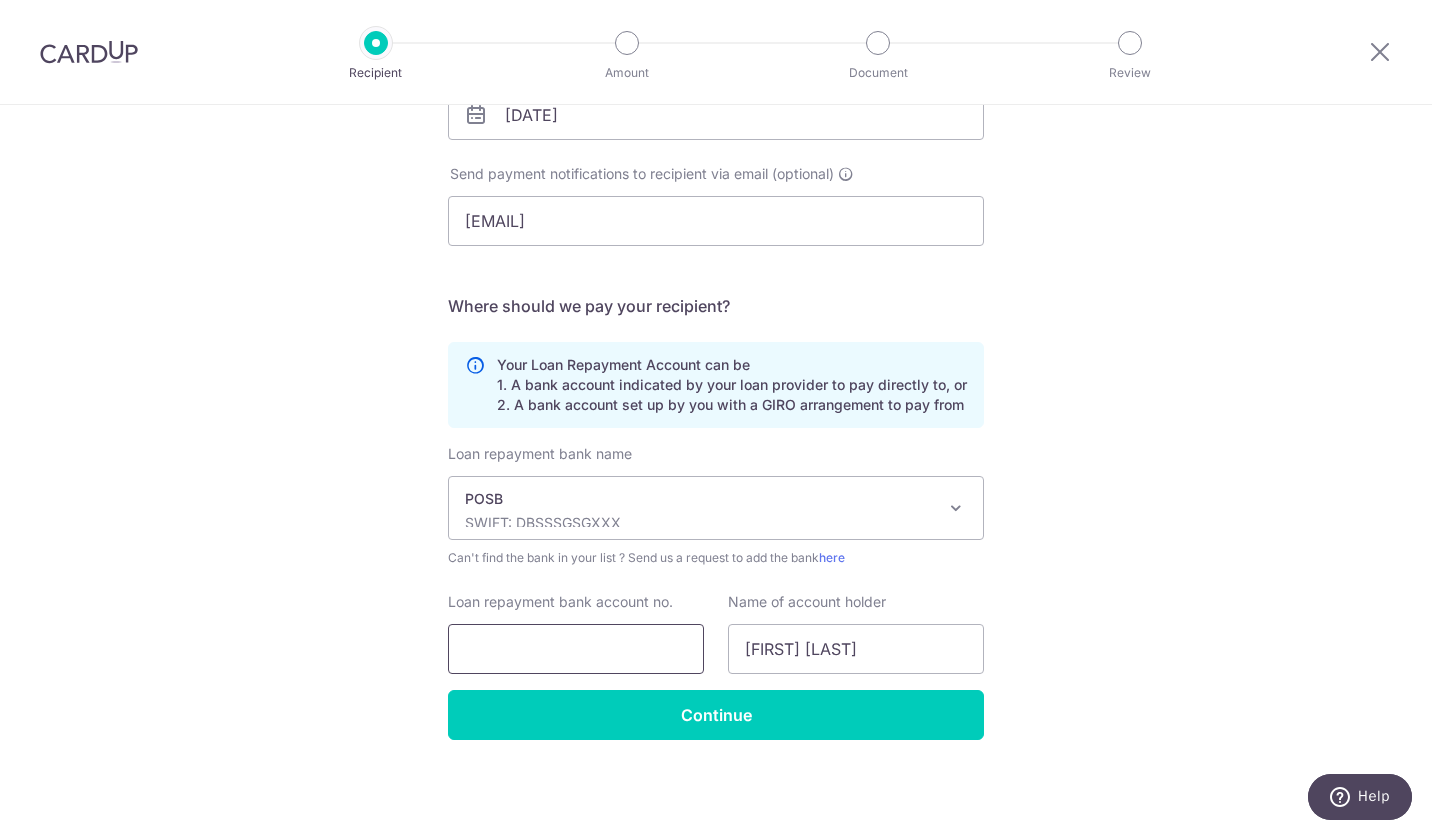 click on "Loan repayment bank account no." at bounding box center (576, 649) 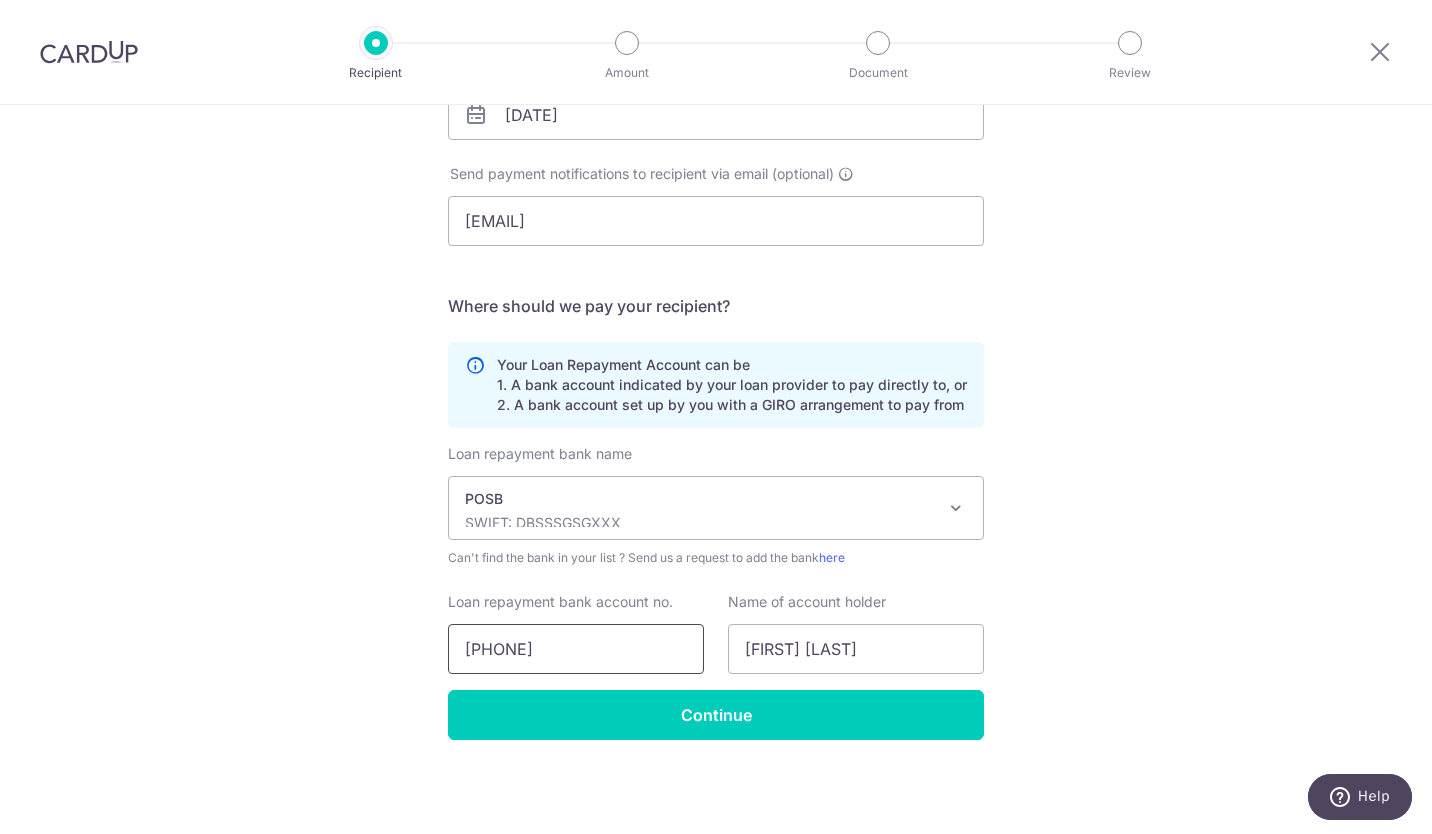 type on "138313786" 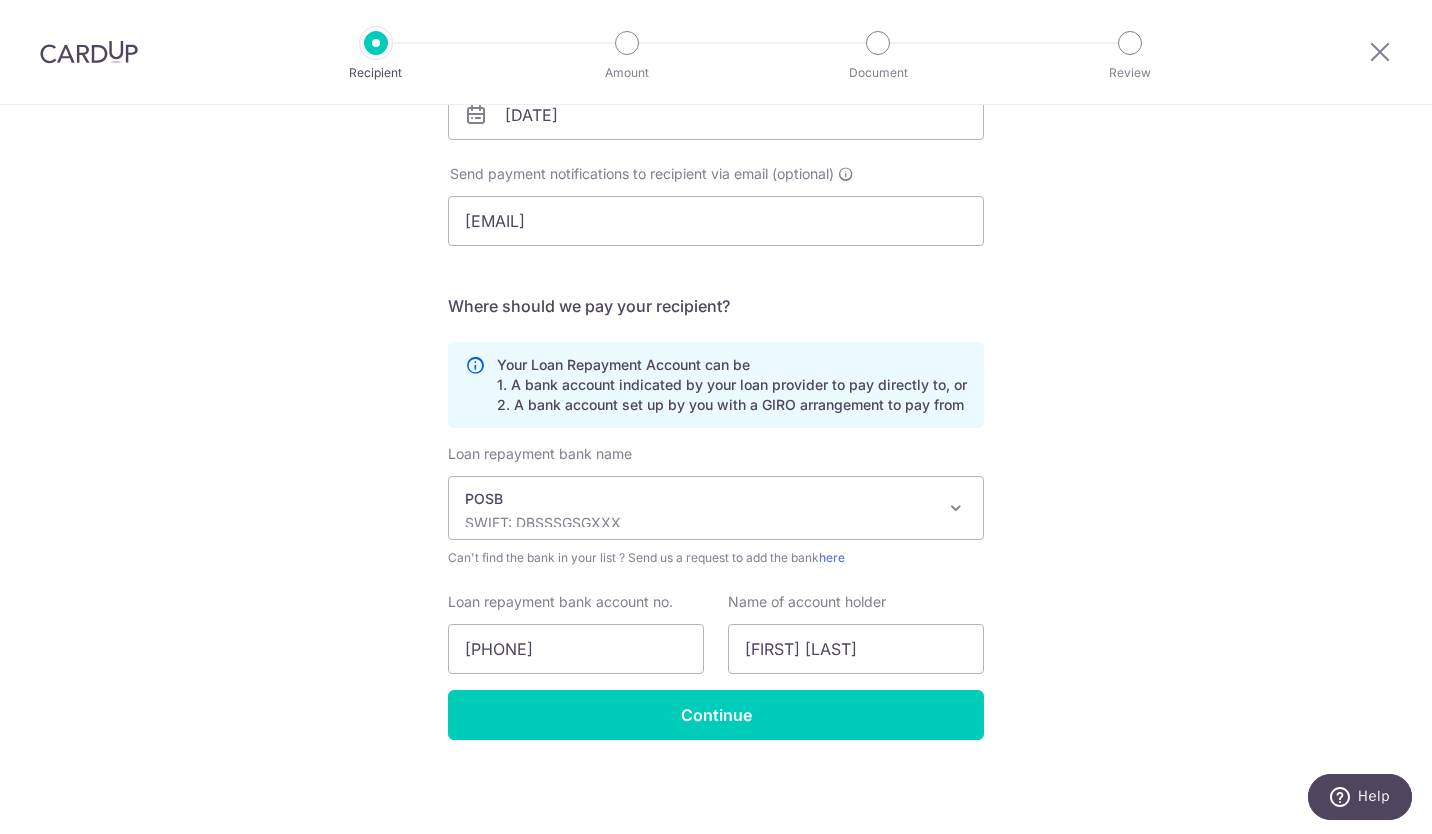 click on "Continue" at bounding box center [716, 715] 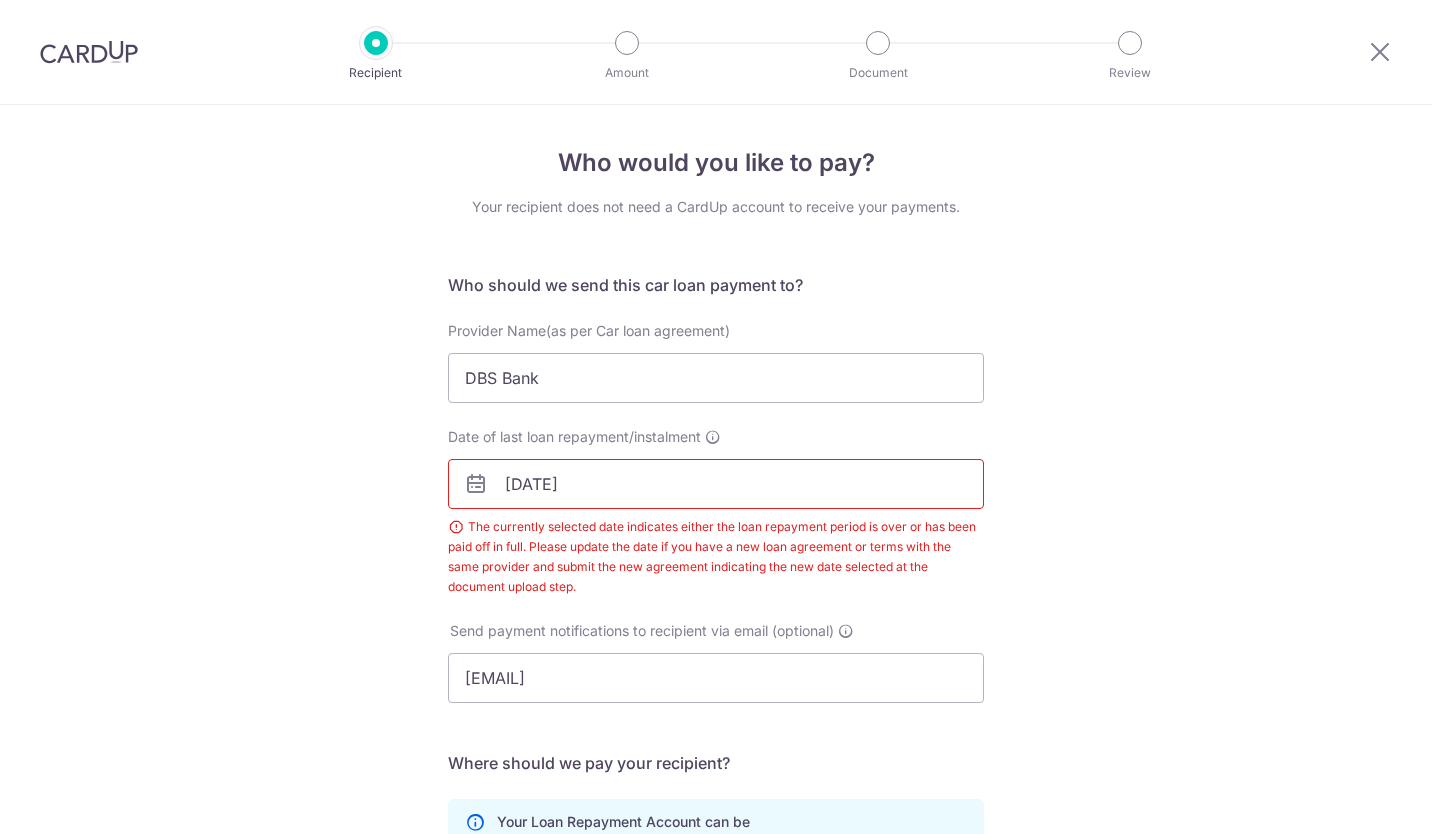 scroll, scrollTop: 0, scrollLeft: 0, axis: both 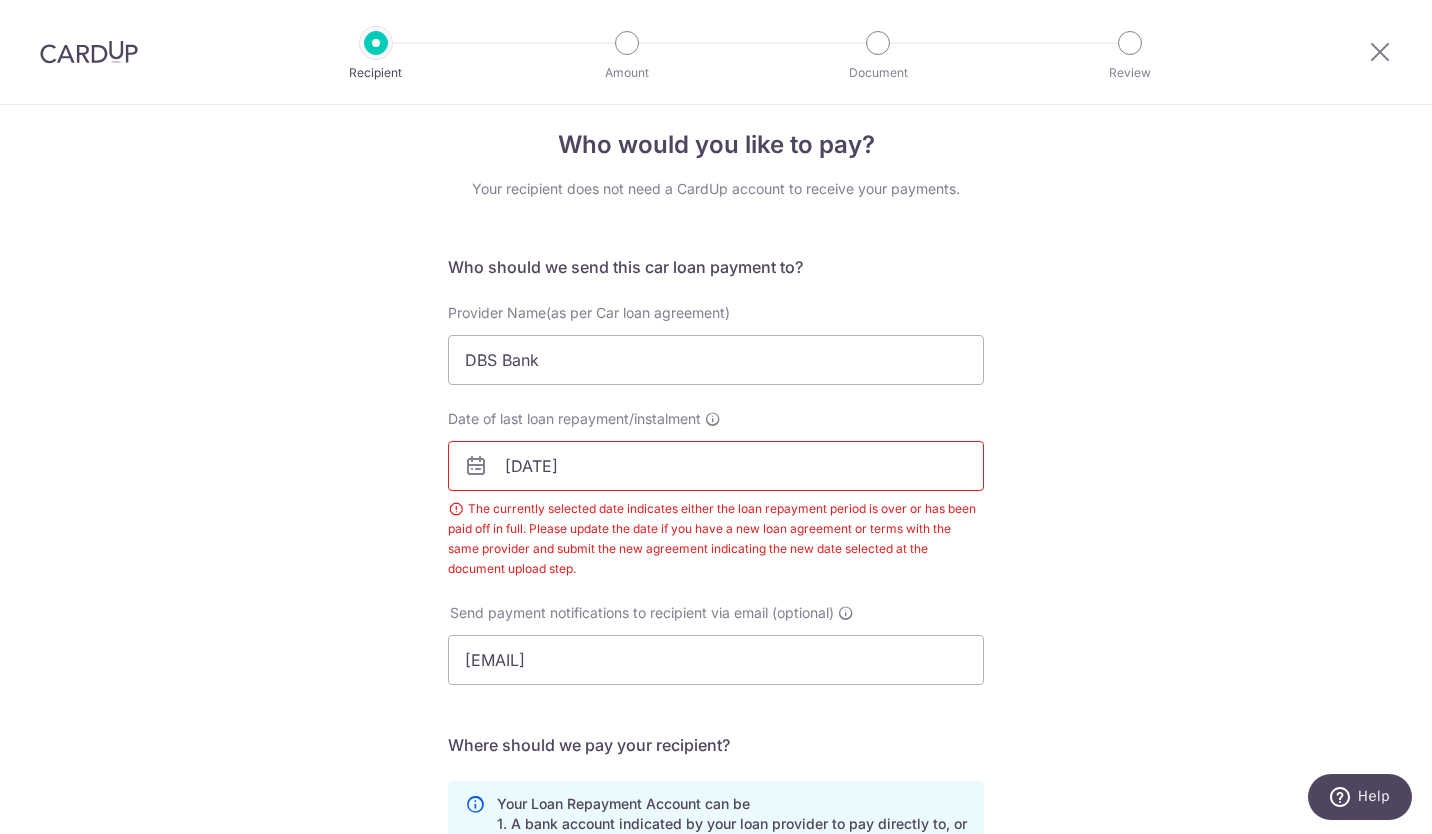 click on "28/07/2025" at bounding box center (716, 466) 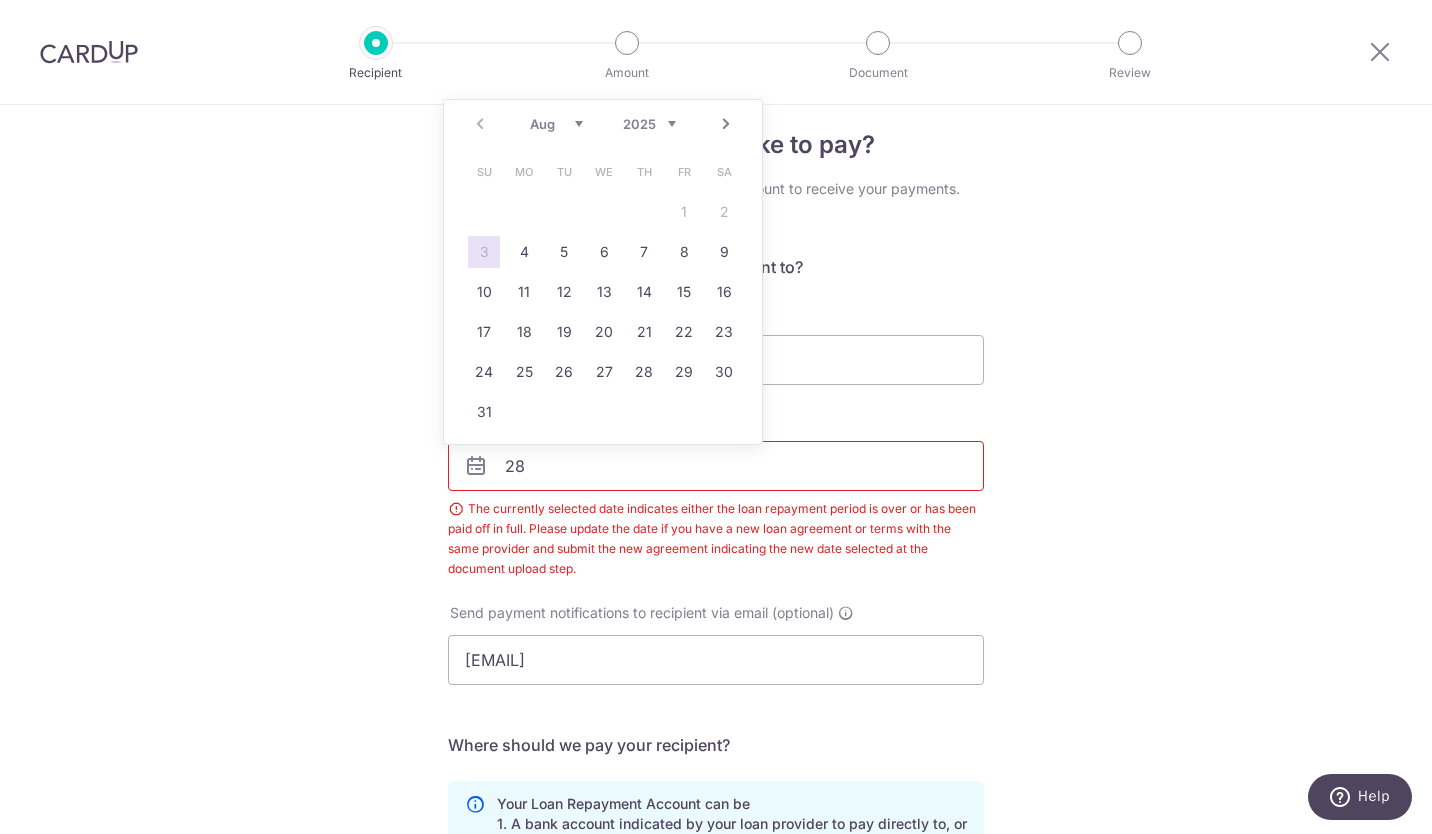 type on "2" 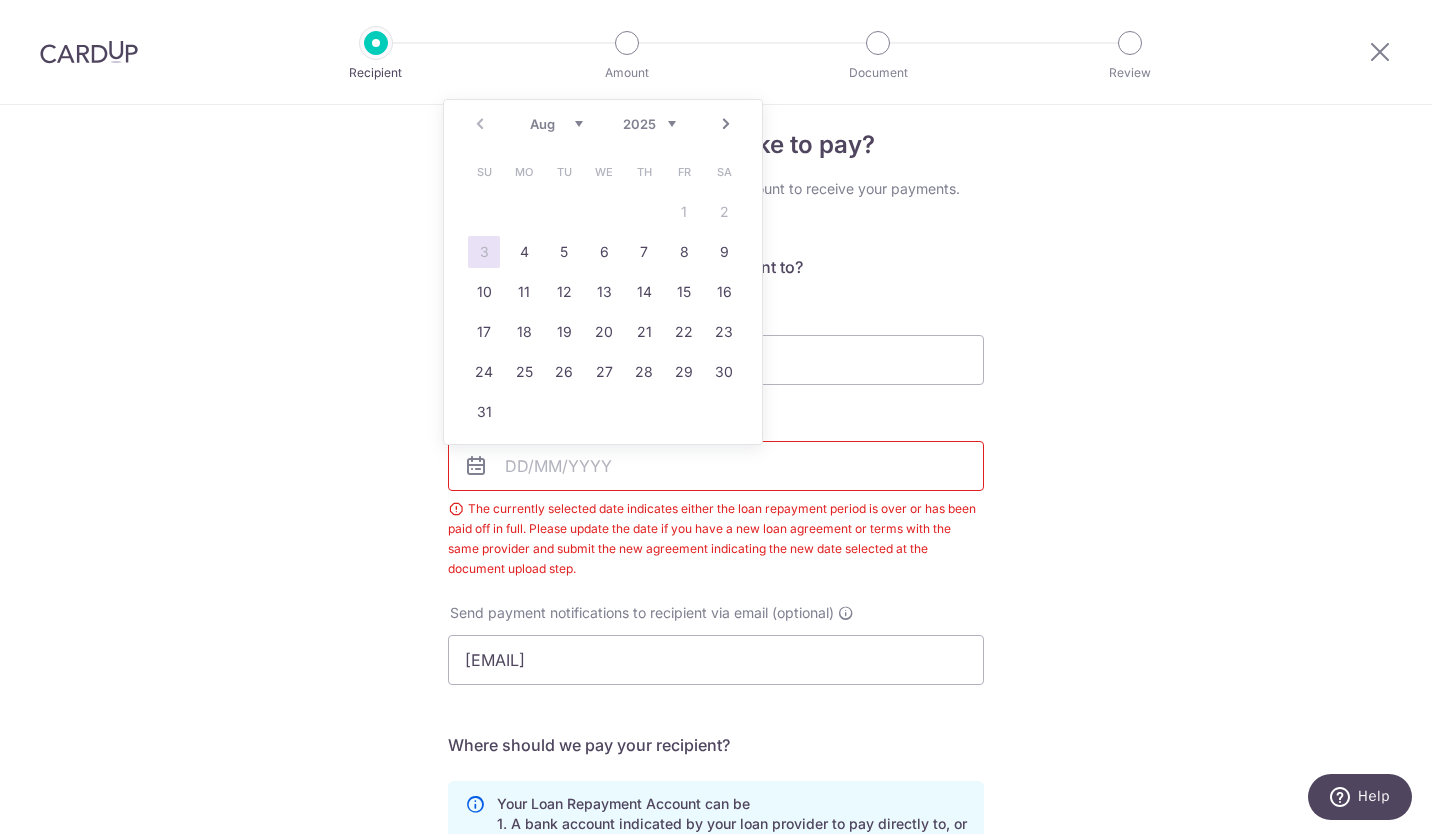 click on "Aug Sep Oct Nov Dec" at bounding box center (556, 124) 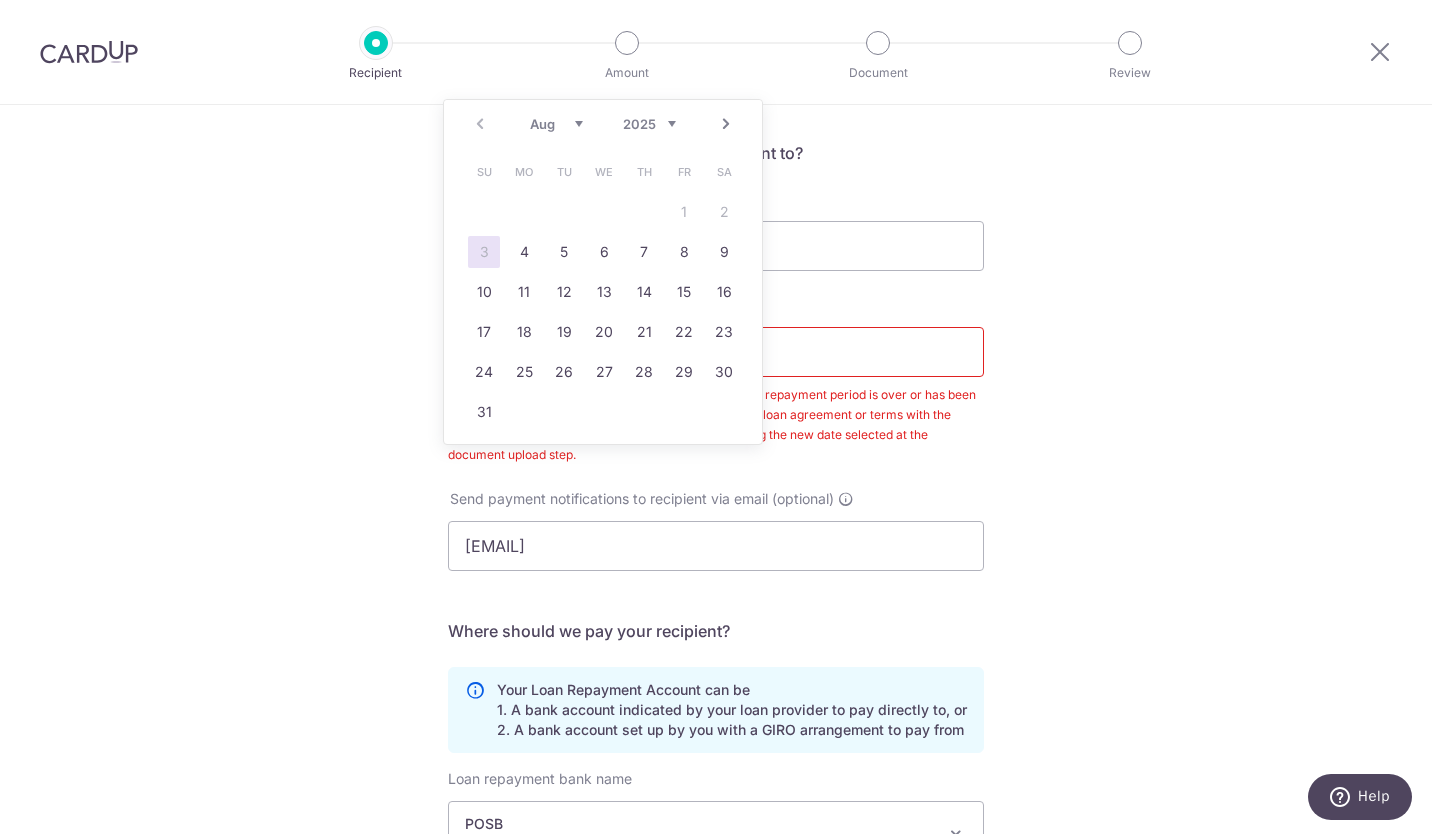 scroll, scrollTop: 0, scrollLeft: 0, axis: both 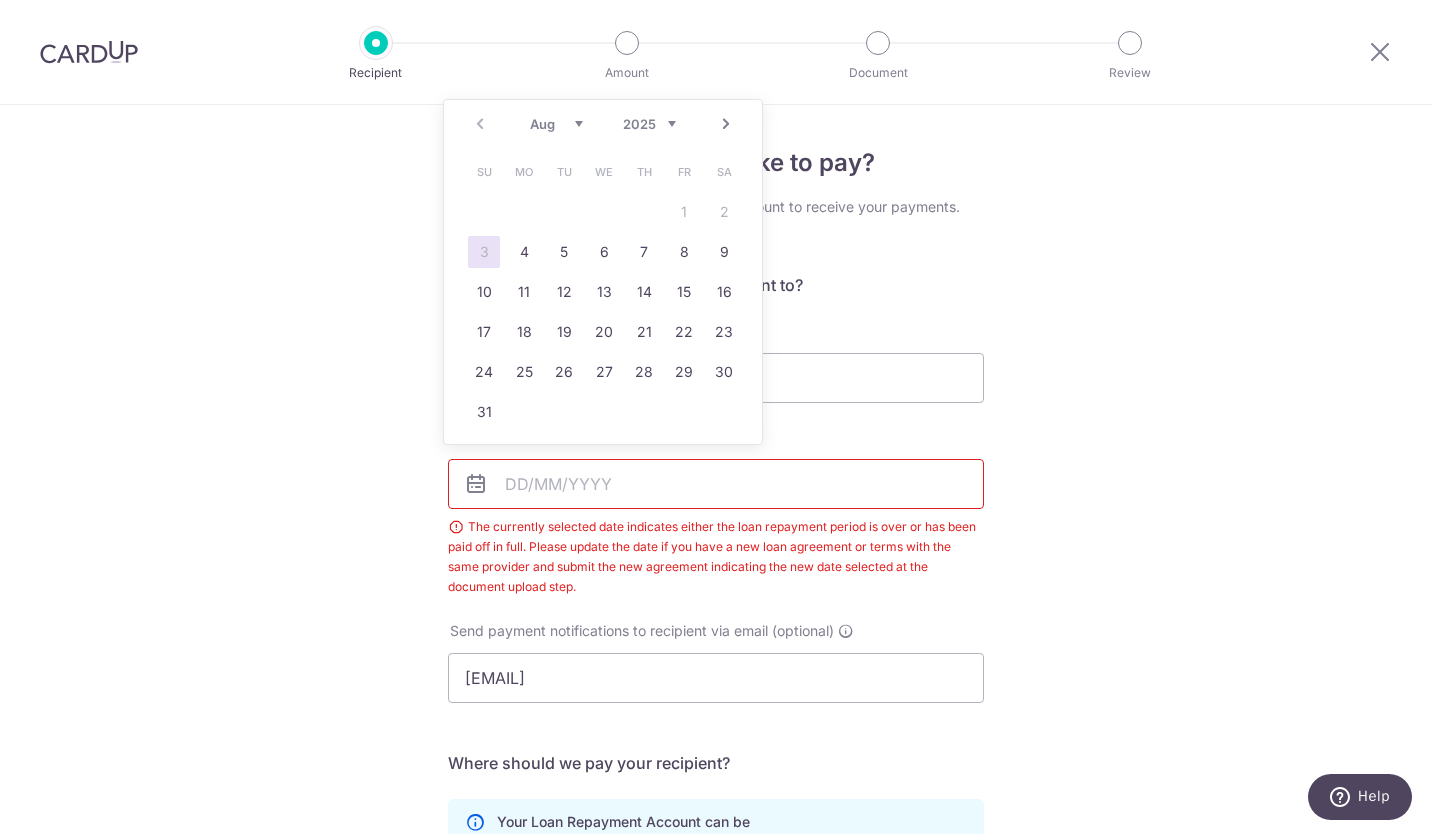 click on "26" at bounding box center [564, 372] 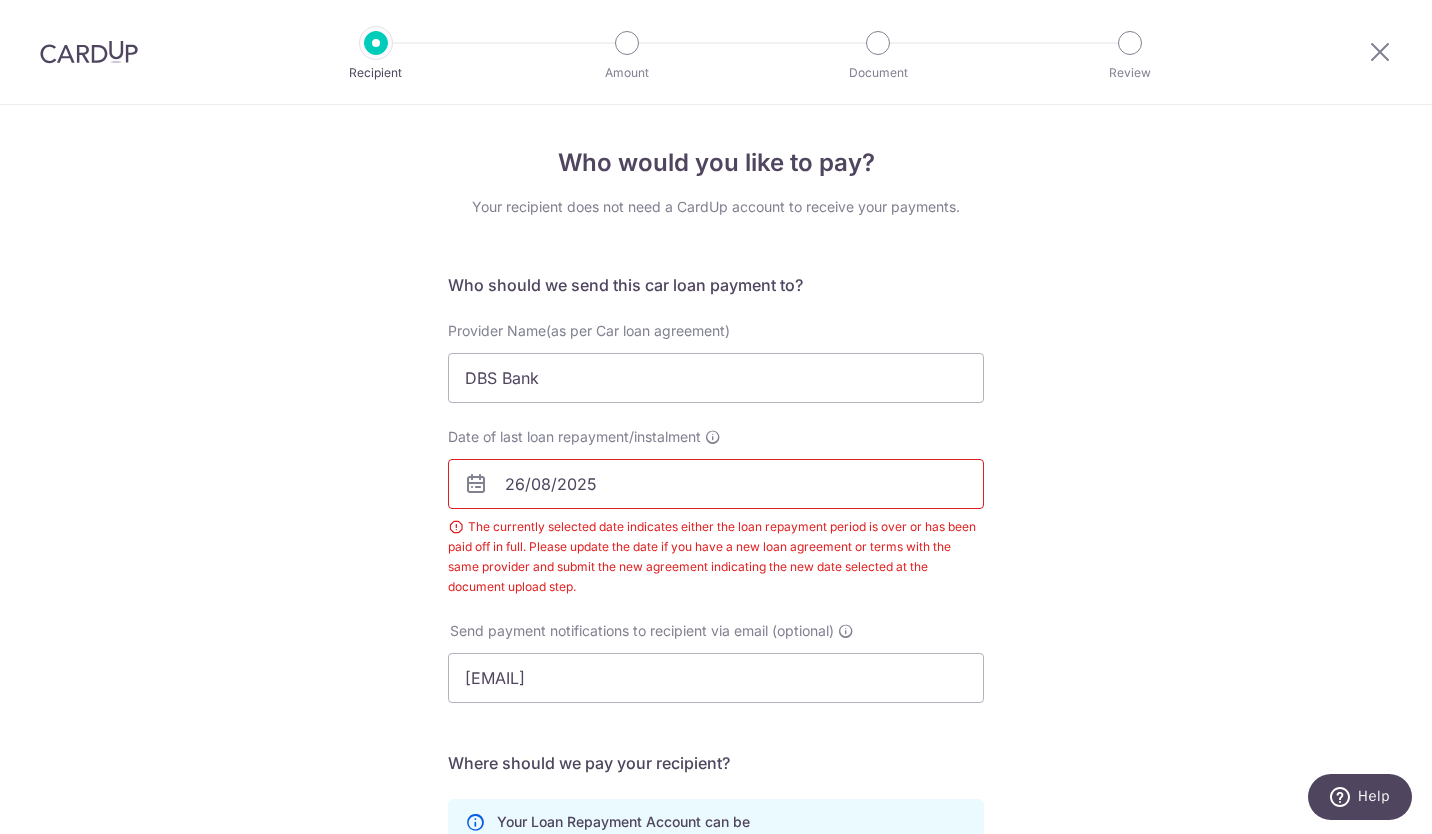 click on "26/08/2025" at bounding box center [716, 484] 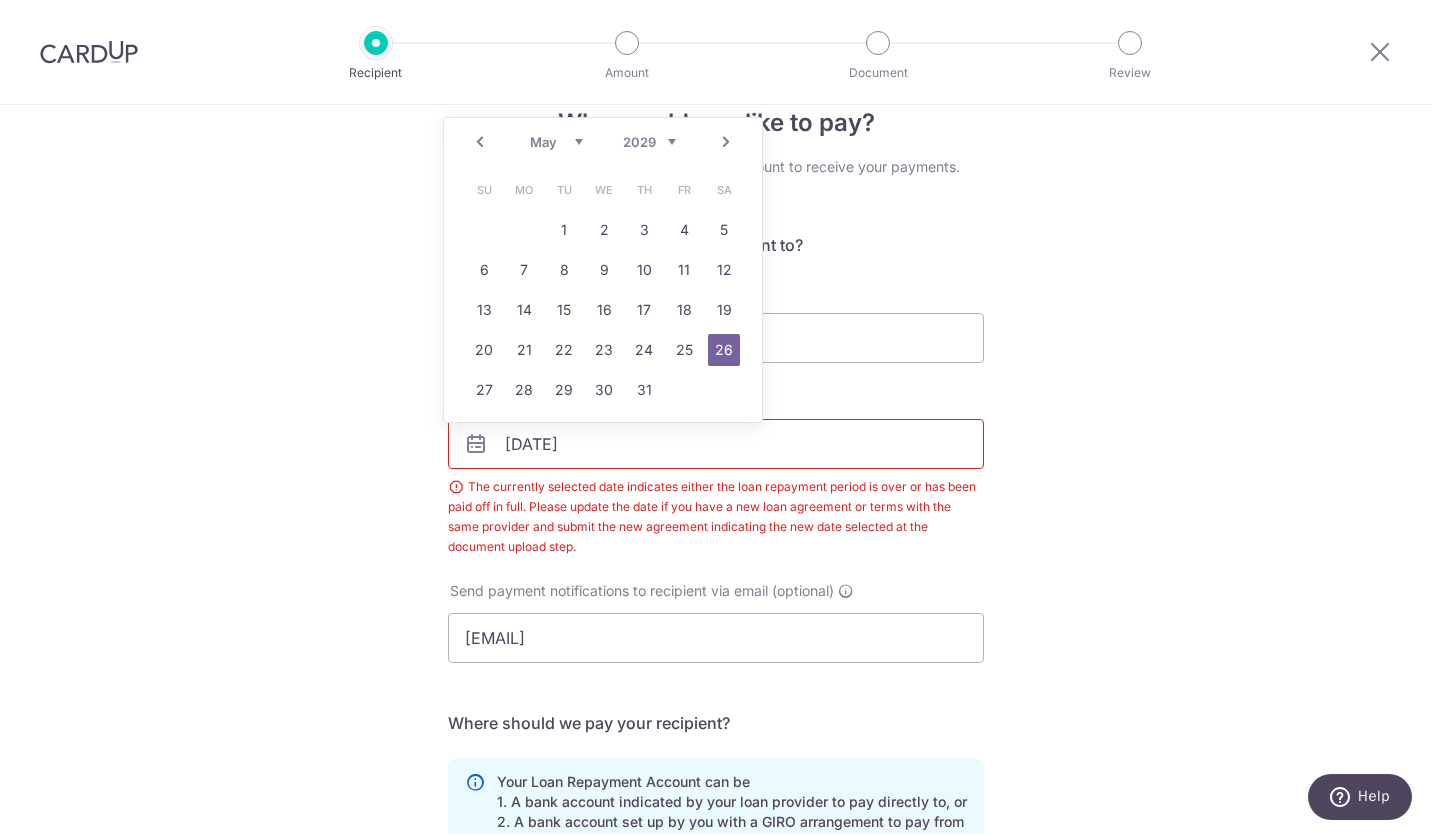 scroll, scrollTop: 42, scrollLeft: 0, axis: vertical 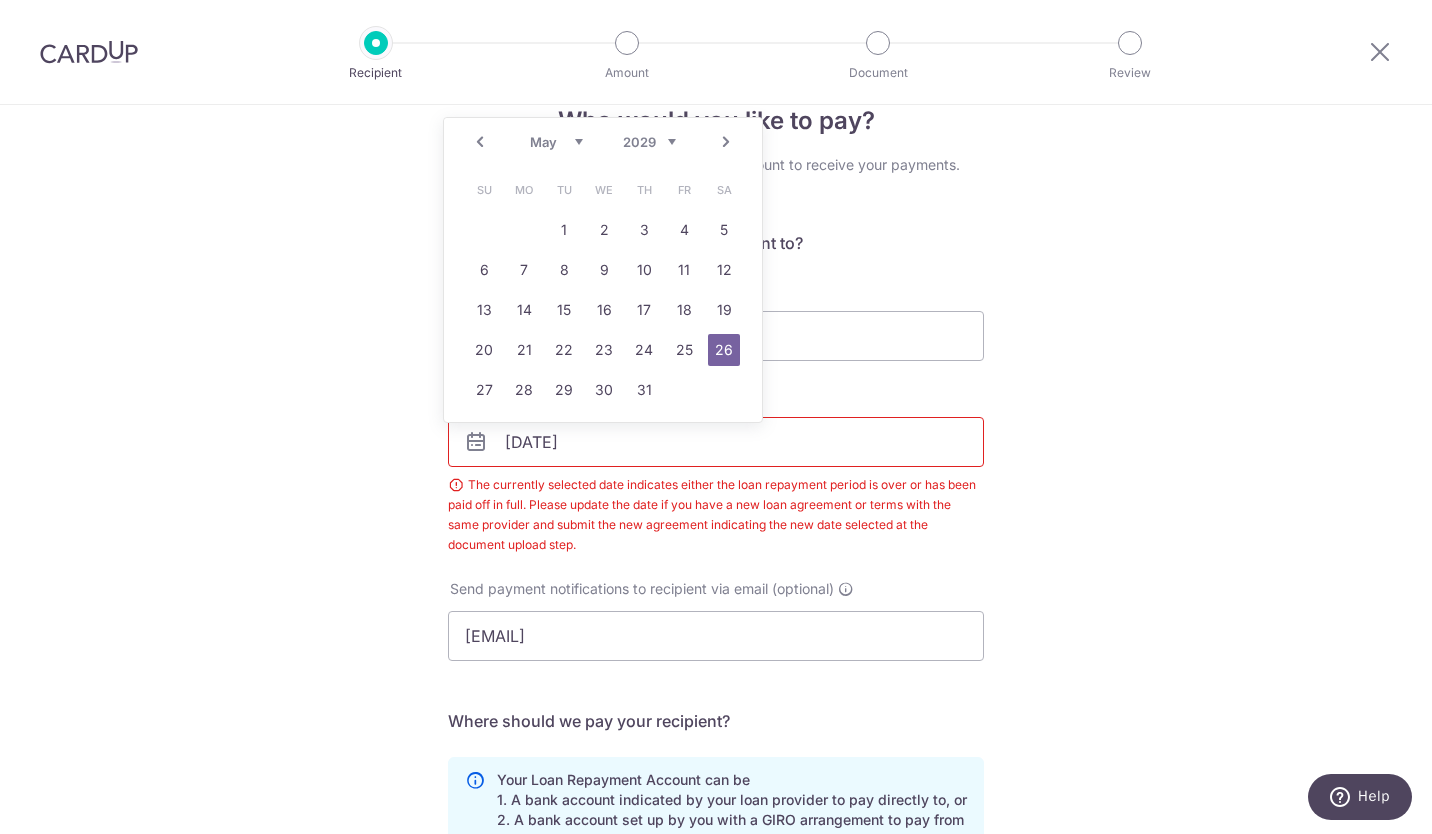 click on "[DATE]" at bounding box center (716, 442) 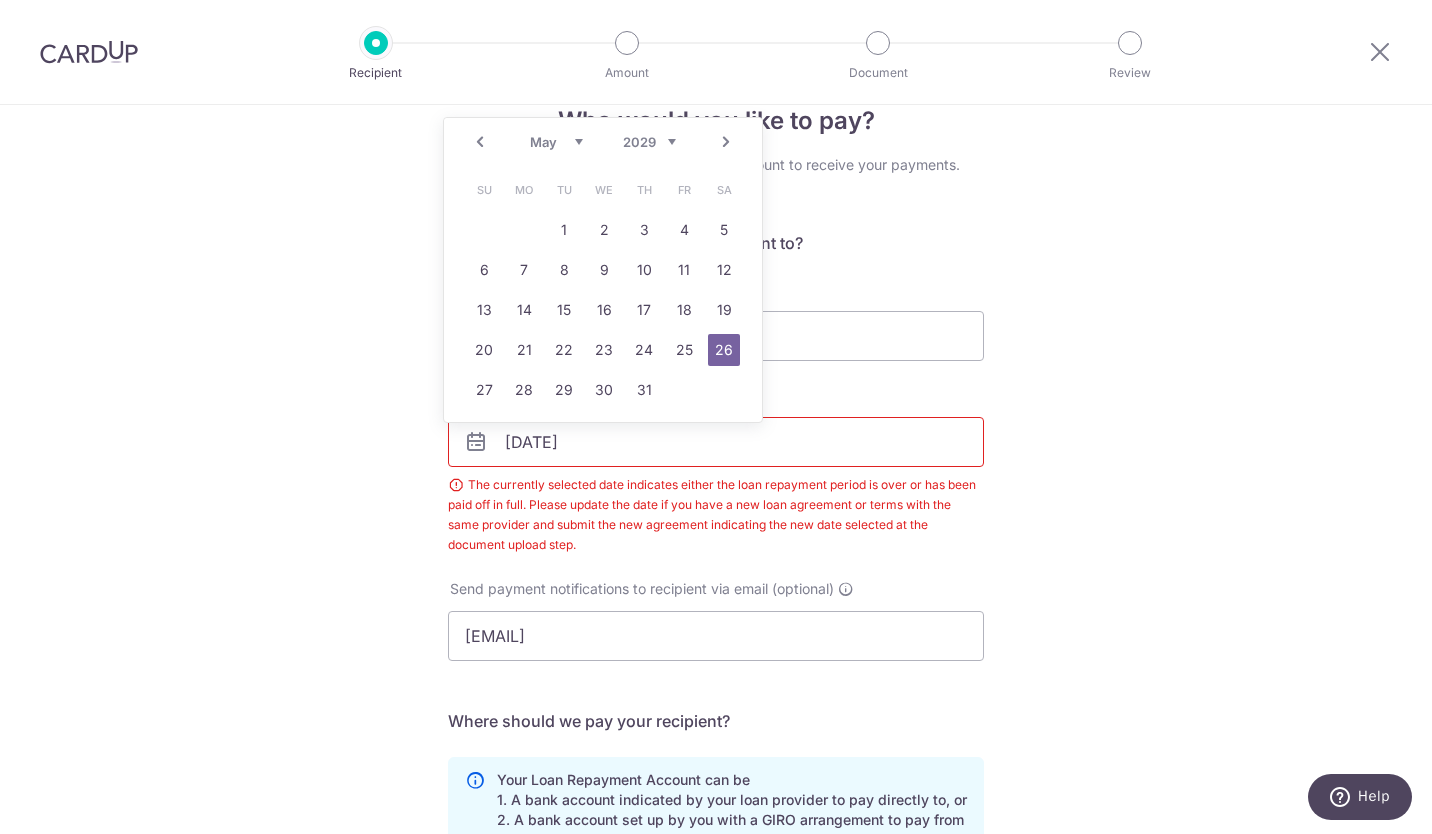type on "[DATE]" 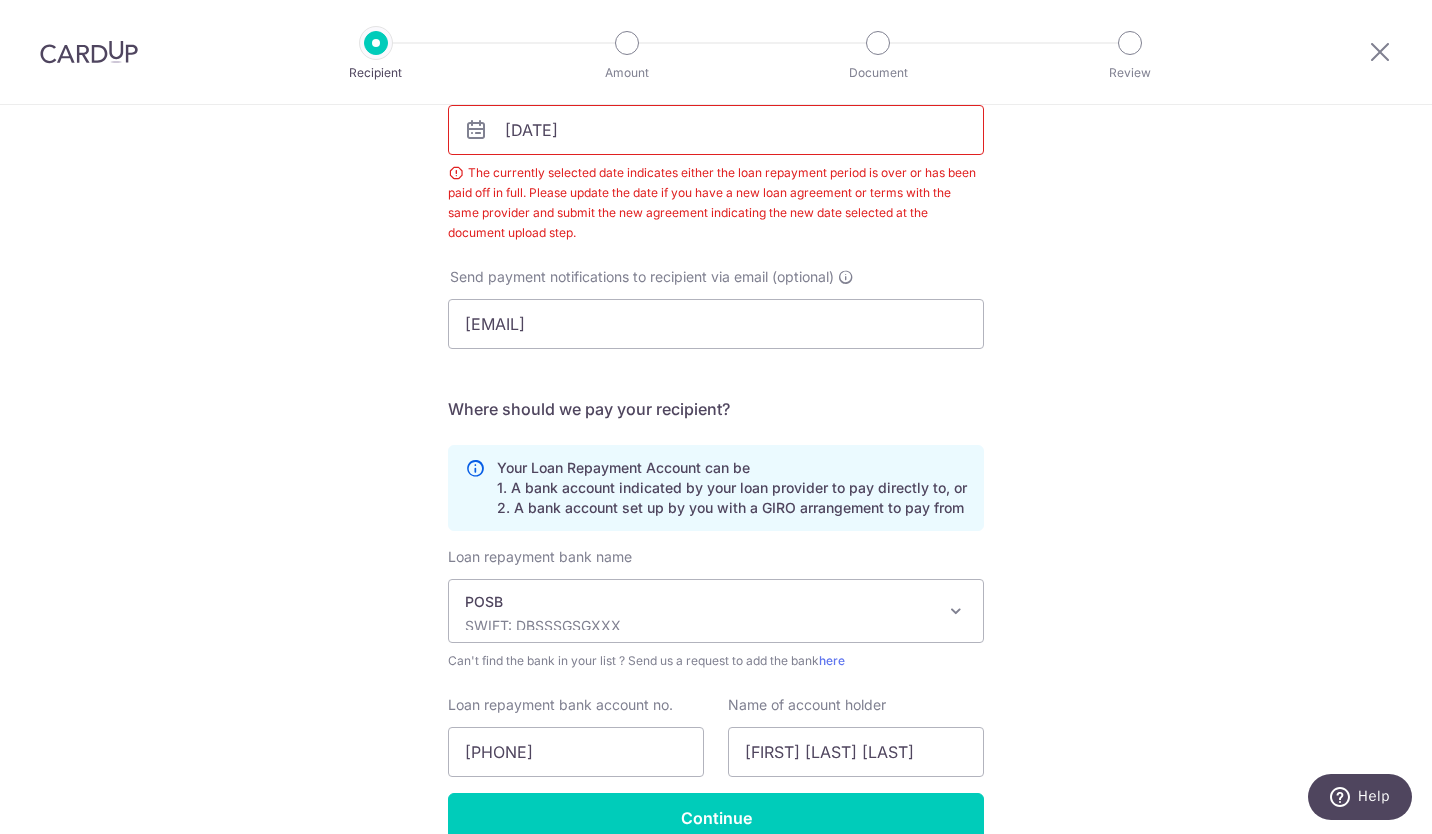 scroll, scrollTop: 457, scrollLeft: 0, axis: vertical 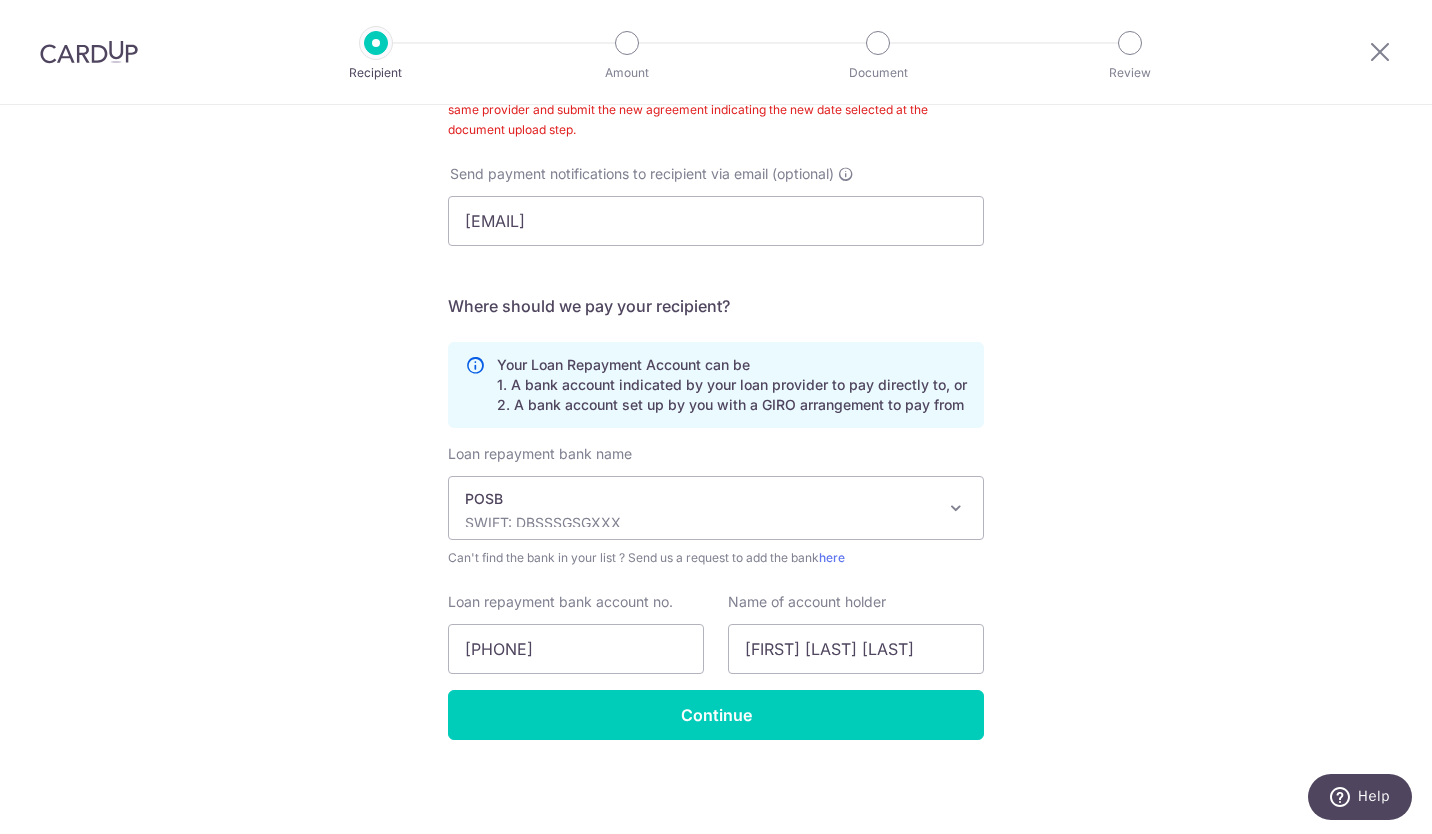 click on "Continue" at bounding box center (716, 715) 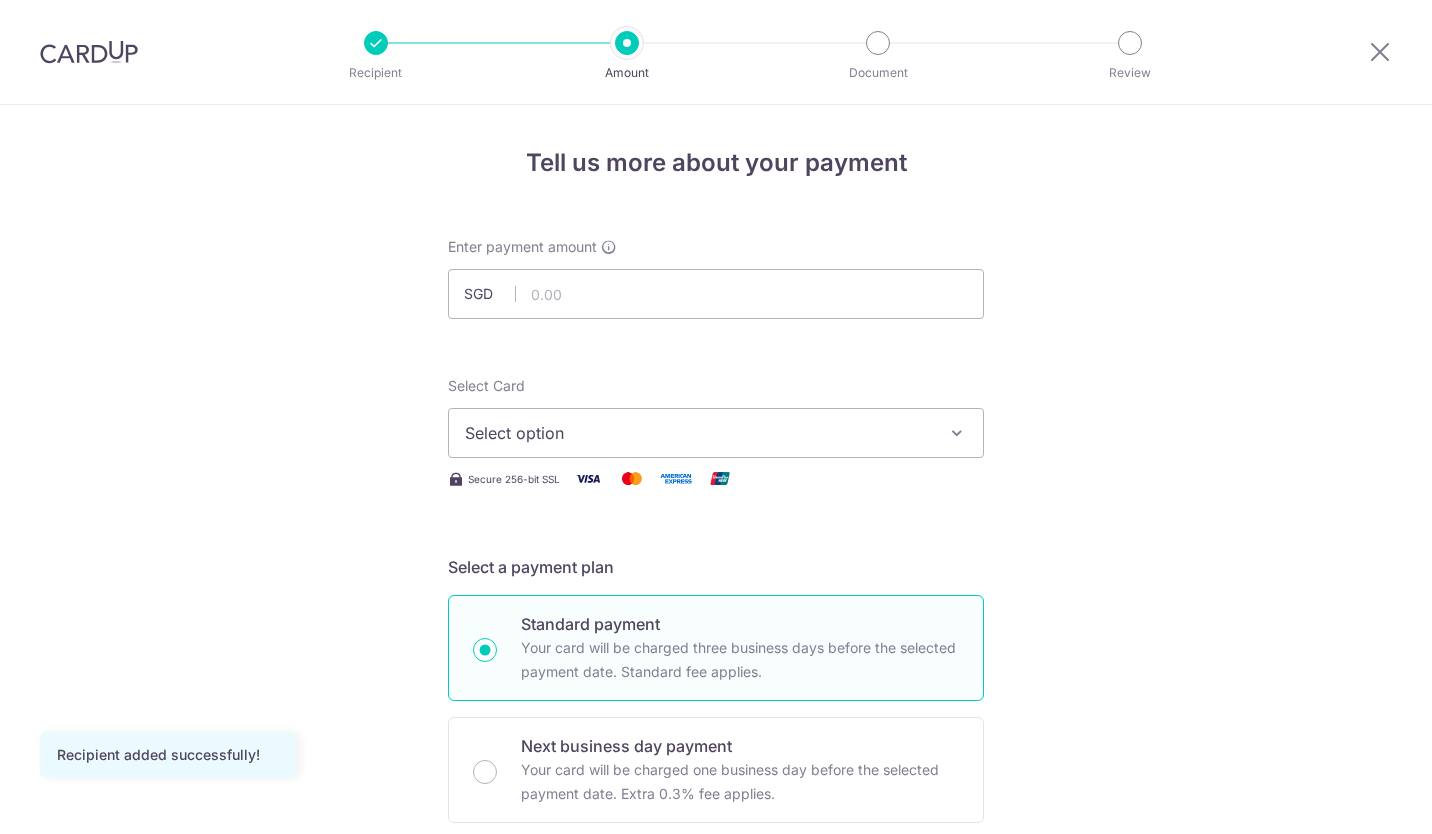 scroll, scrollTop: 0, scrollLeft: 0, axis: both 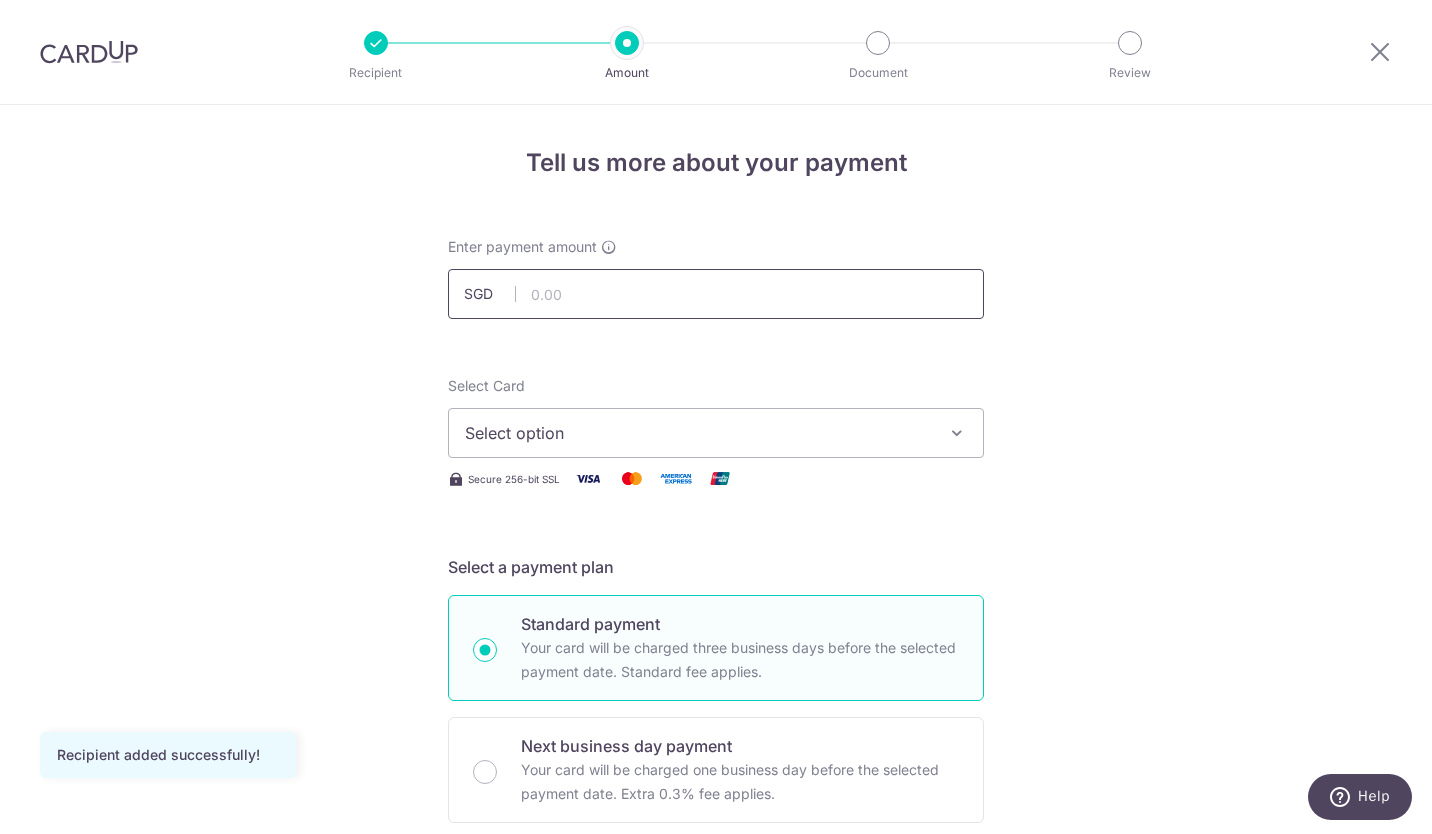 click at bounding box center (716, 294) 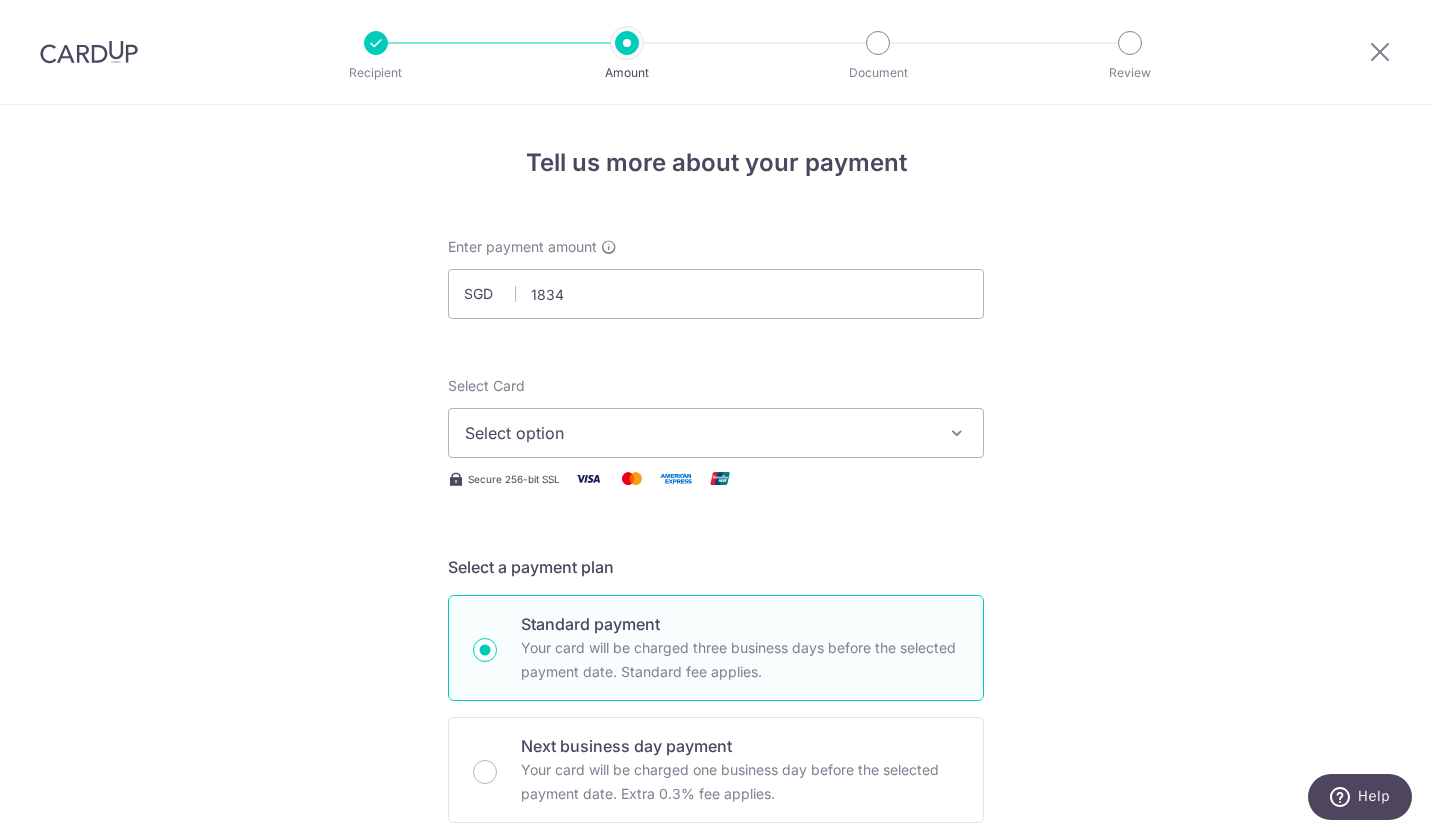 click on "Select option" at bounding box center (716, 433) 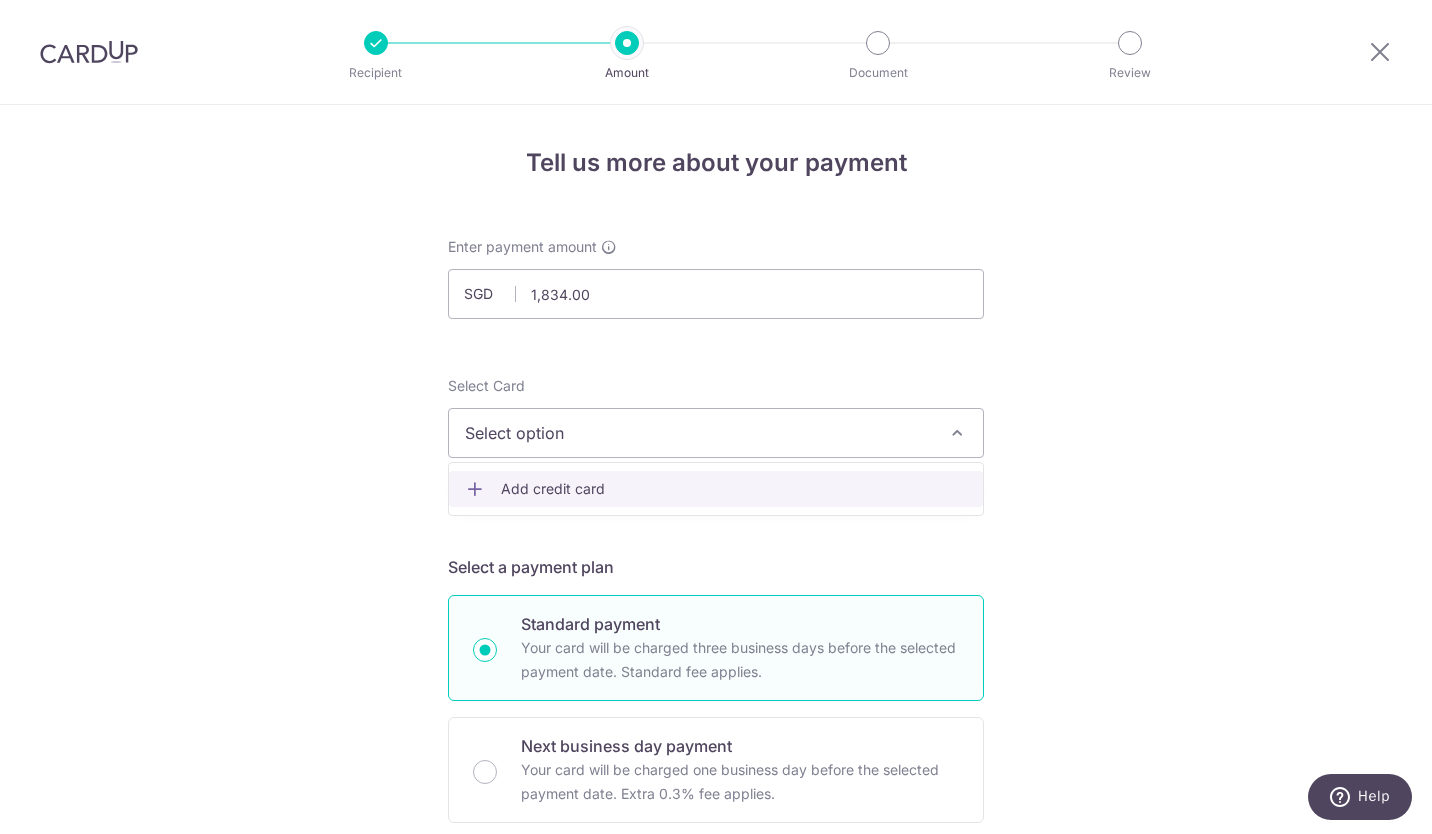 click on "Add credit card" at bounding box center [734, 489] 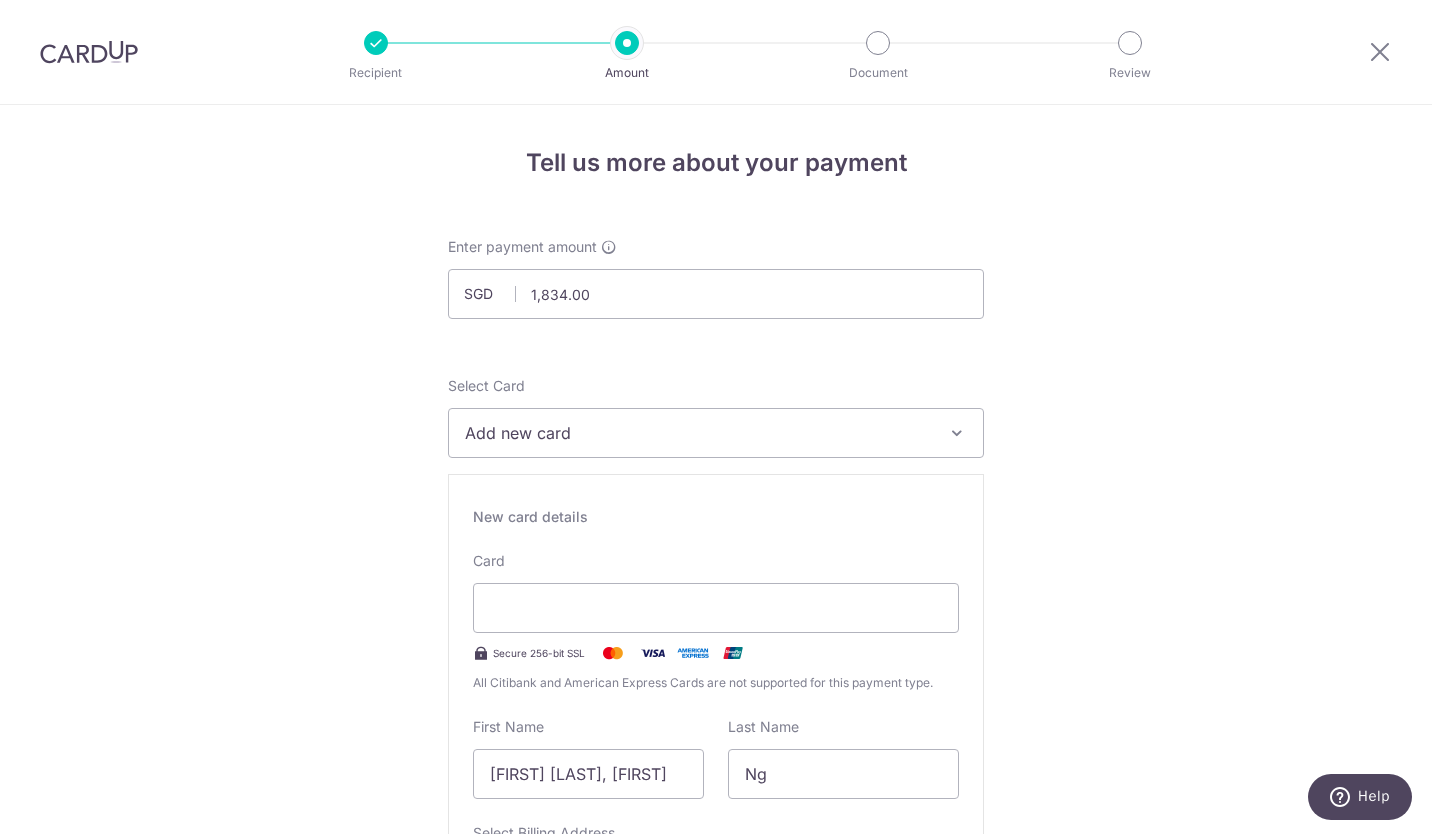 click at bounding box center [957, 433] 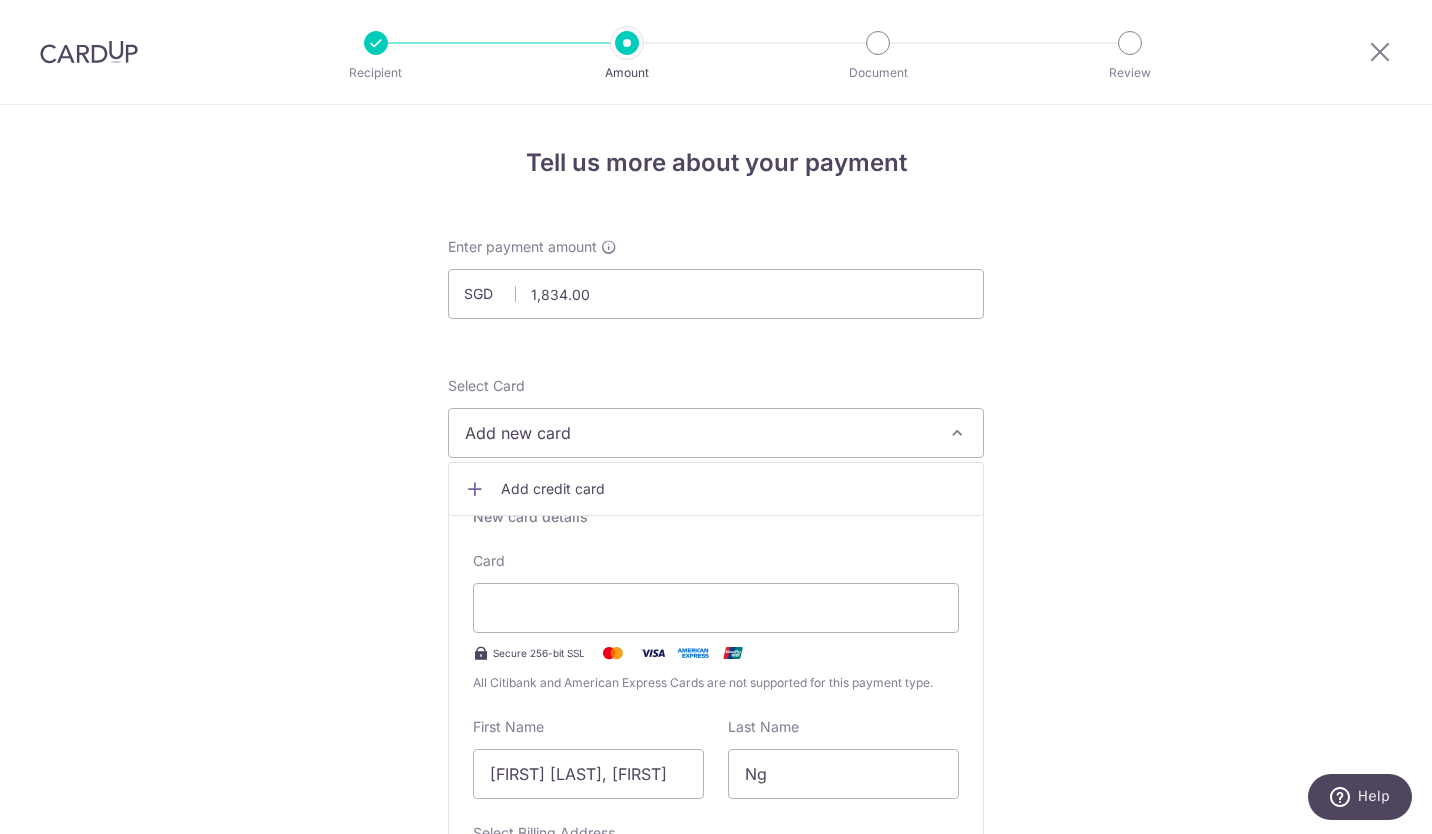 click on "Add new card" at bounding box center [716, 433] 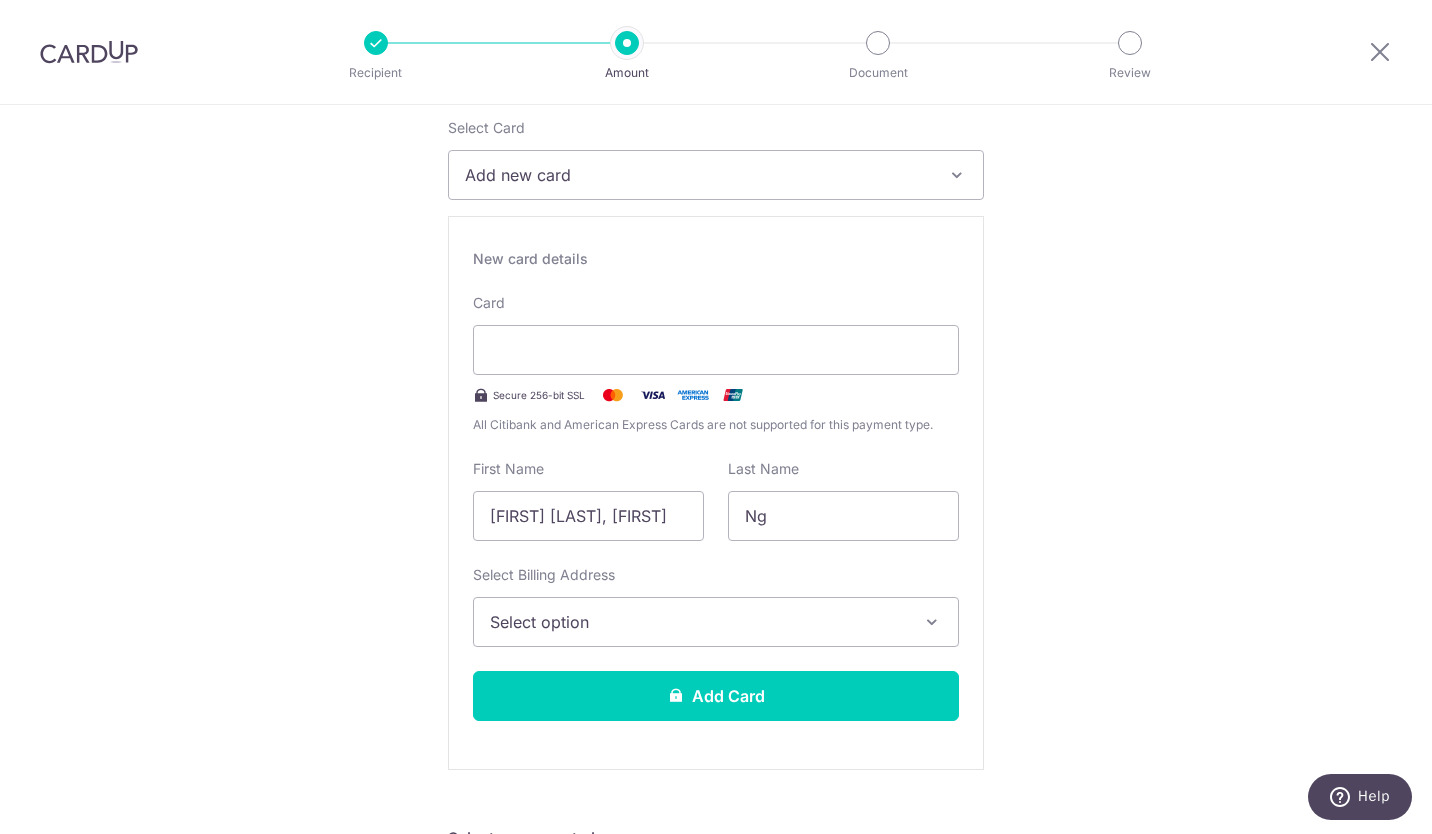 scroll, scrollTop: 258, scrollLeft: 0, axis: vertical 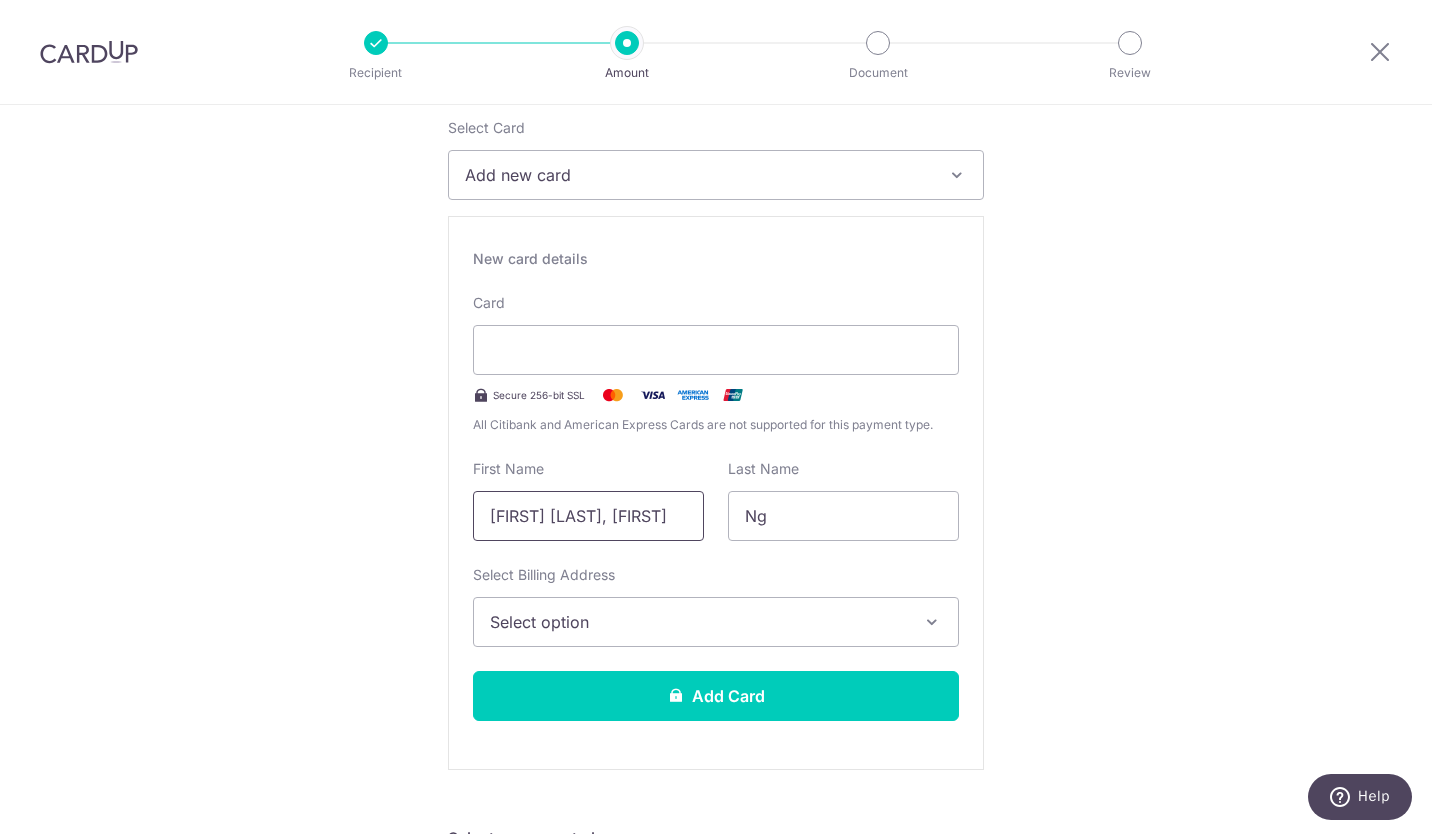 click on "[FIRST] [LAST], [FIRST]" at bounding box center [588, 516] 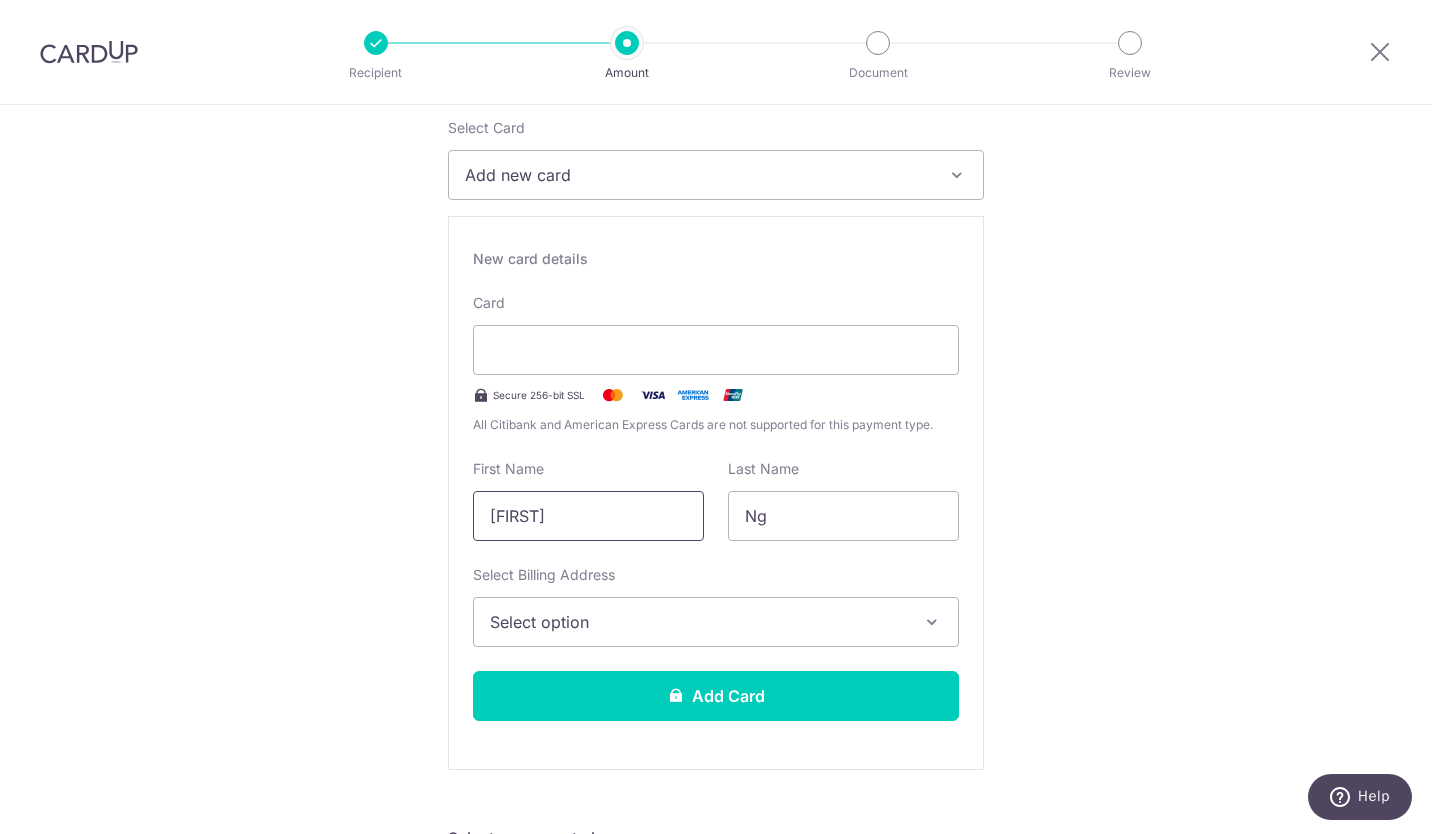 type on "[FIRST]" 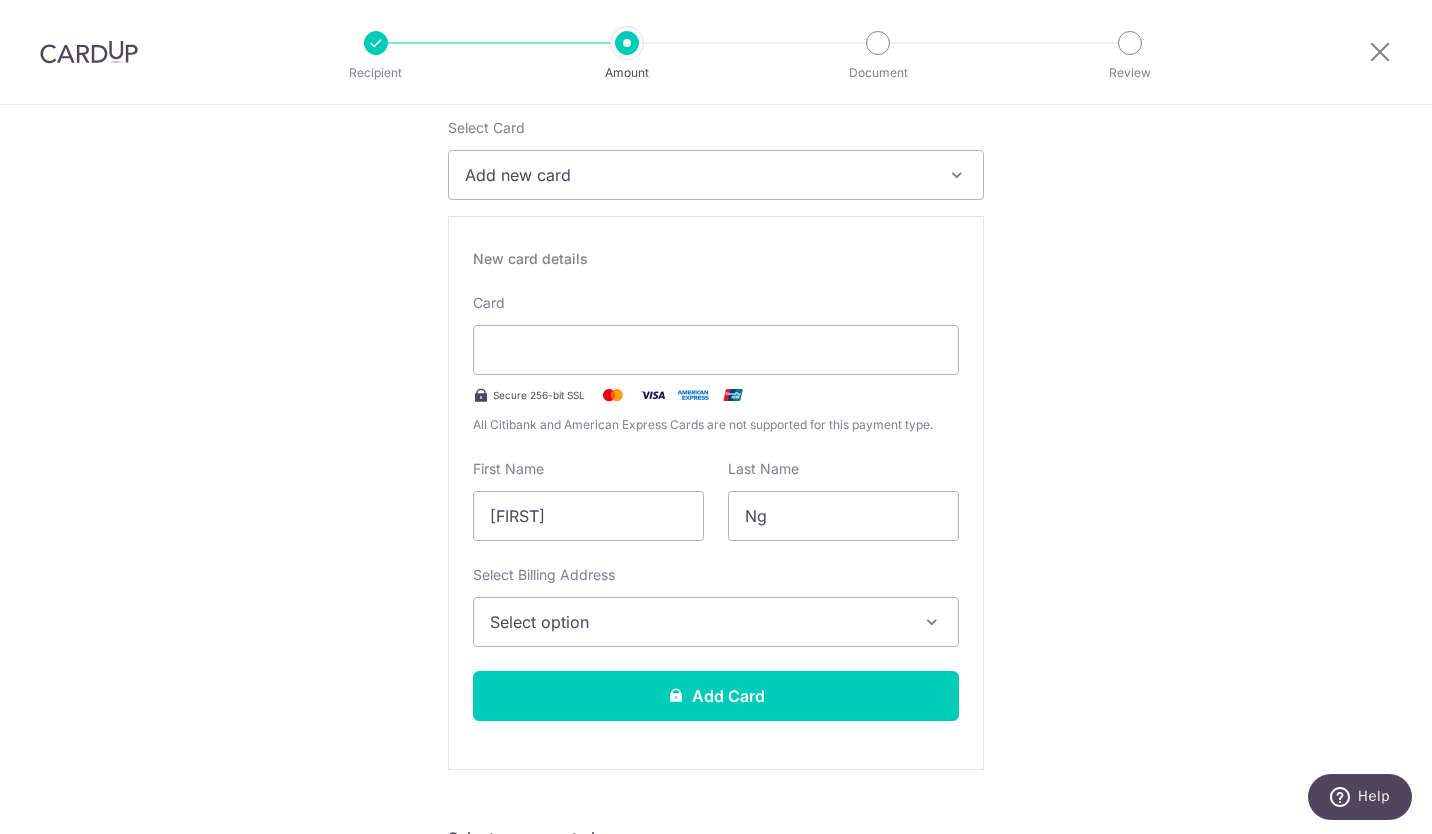 click at bounding box center [932, 622] 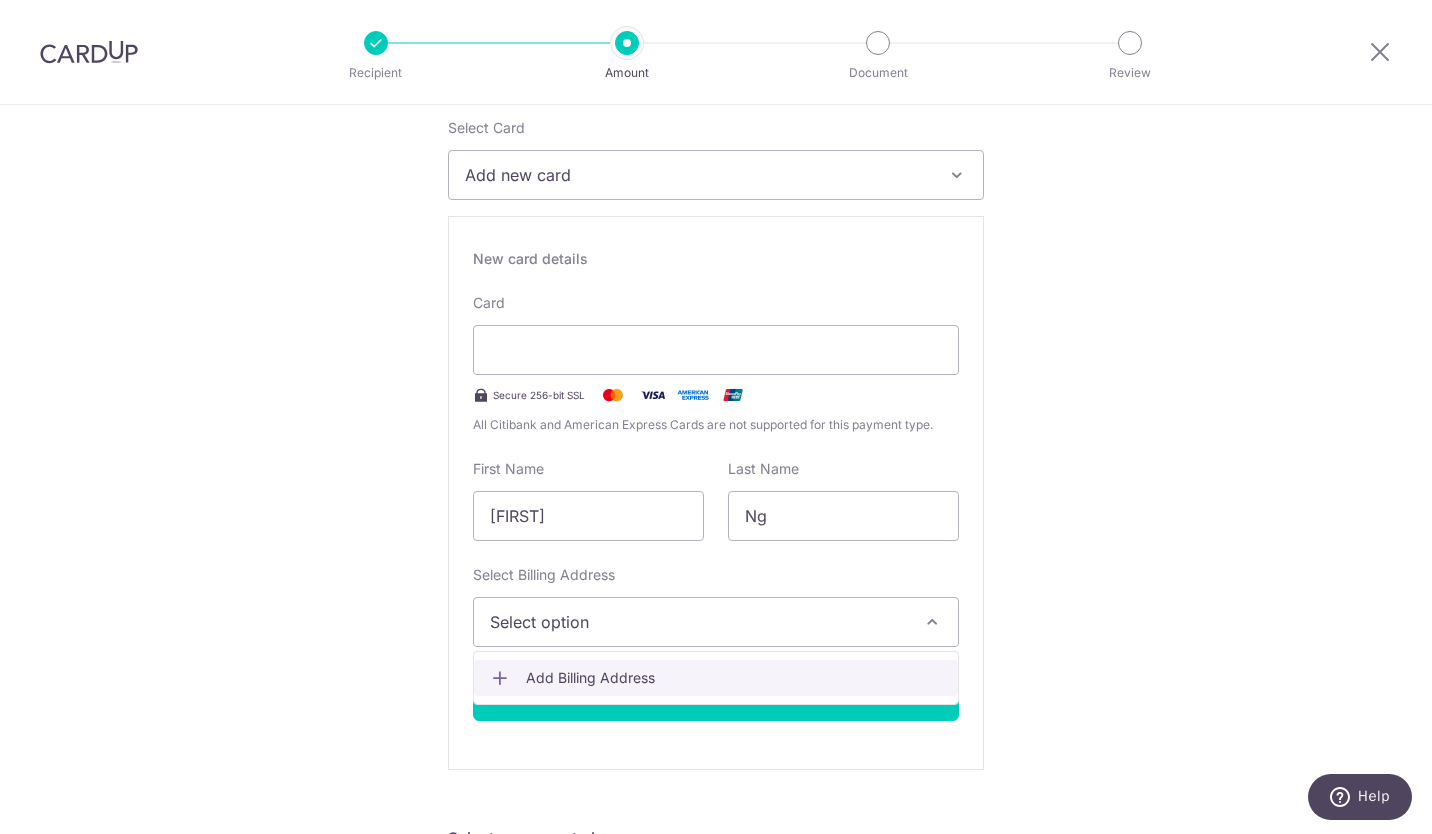click on "Add Billing Address" at bounding box center (734, 678) 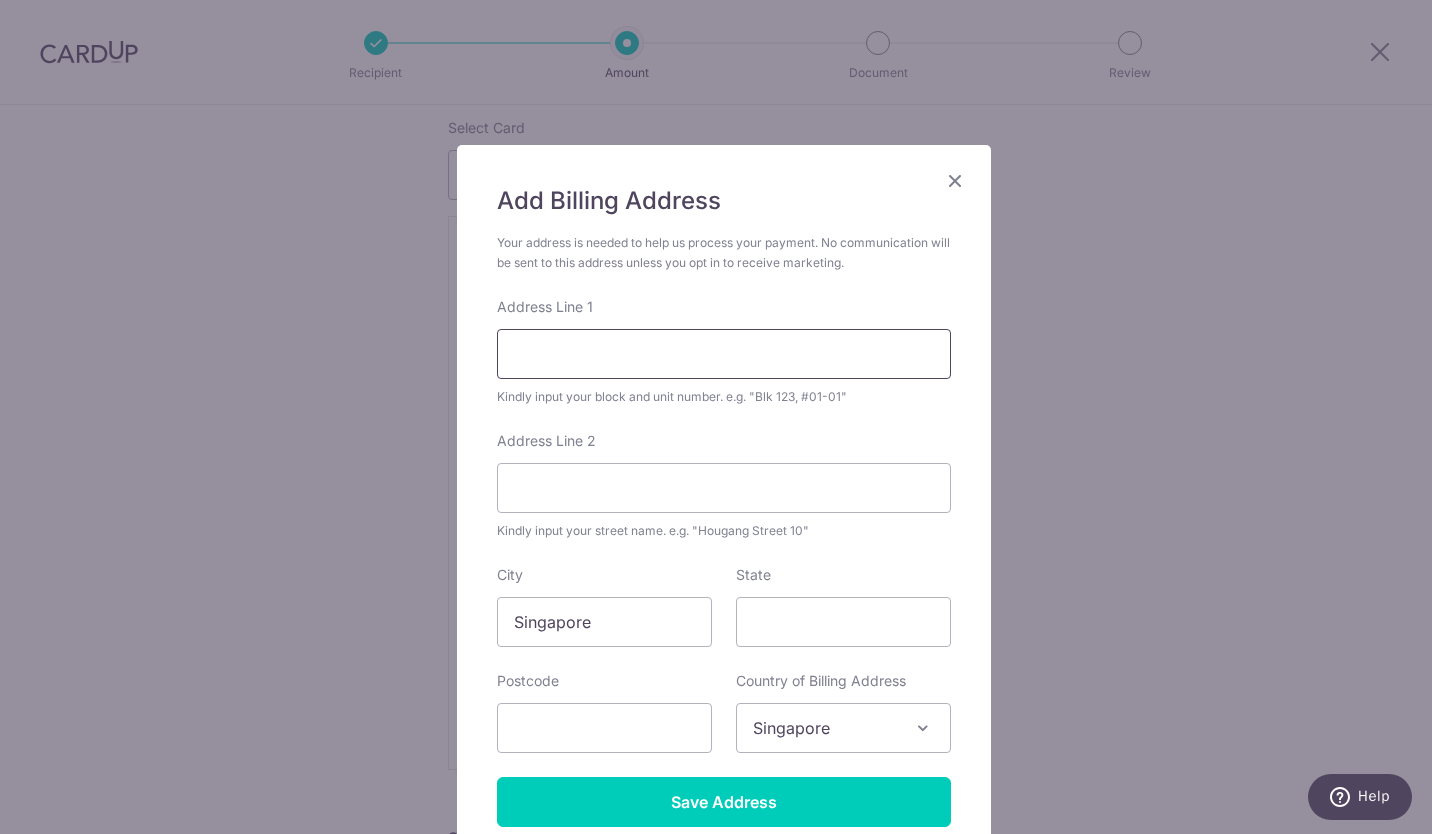 click on "Address Line 1" at bounding box center [724, 354] 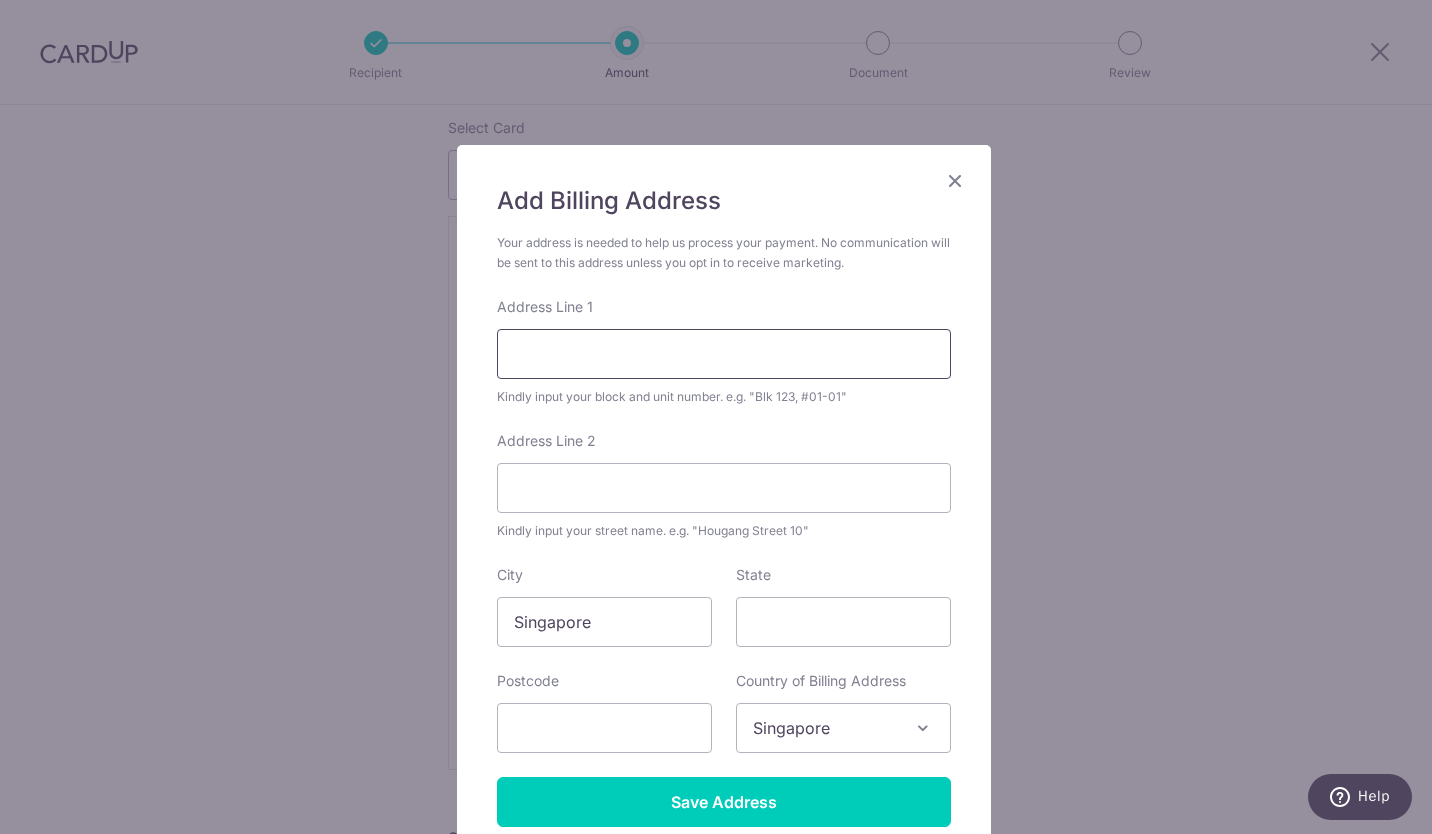 type on "[NUMBER] [STREET]" 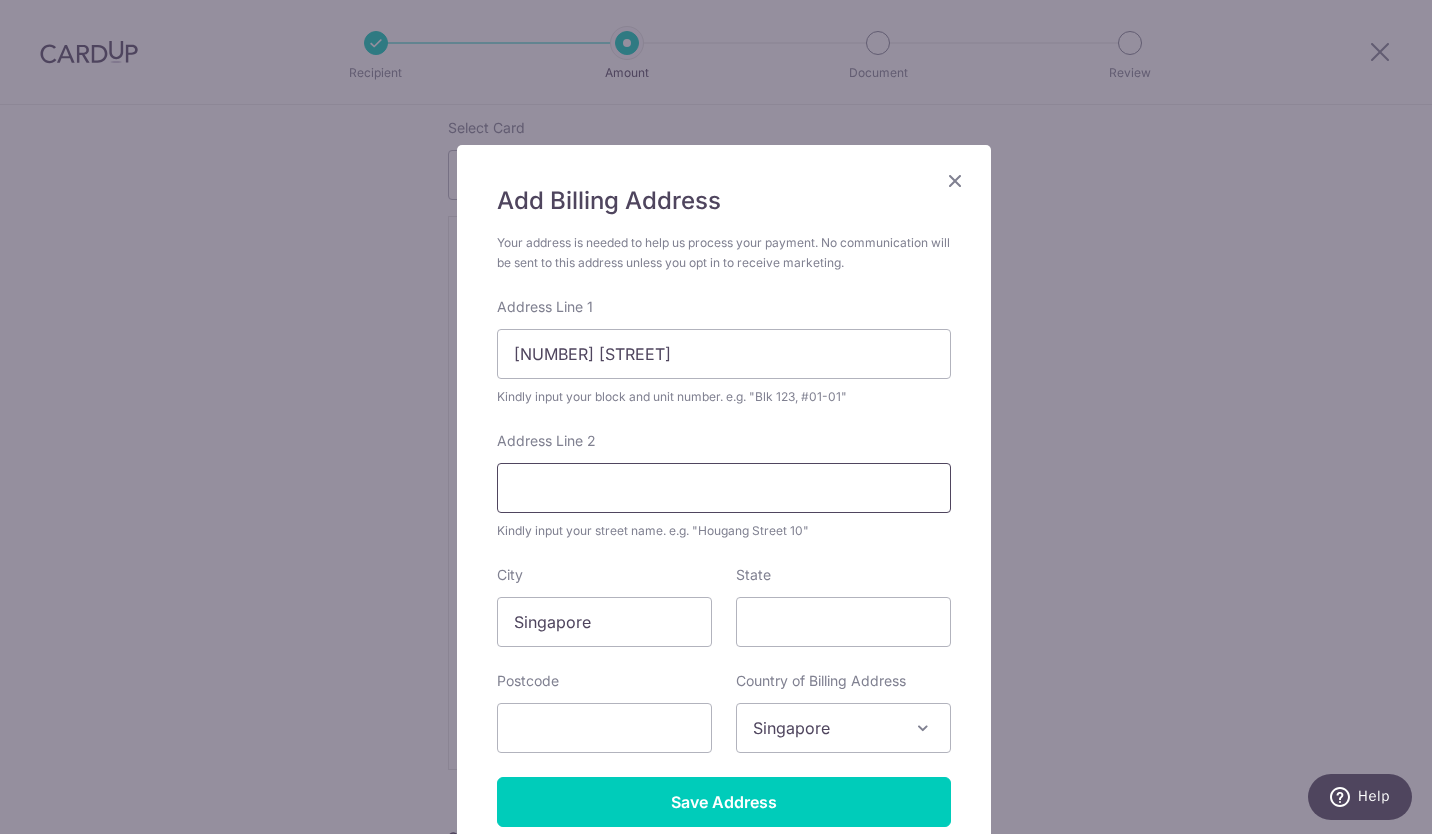 type on "[NUMBER]-[NUMBER]" 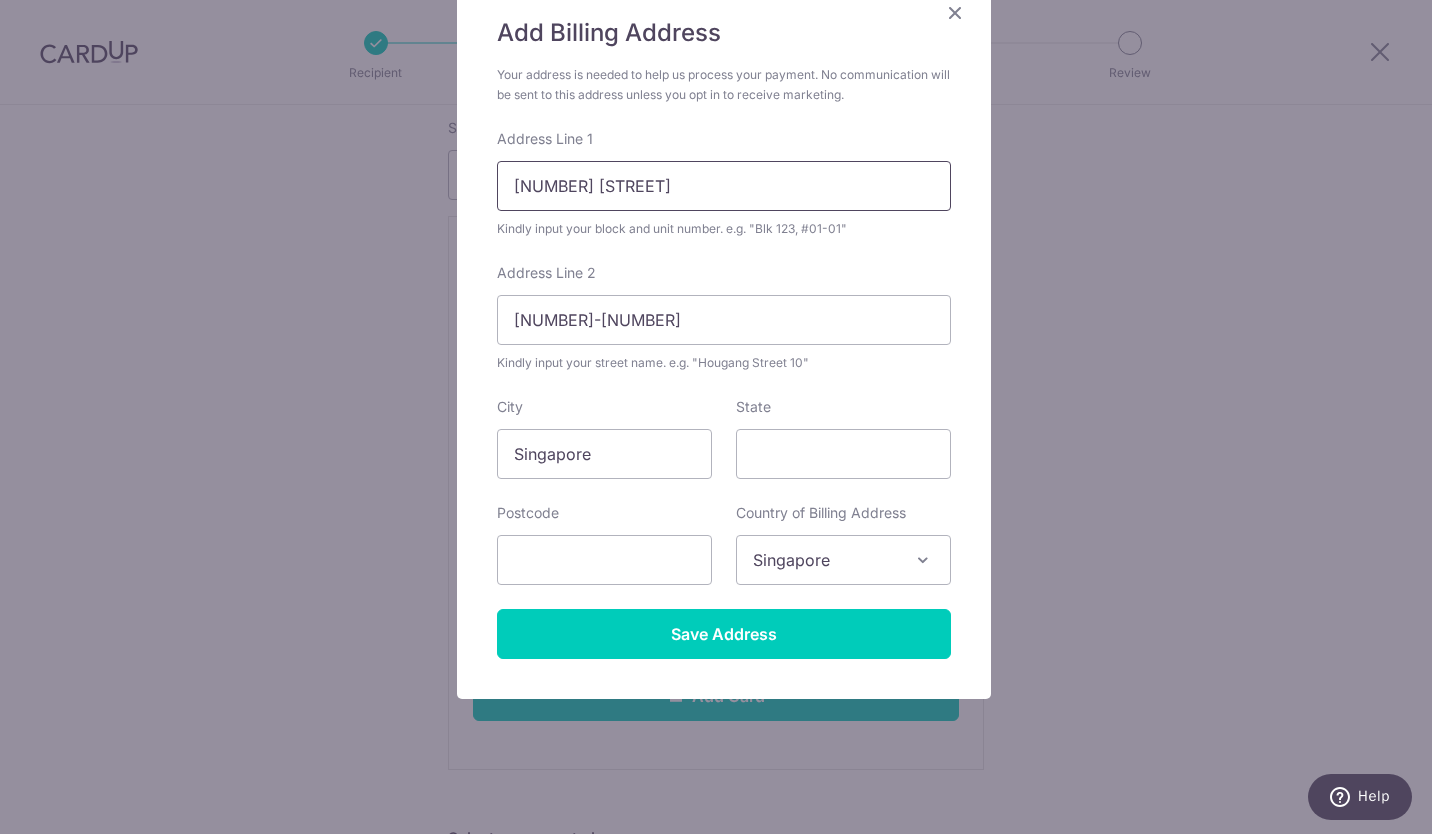 scroll, scrollTop: 178, scrollLeft: 0, axis: vertical 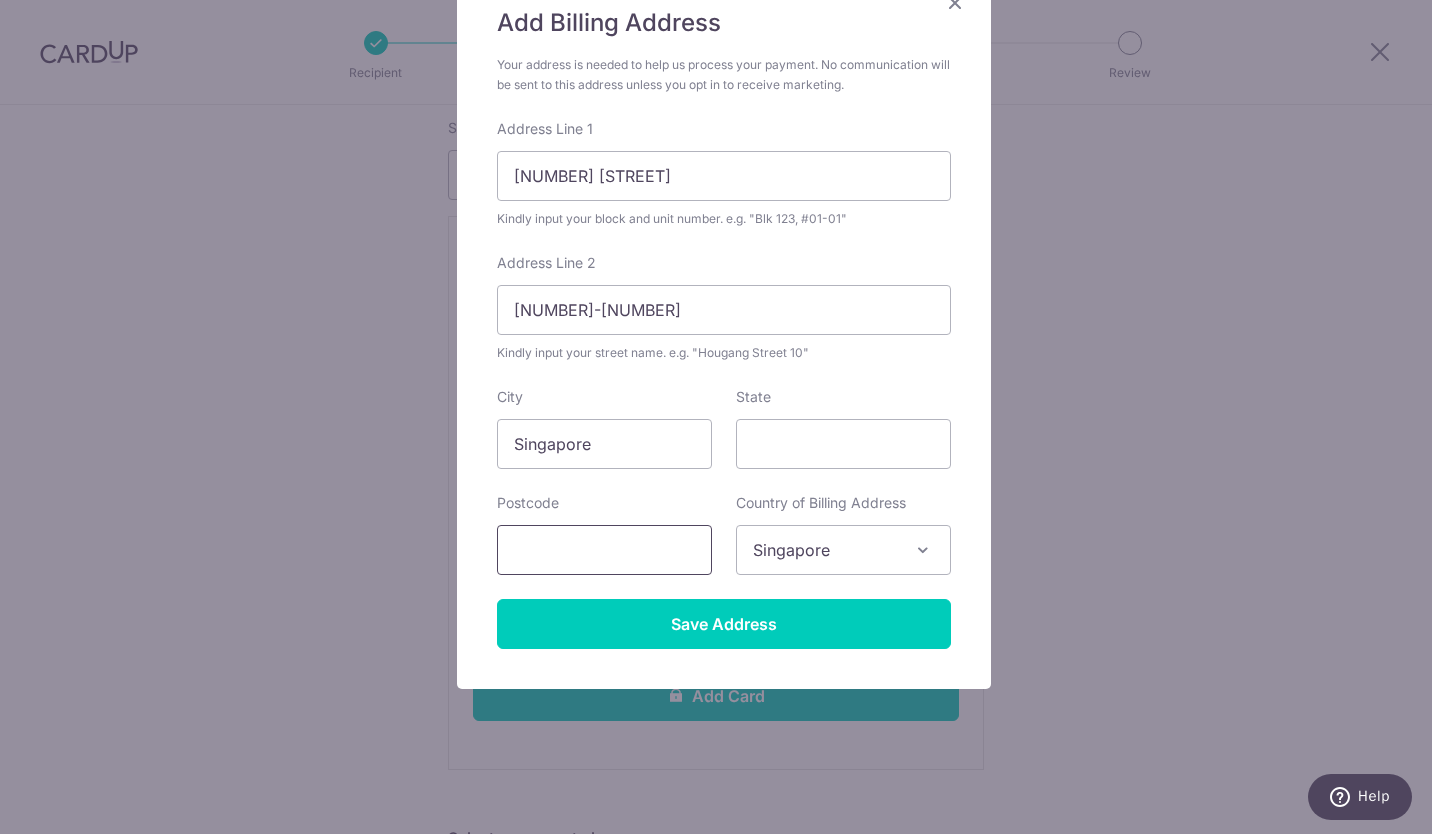 click at bounding box center [604, 550] 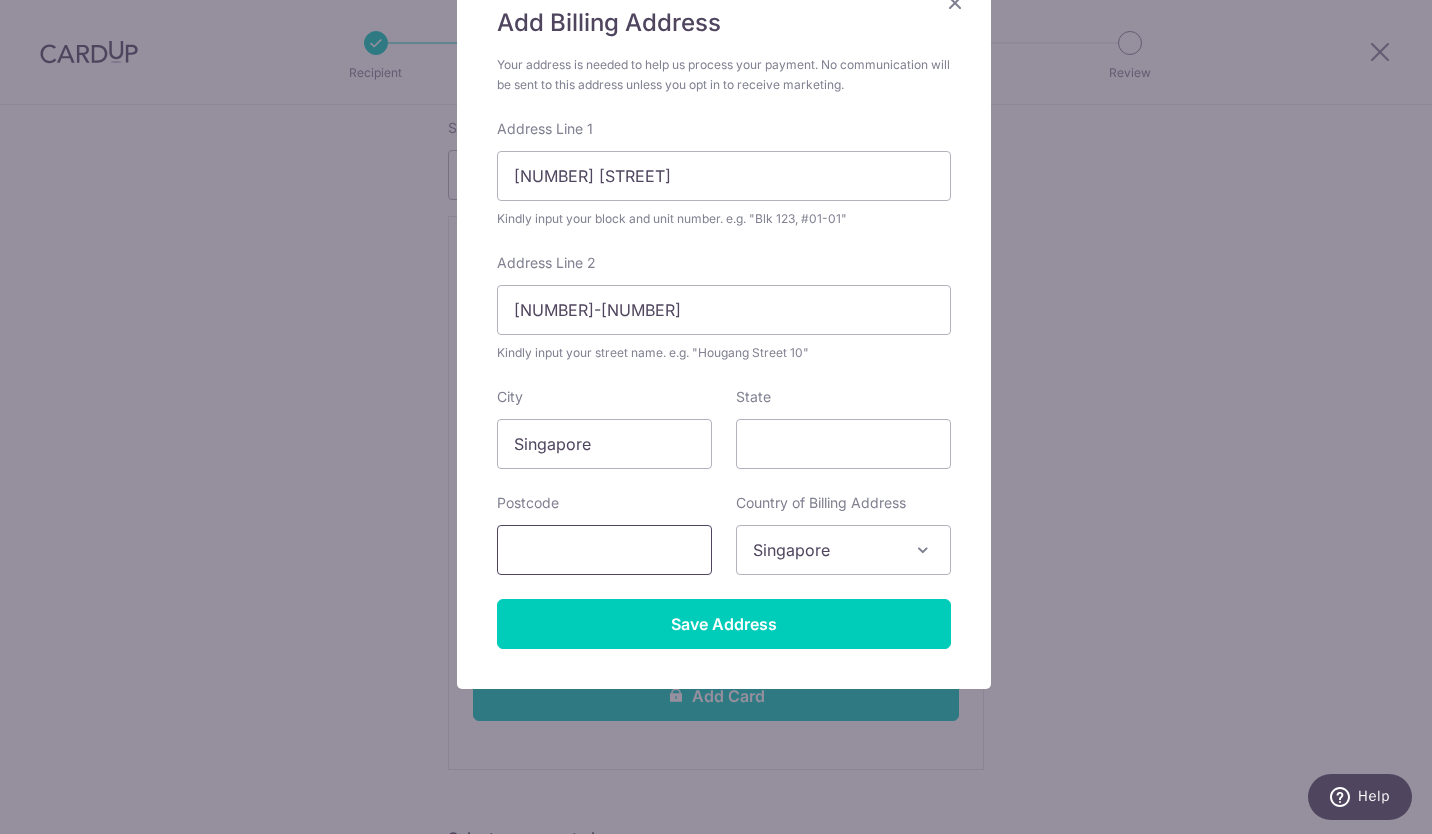 type on "575749" 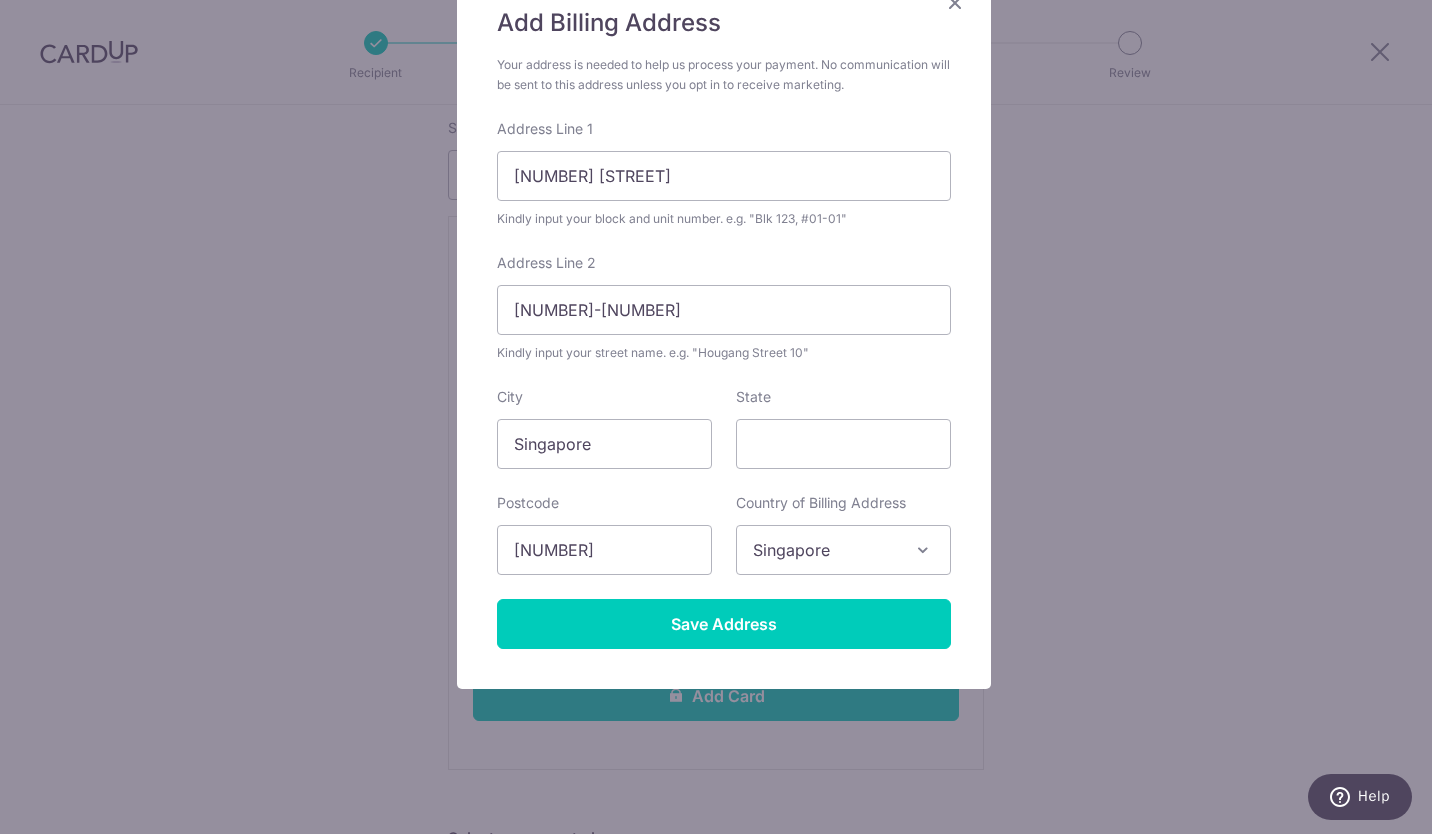 type on "Singapore" 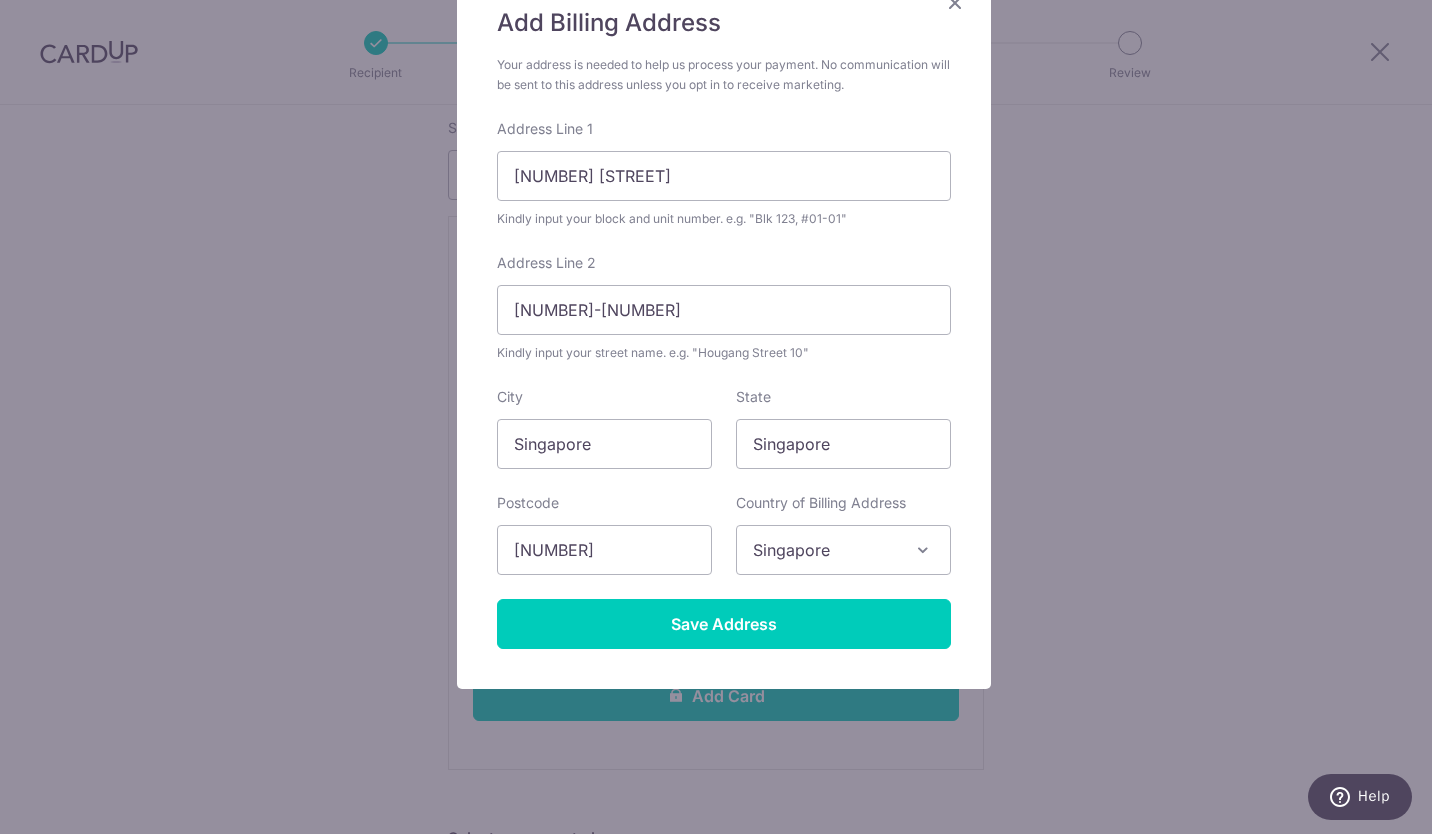 click on "Save Address" at bounding box center [724, 624] 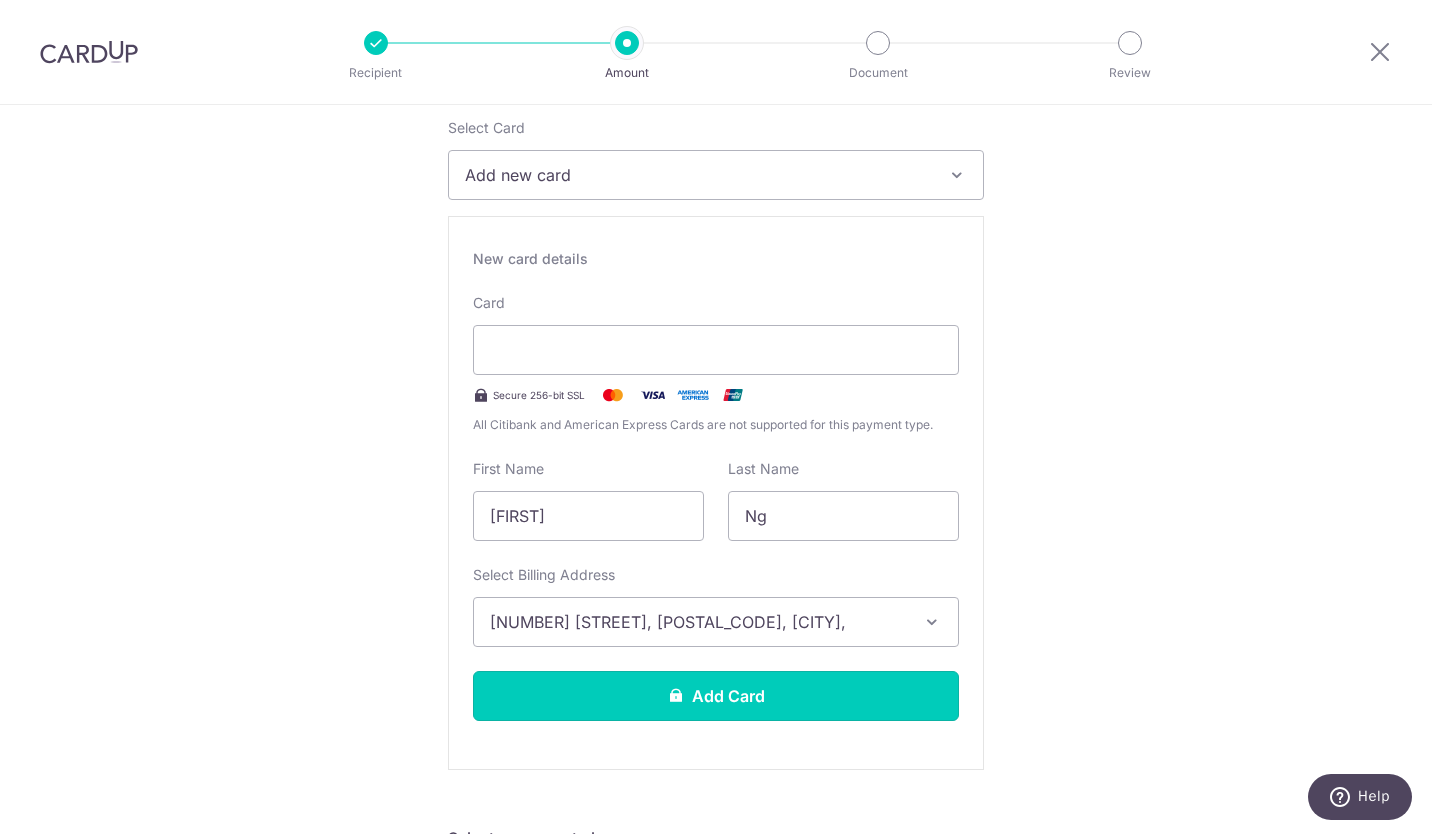 click on "Add Card" at bounding box center [716, 696] 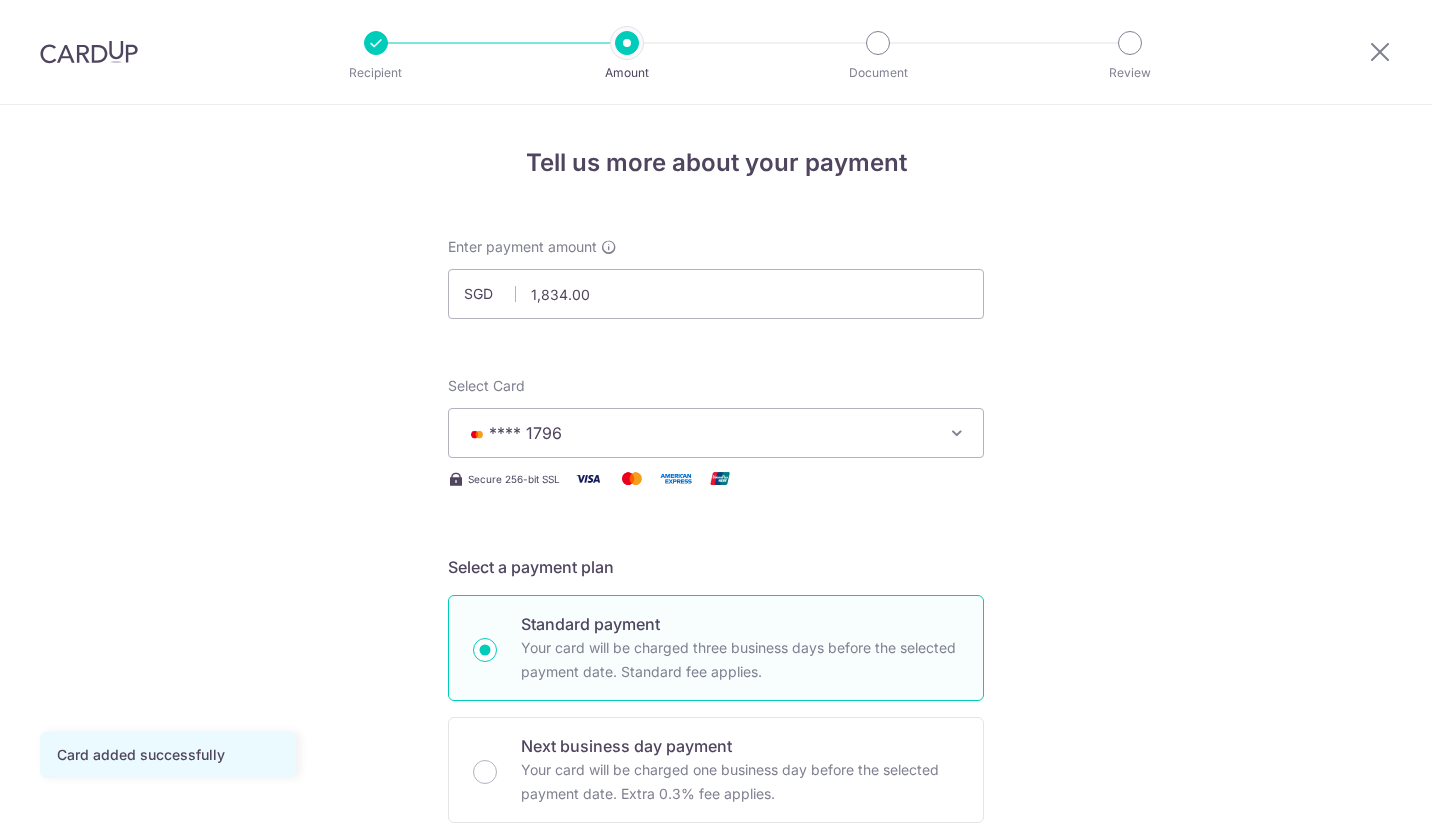 scroll, scrollTop: 0, scrollLeft: 0, axis: both 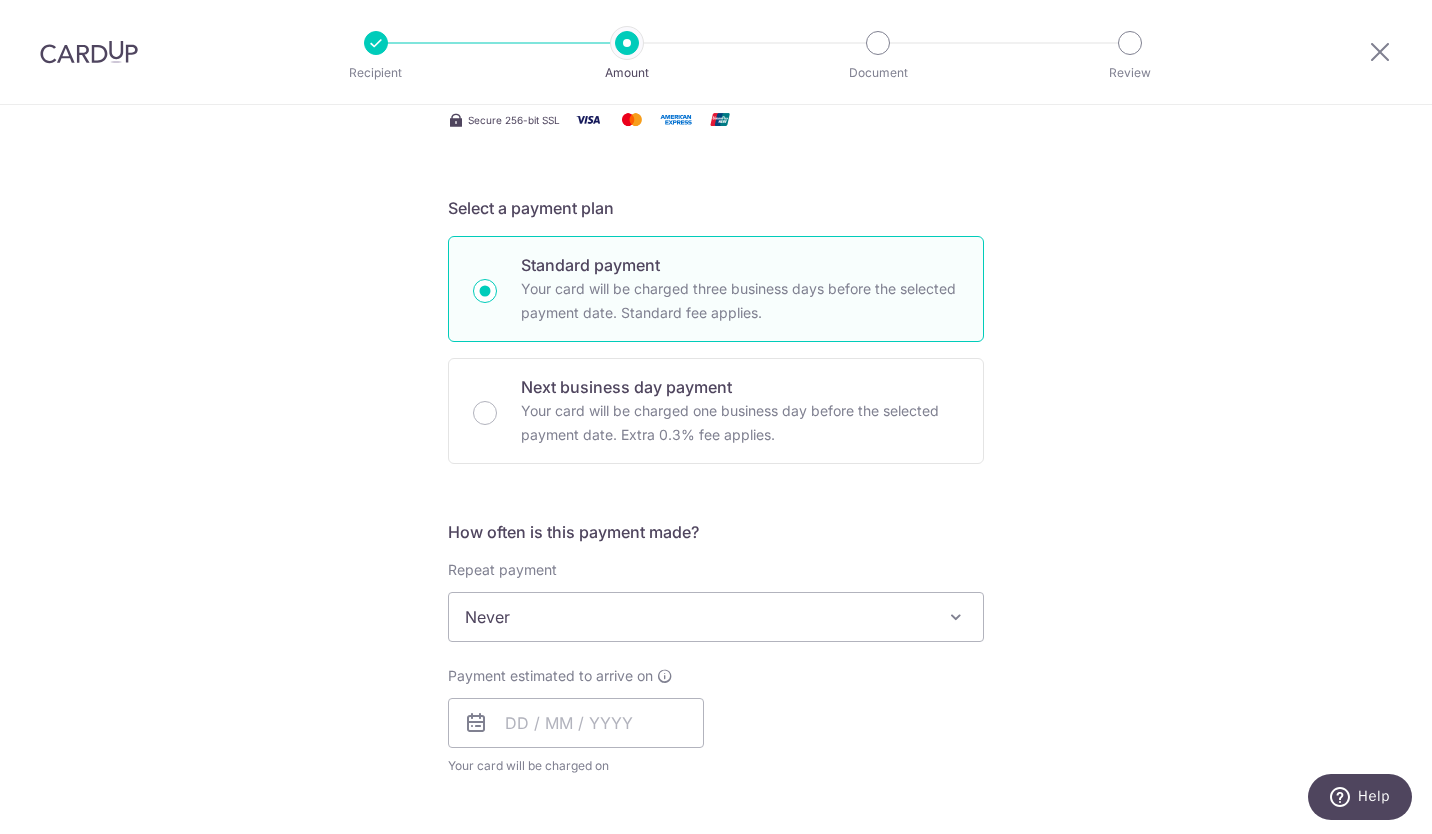 click at bounding box center [956, 617] 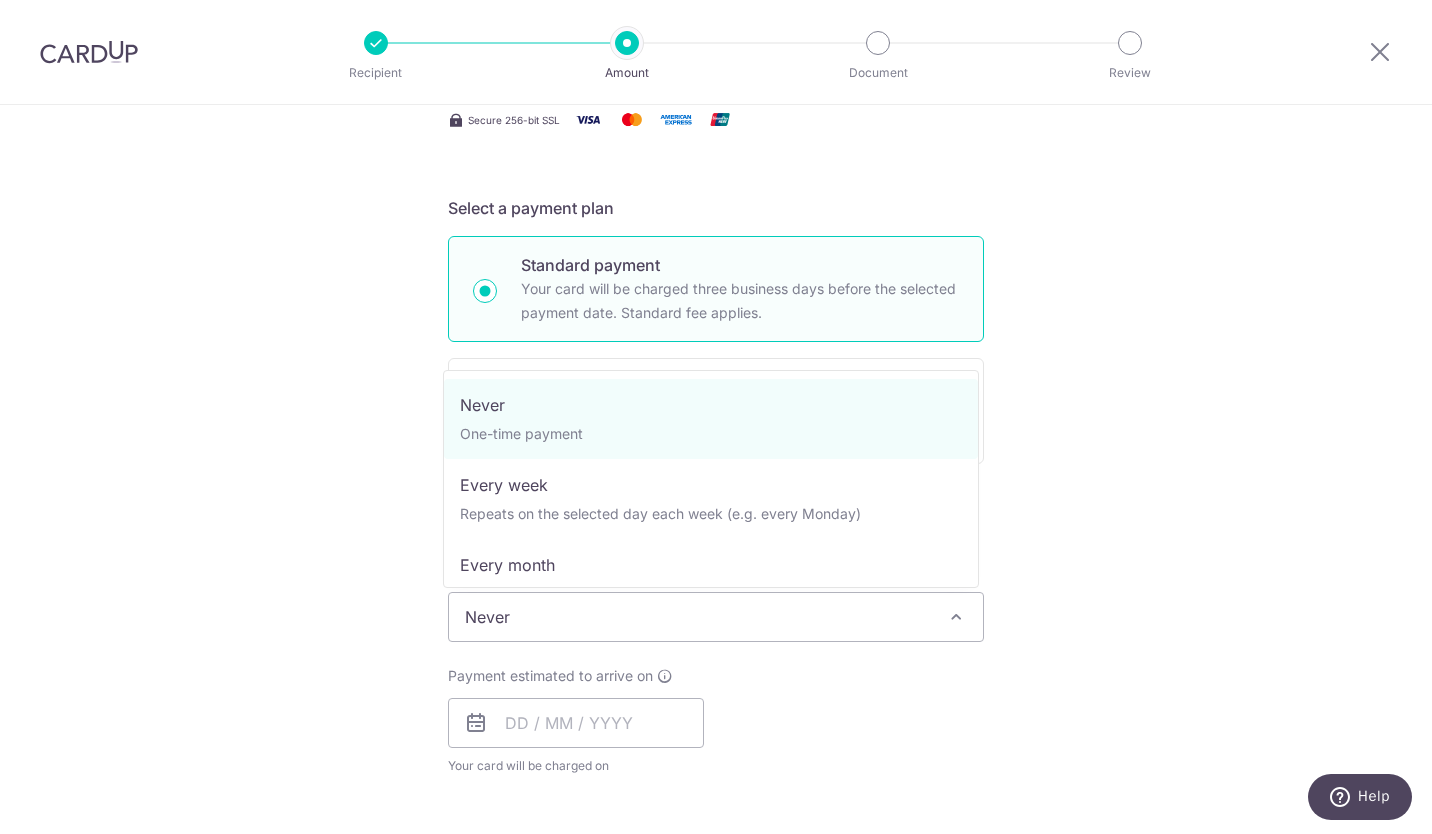 click on "Never One-time payment Every week Repeats on the selected day each week (e.g. every Monday) Every month Repeats on the selected date of each month (e.g. every 28th) Every quarter Repeats every 3 months based on the selected date Every half a year Repeats every 6 months based on the selected date" at bounding box center (711, 479) 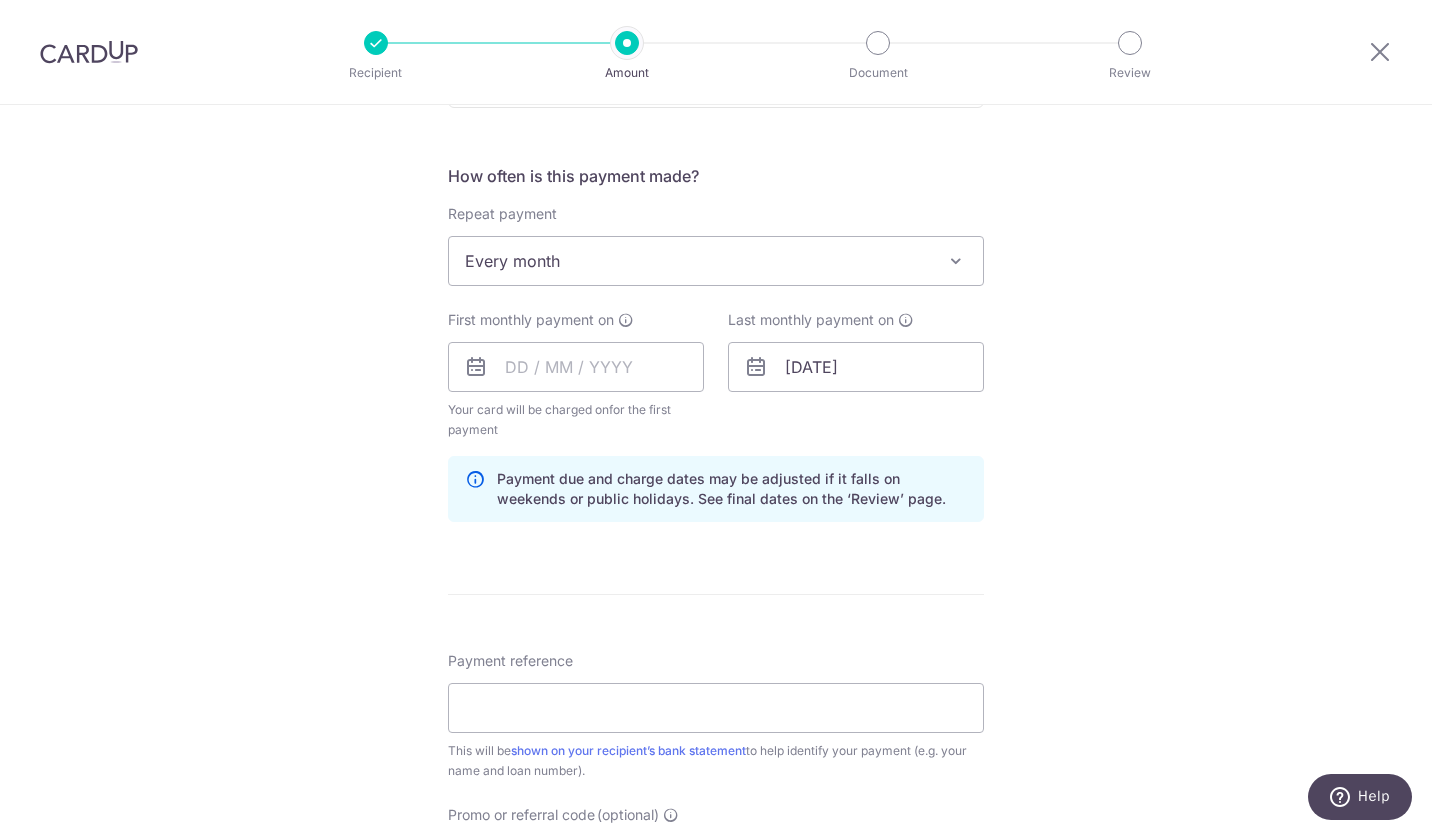 scroll, scrollTop: 716, scrollLeft: 0, axis: vertical 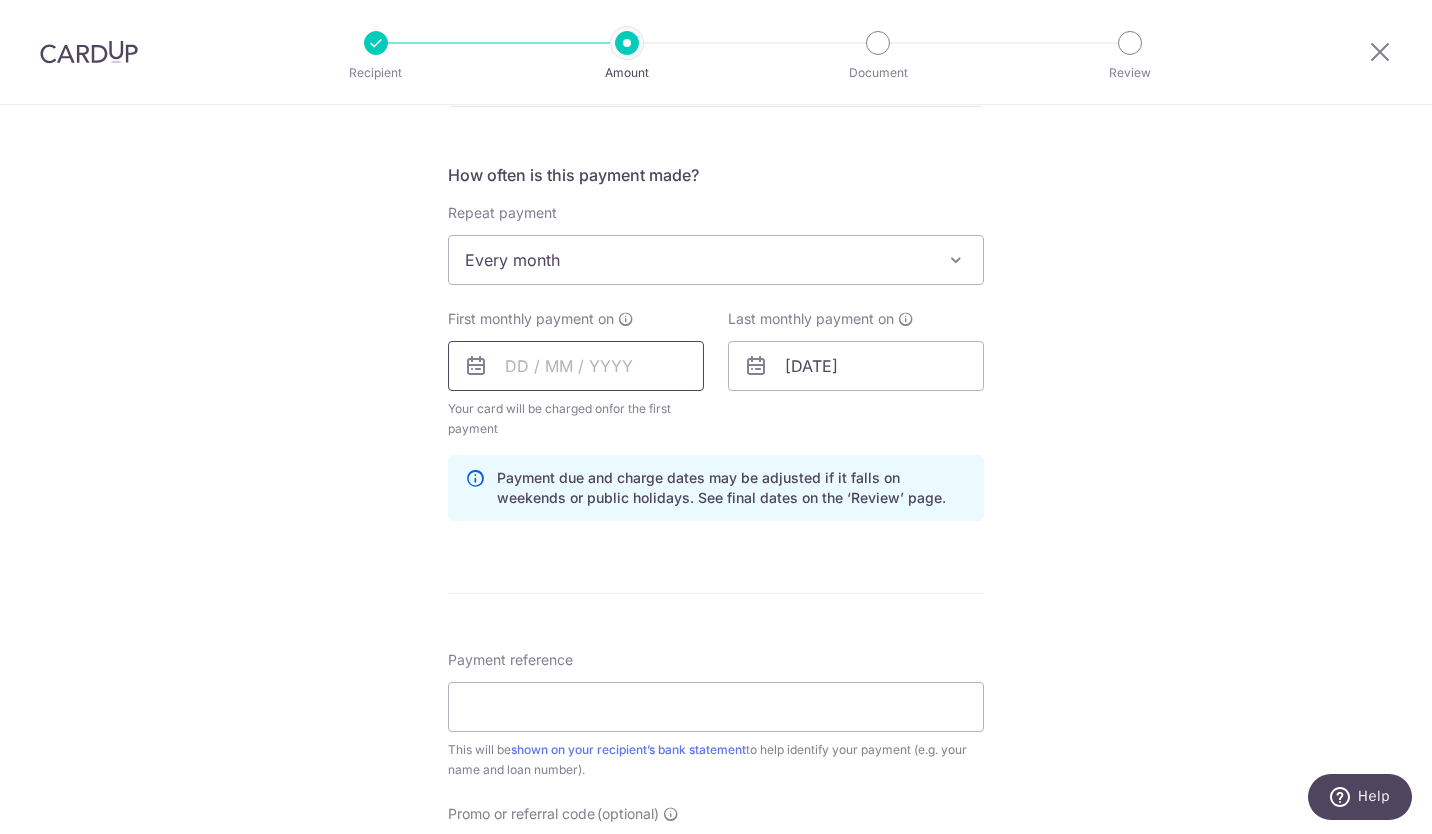 click at bounding box center (576, 366) 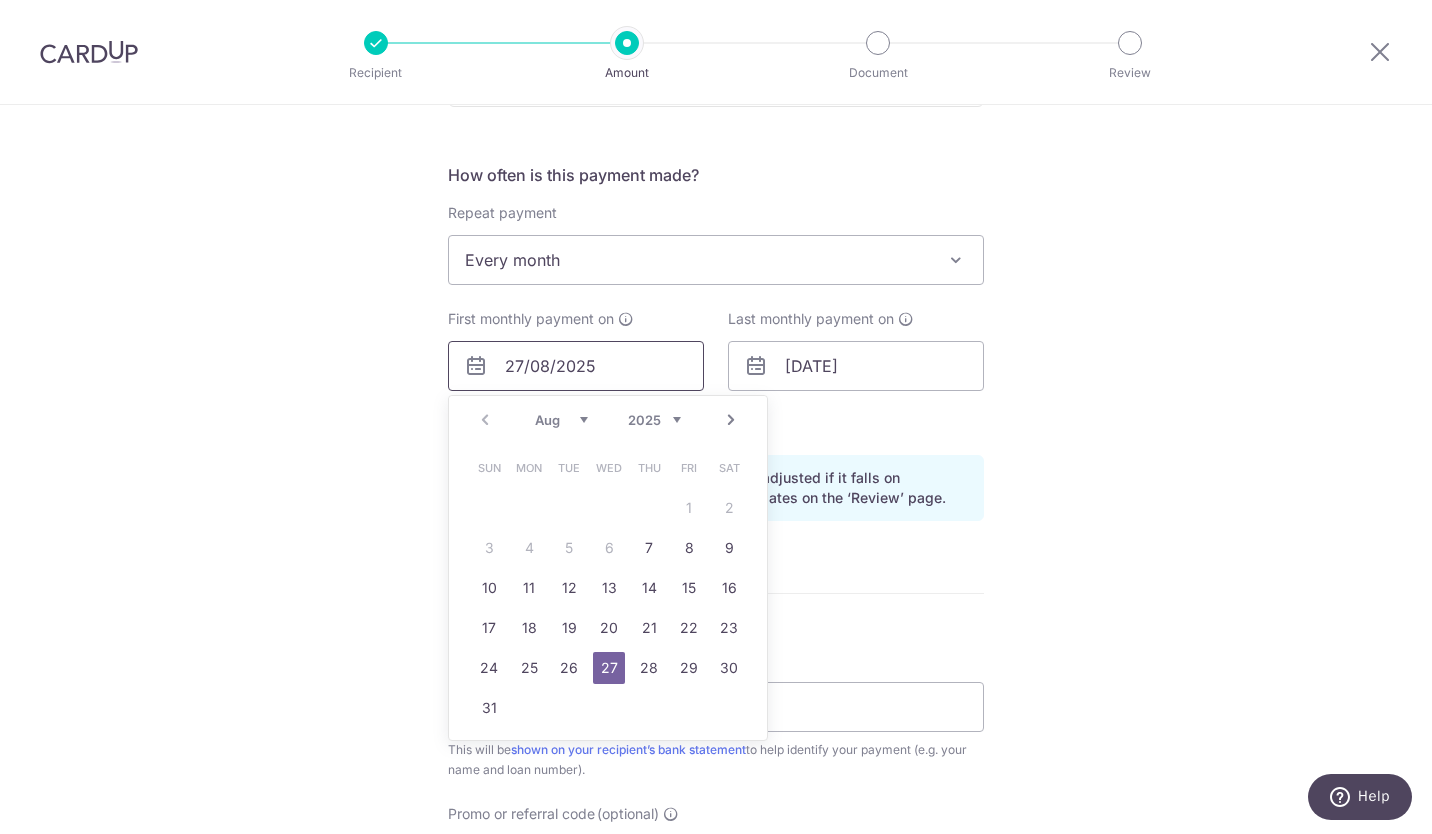 type on "27/08/2025" 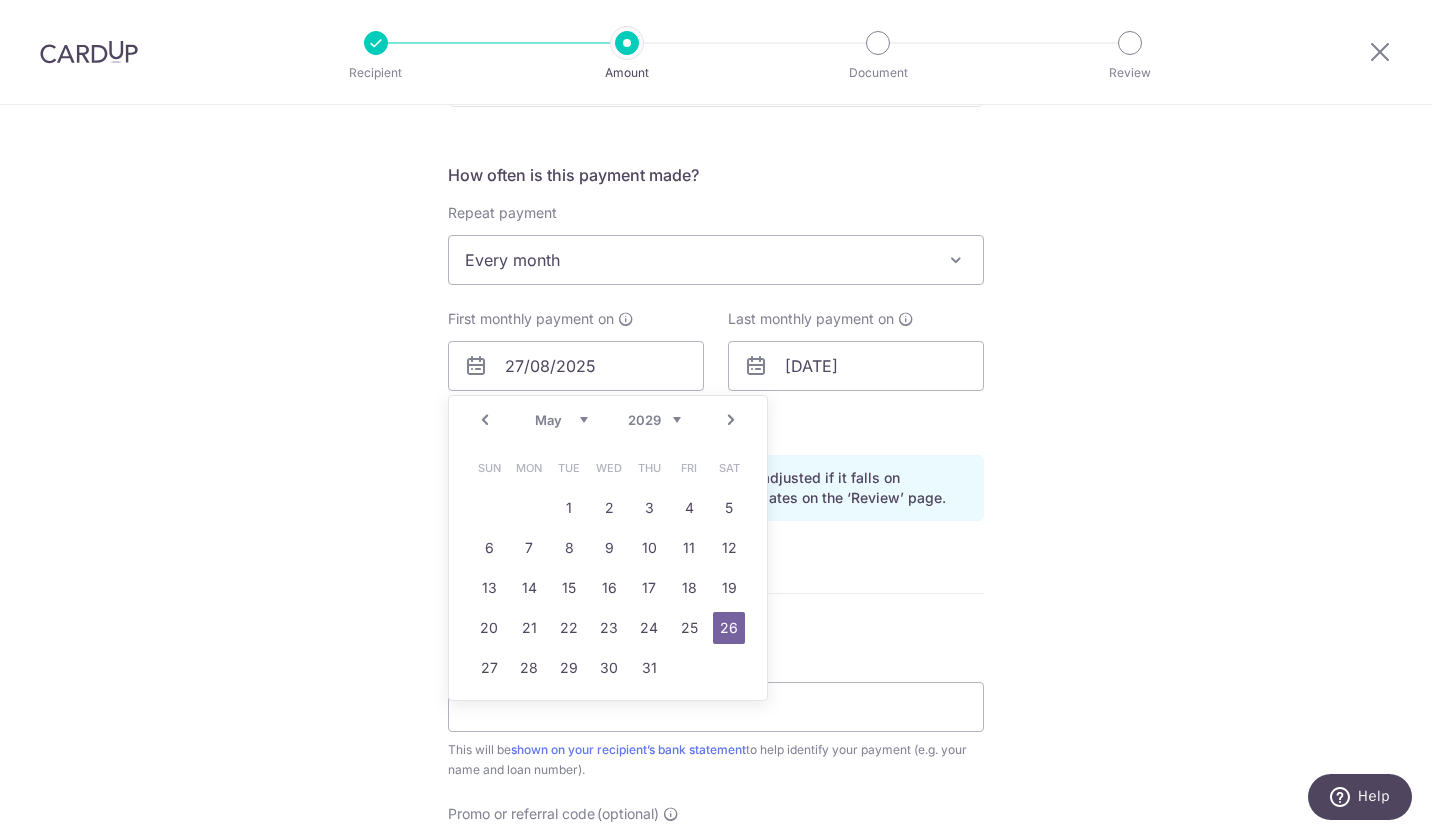 click on "Tell us more about your payment
Enter payment amount
SGD
1,834.00
1834.00
Card added successfully
Select Card
**** 1796
Add credit card
Your Cards
**** 1796
Secure 256-bit SSL
Text
New card details
Card
Secure 256-bit SSL" at bounding box center (716, 344) 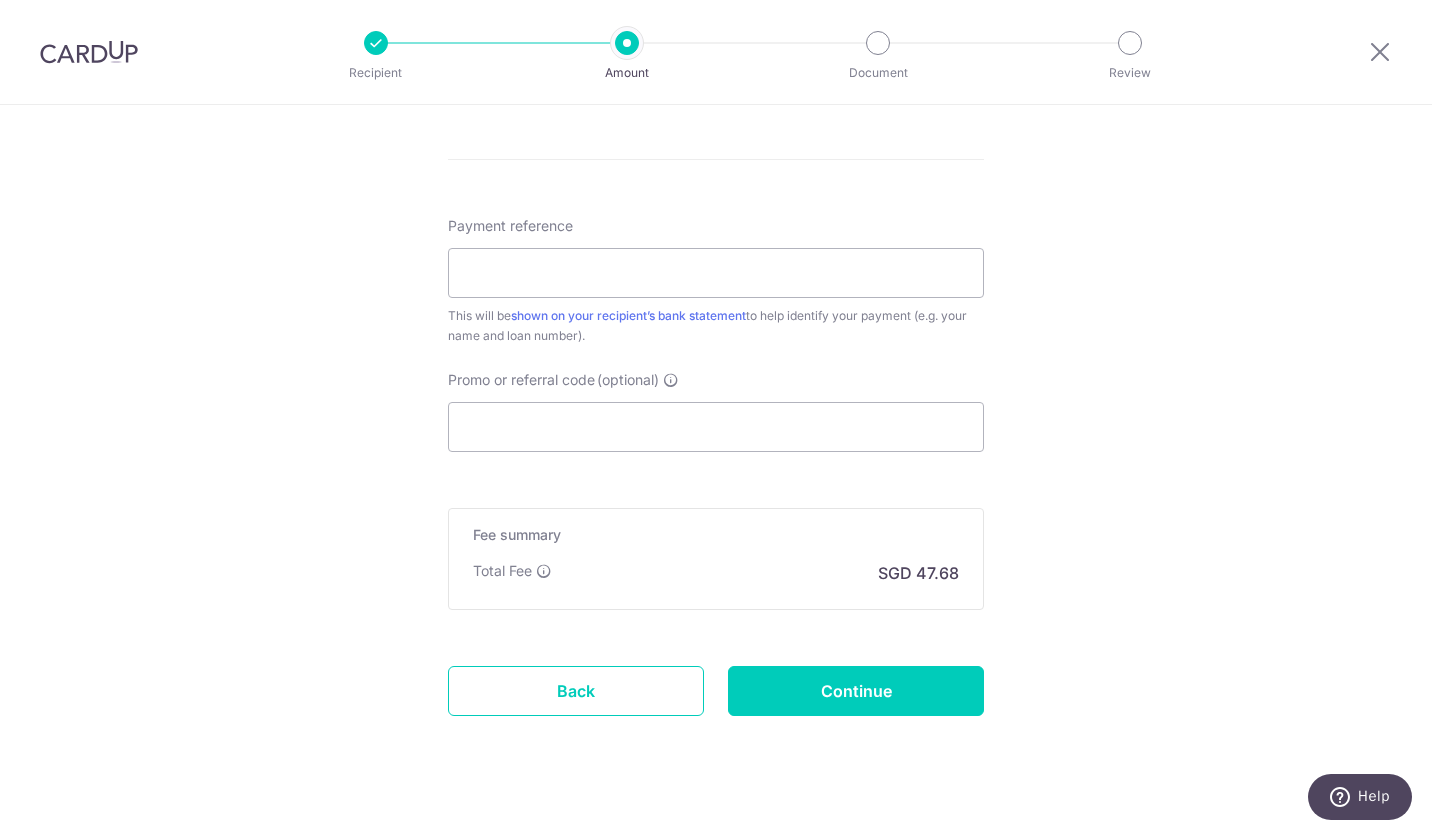 scroll, scrollTop: 1149, scrollLeft: 0, axis: vertical 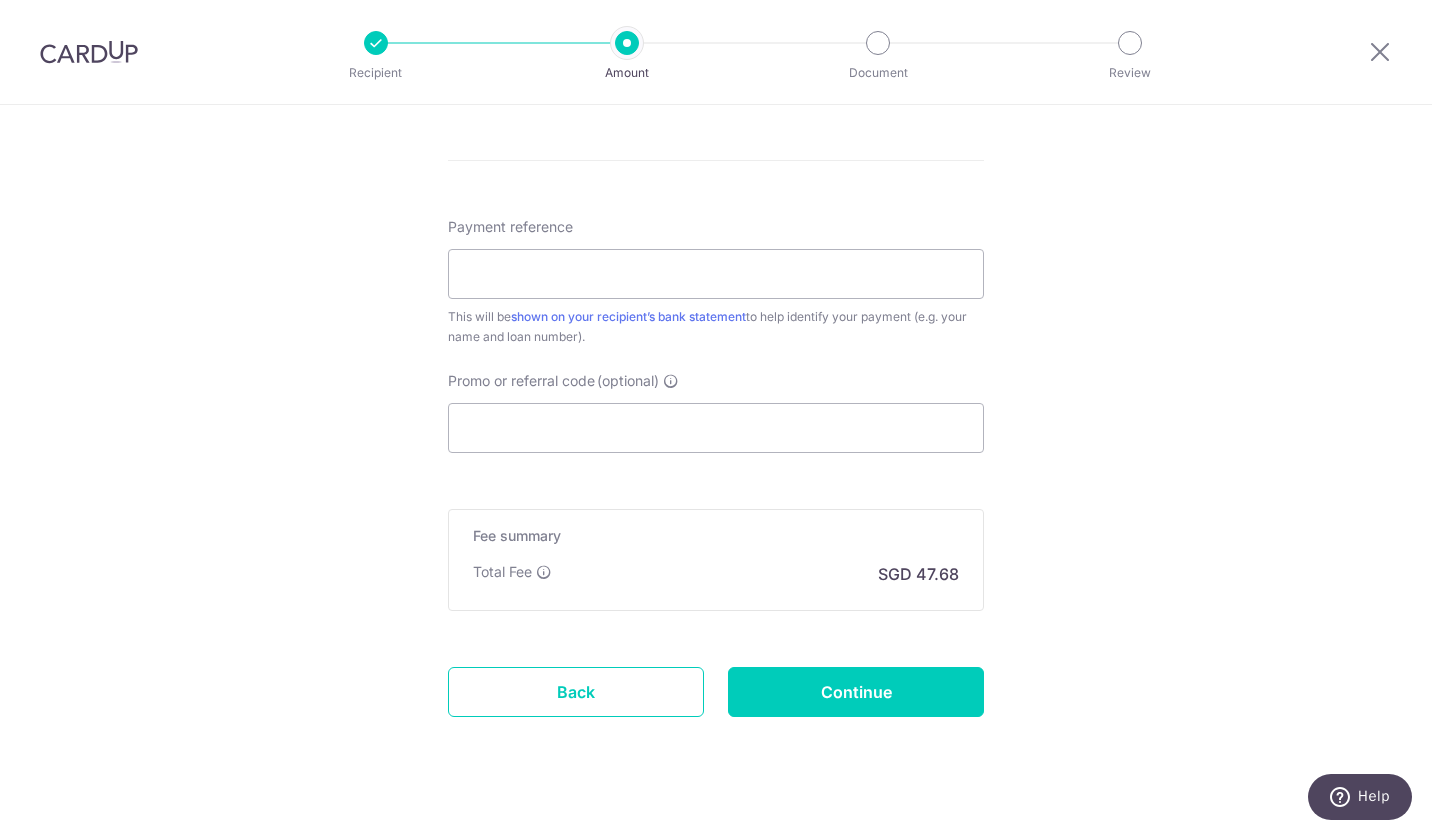 click at bounding box center (544, 572) 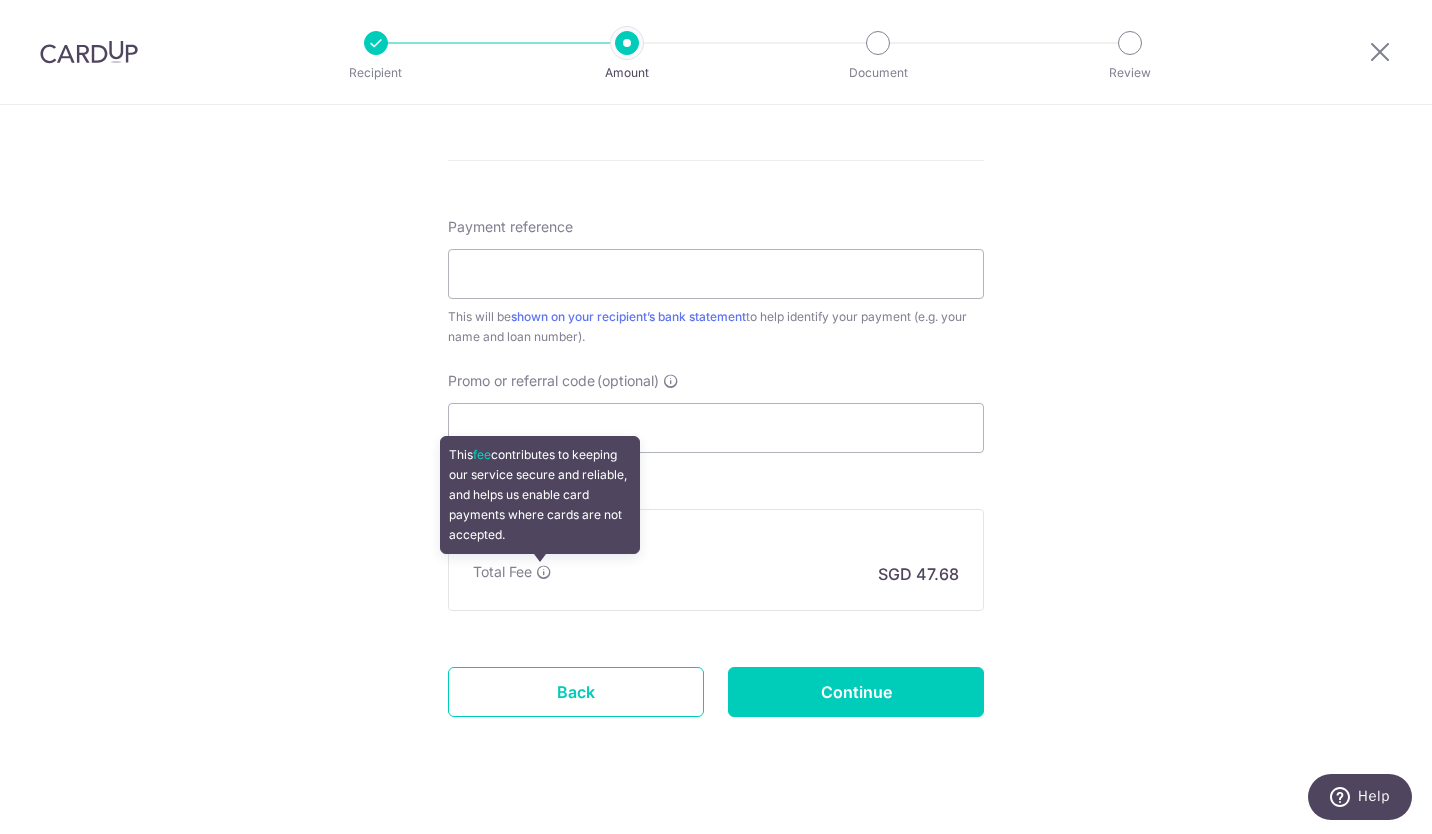 click at bounding box center (544, 572) 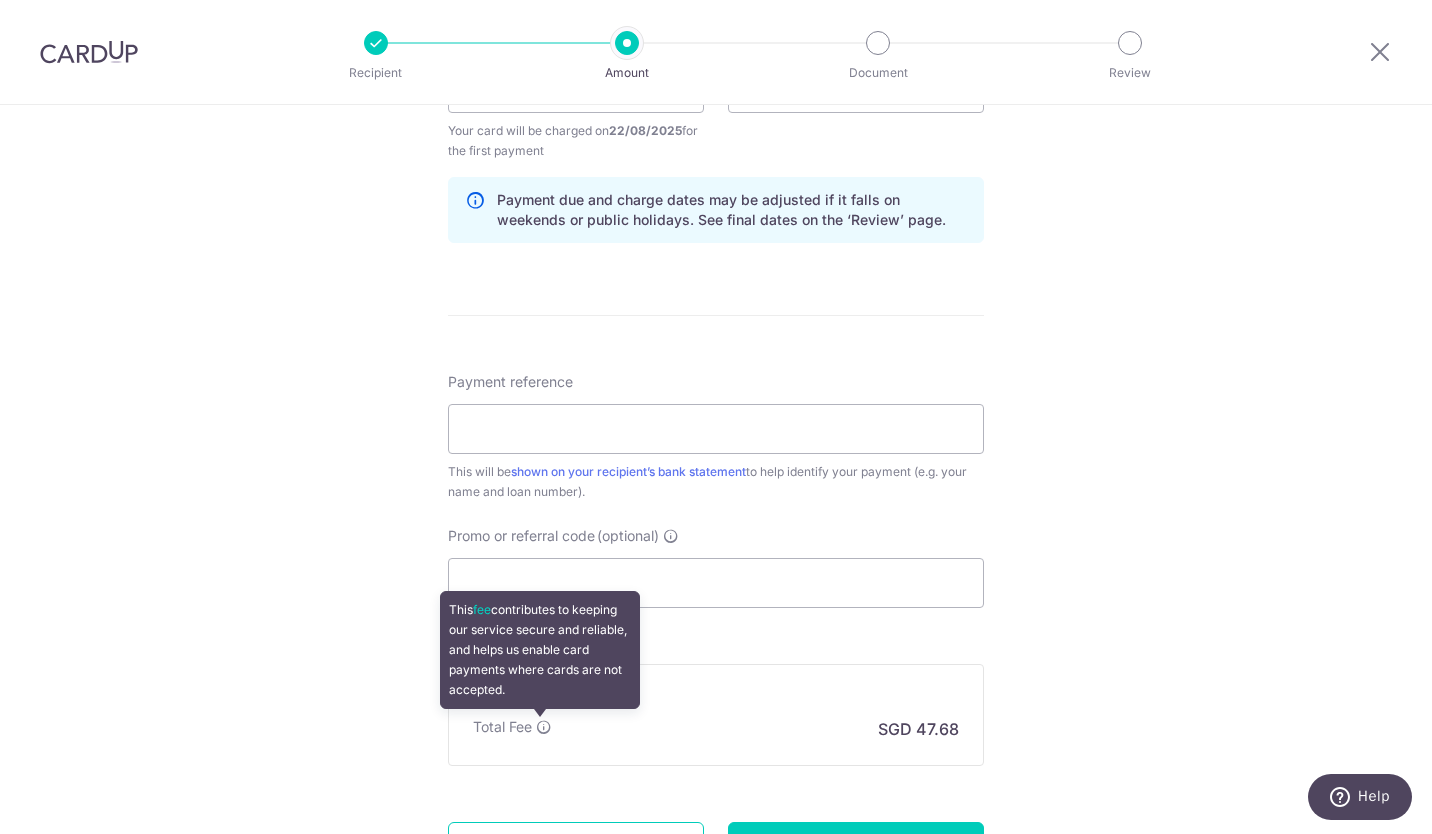 scroll, scrollTop: 992, scrollLeft: 0, axis: vertical 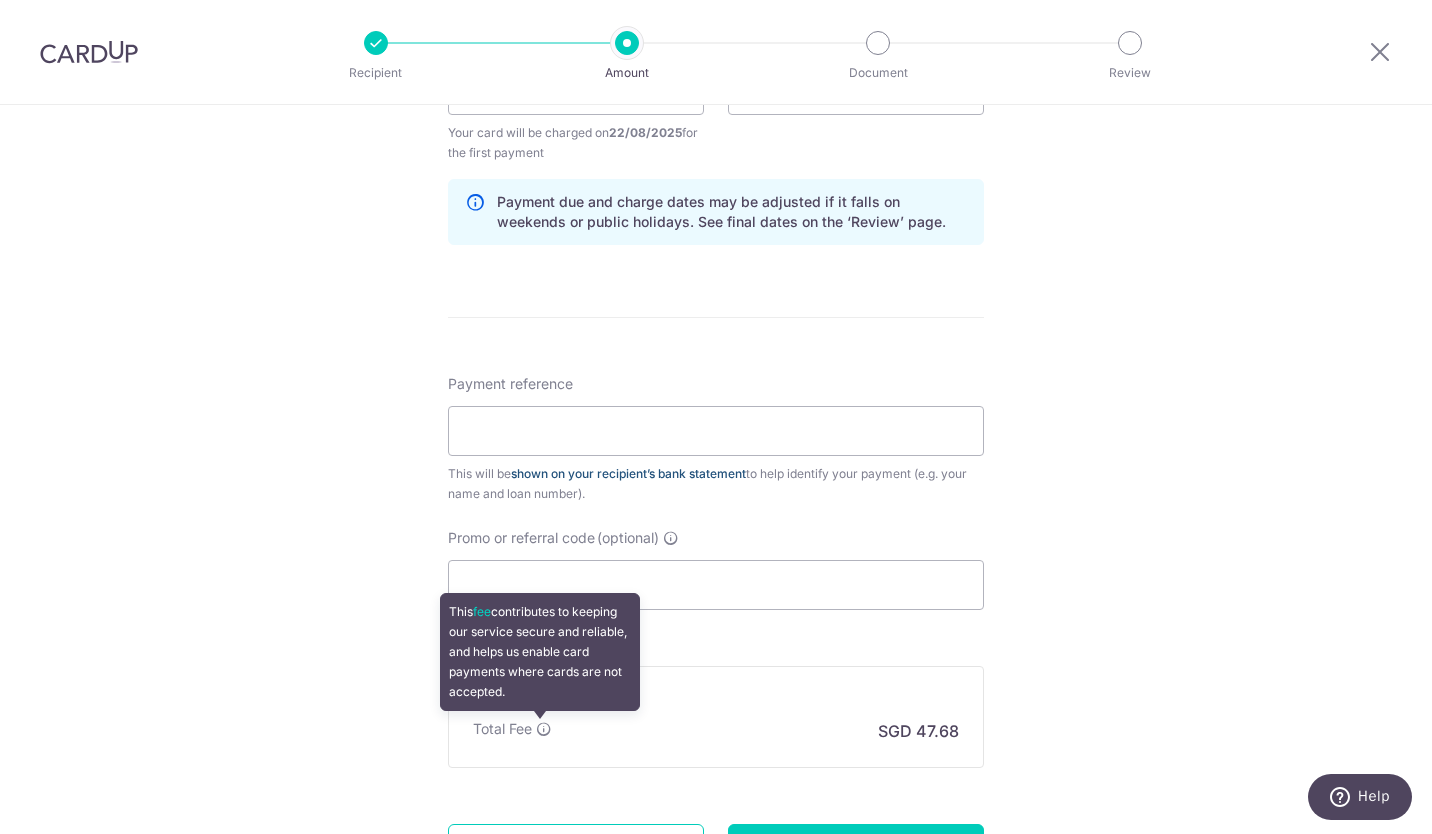 click on "shown on your recipient’s bank statement" at bounding box center (628, 473) 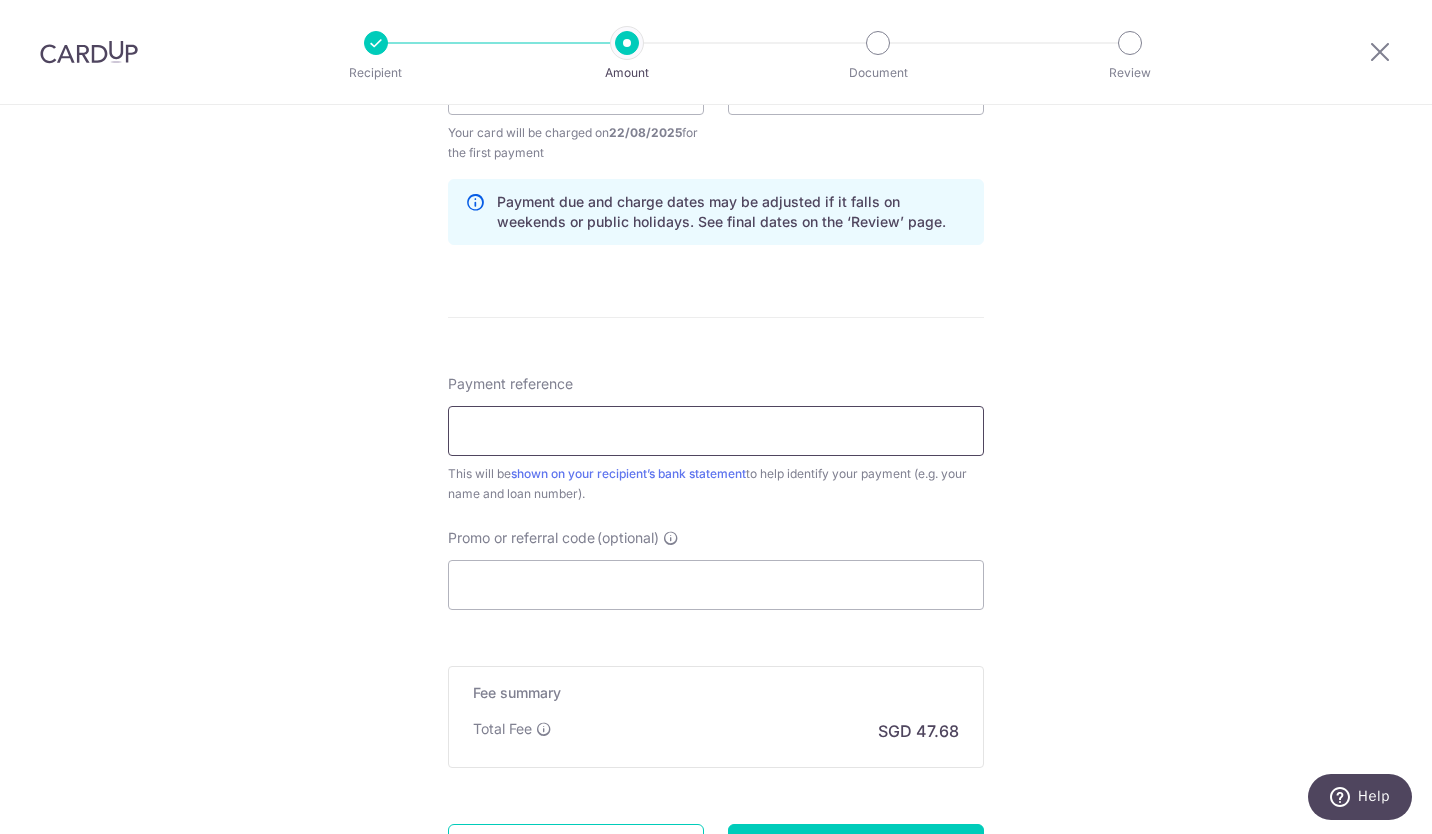 click on "Payment reference" at bounding box center [716, 431] 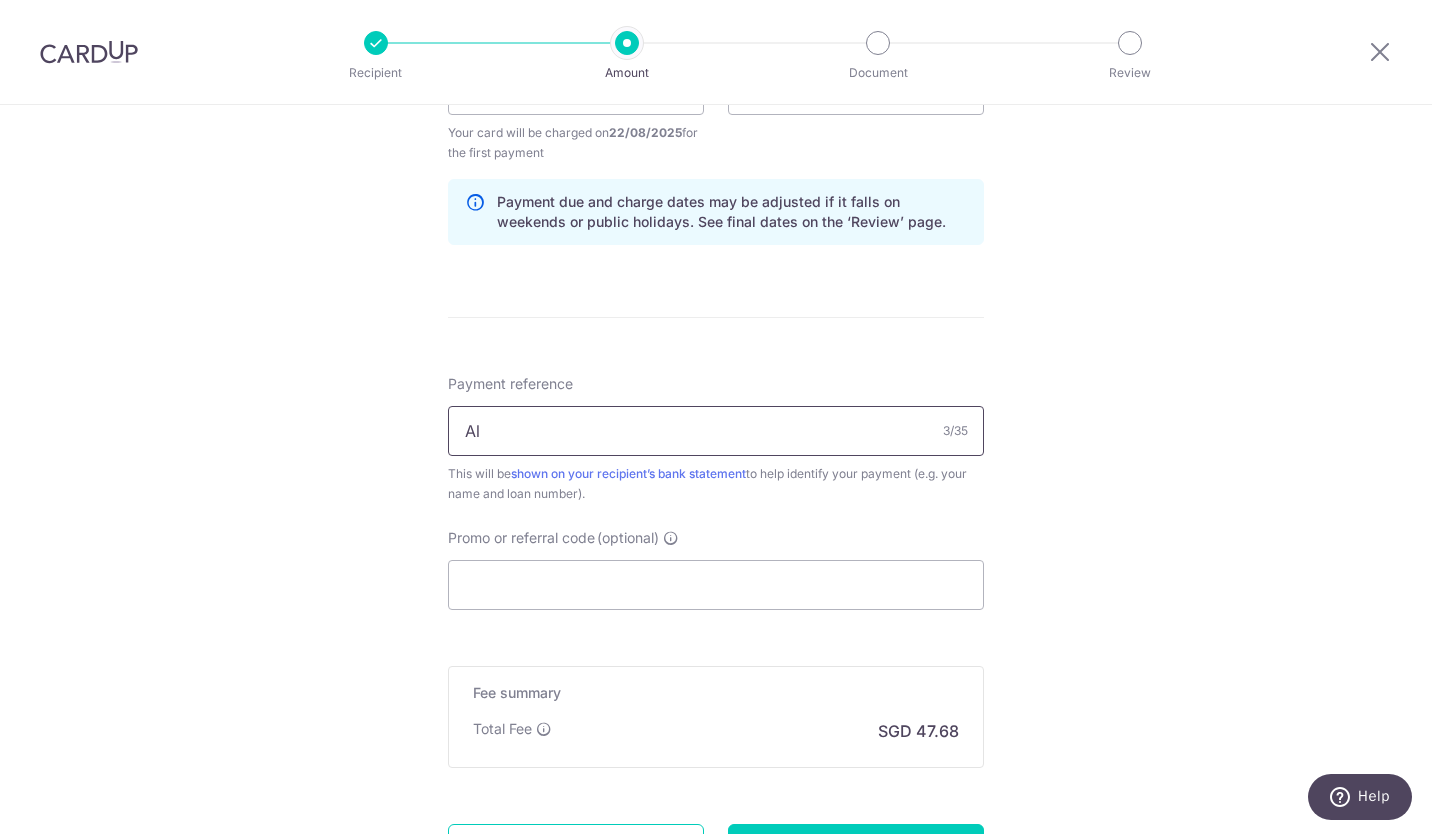 type on "A" 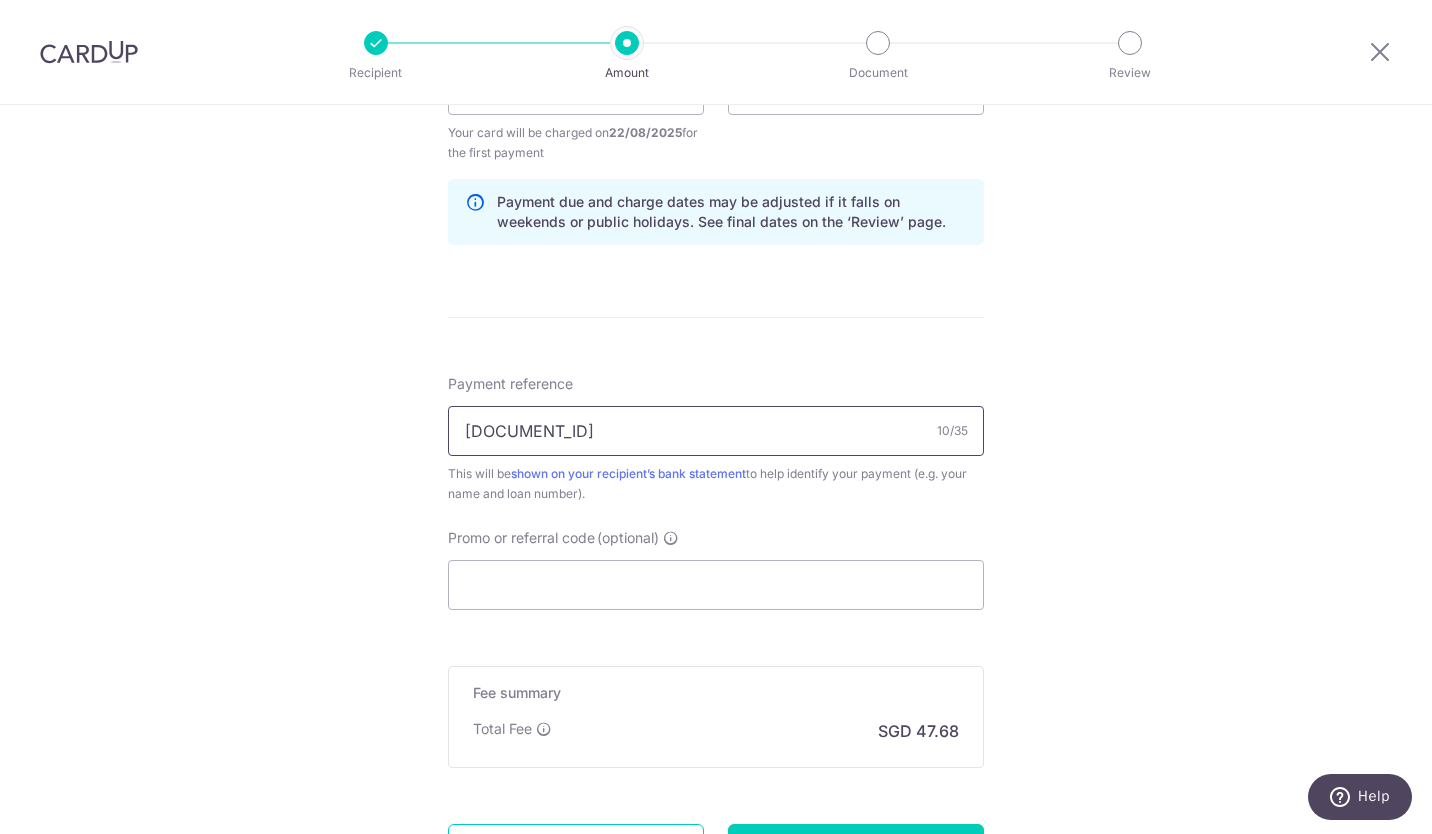 type on "HPR135678X" 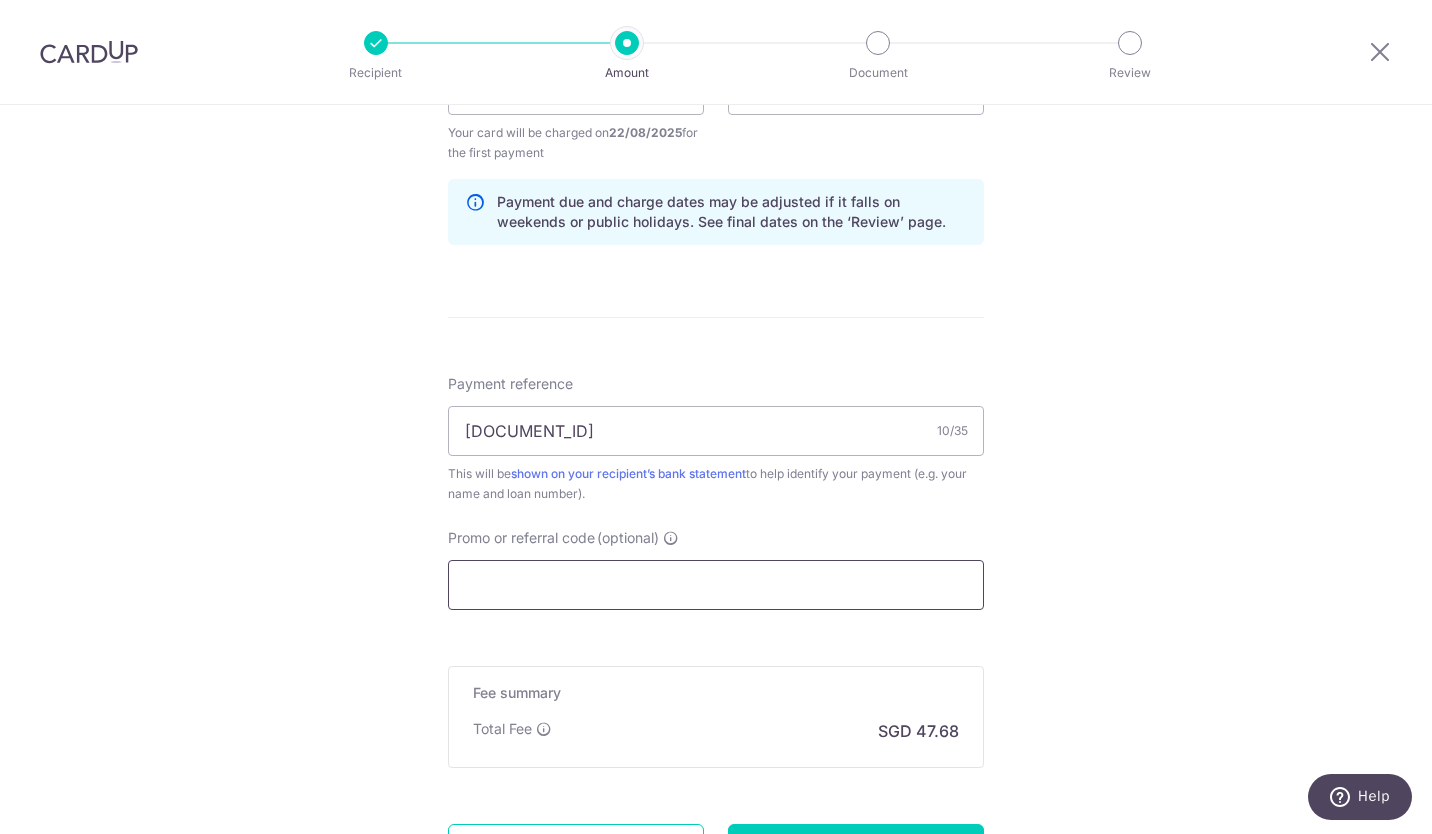 click on "Promo or referral code
(optional)" at bounding box center [716, 585] 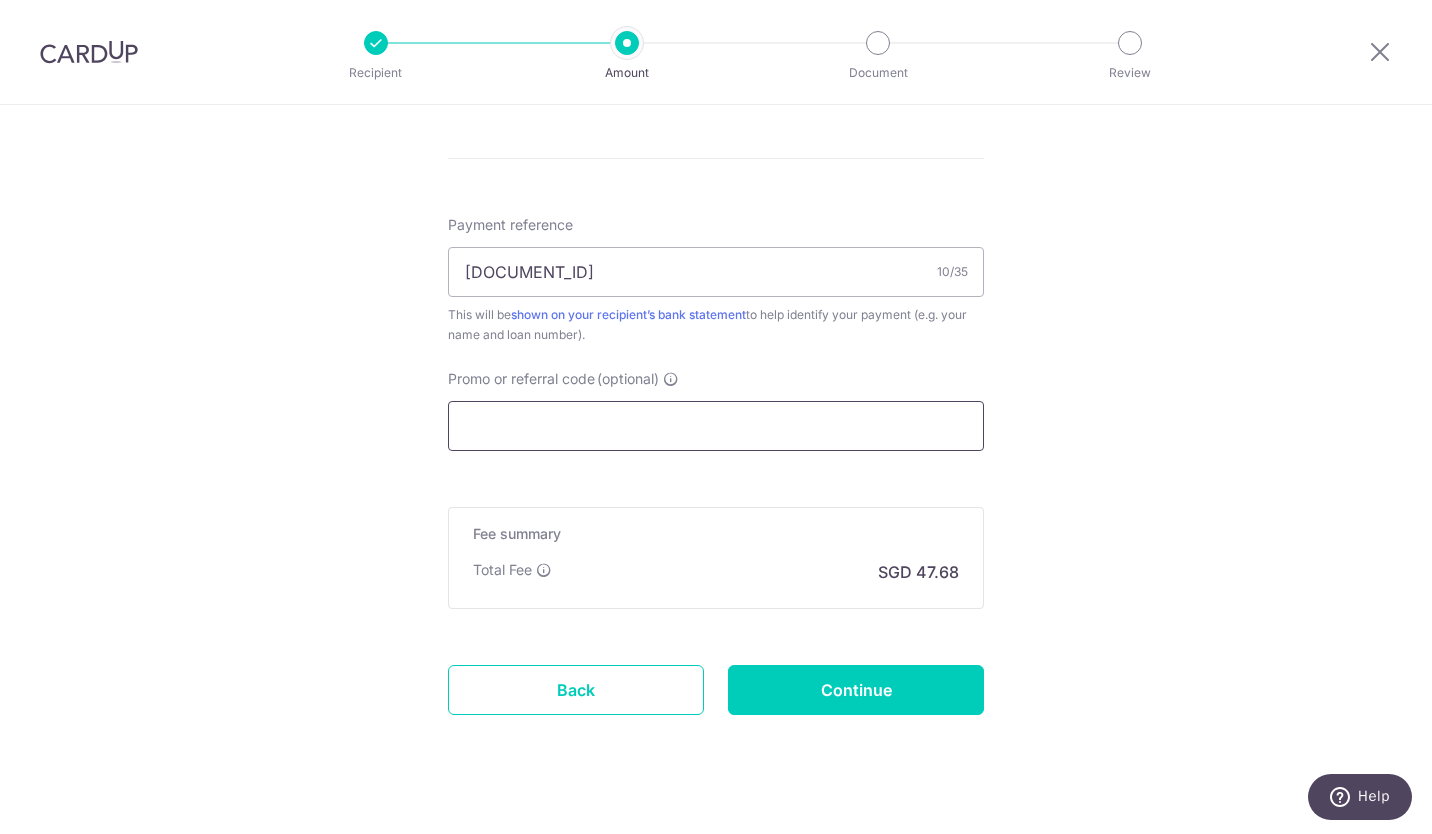 scroll, scrollTop: 1152, scrollLeft: 0, axis: vertical 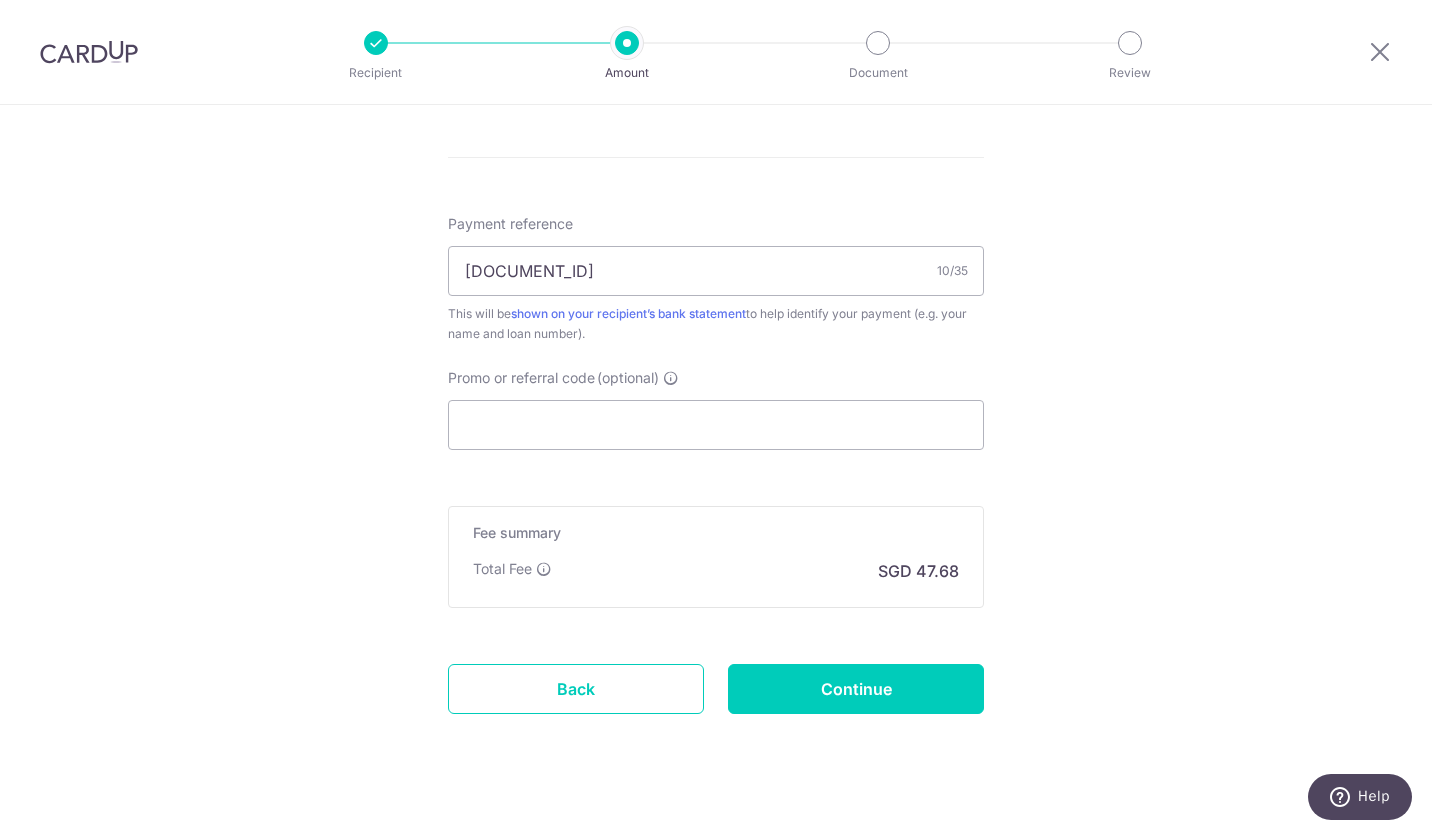 click at bounding box center [544, 569] 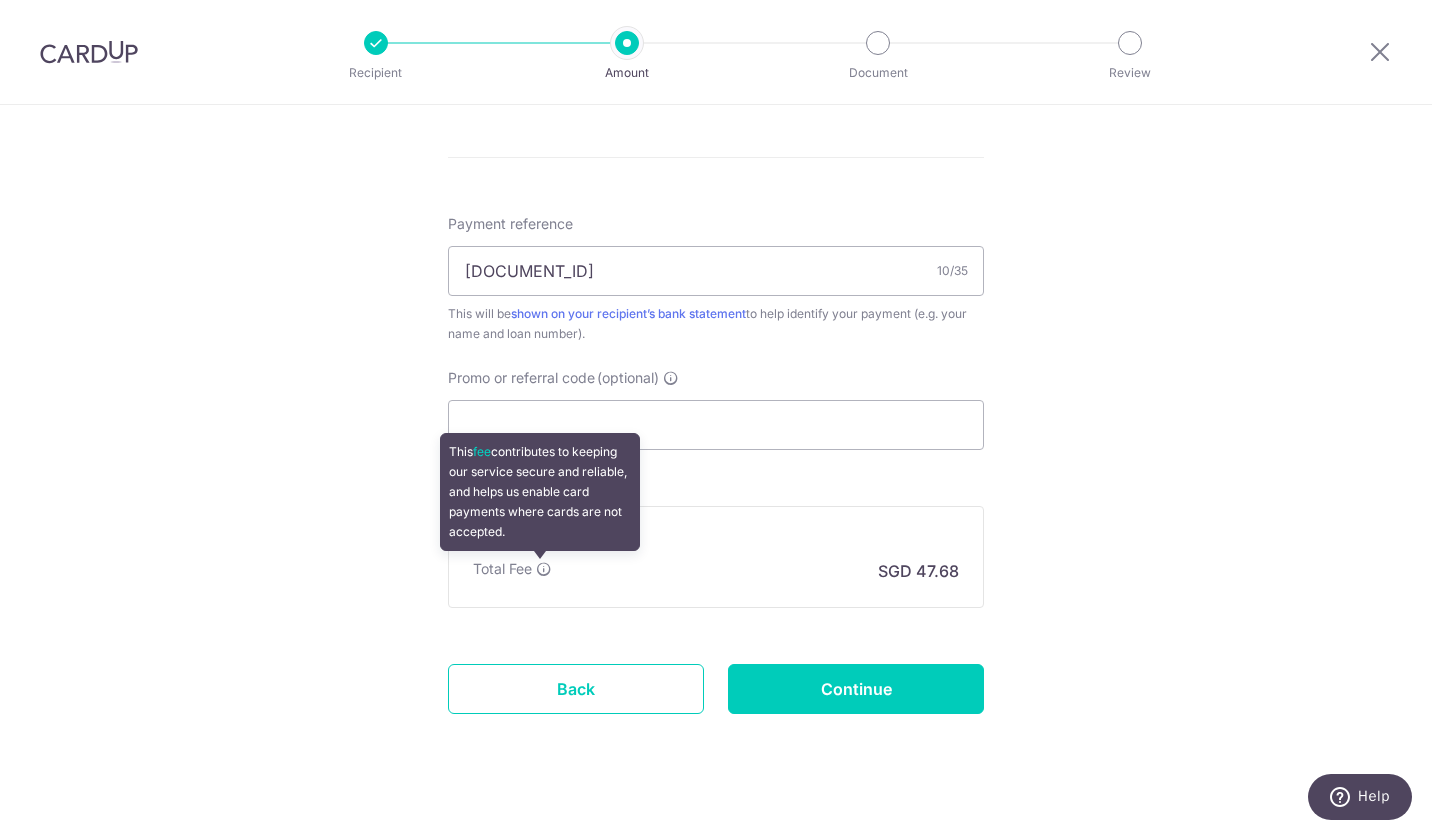 click at bounding box center [544, 569] 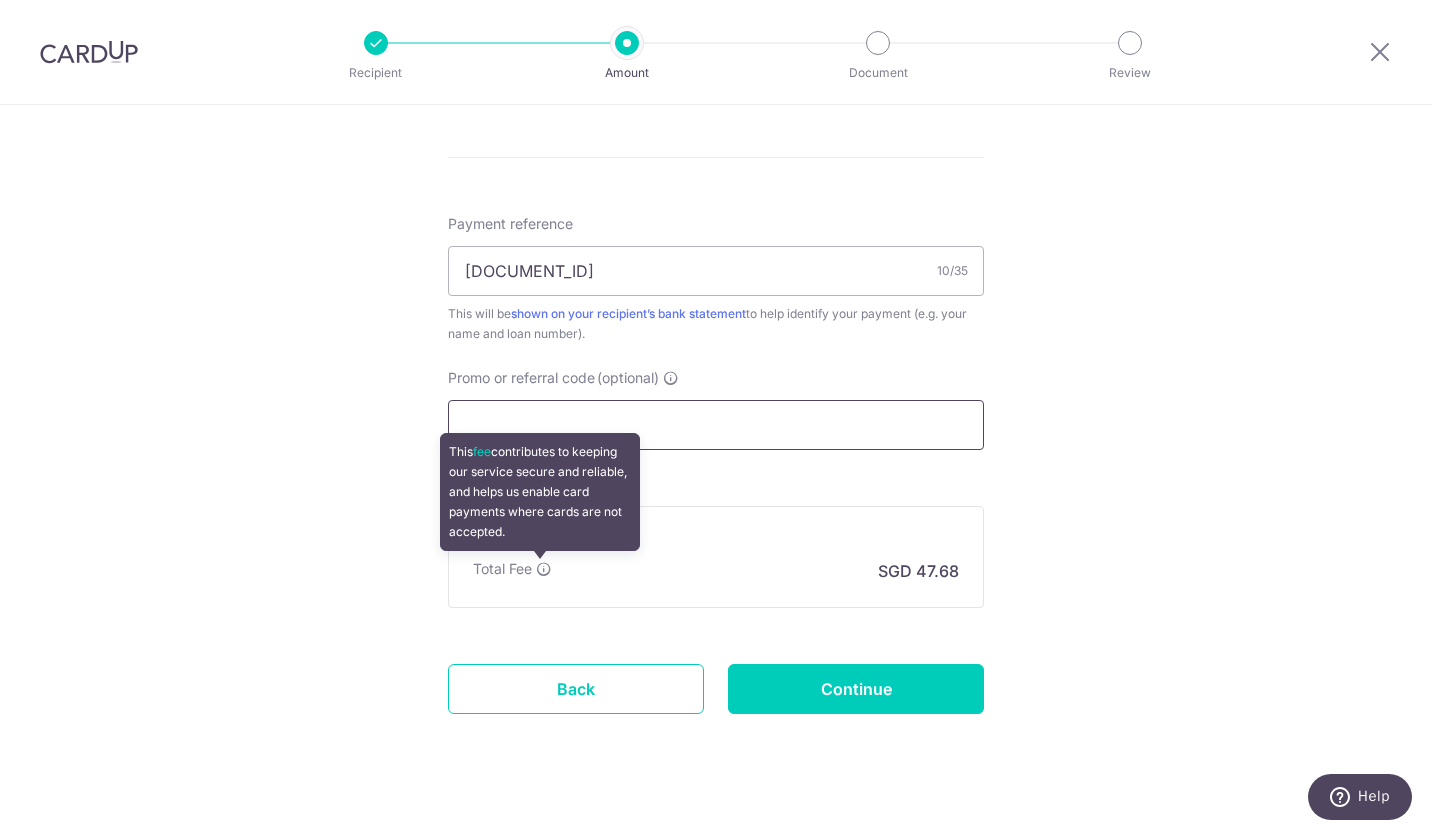 click on "Promo or referral code
(optional)" at bounding box center (716, 425) 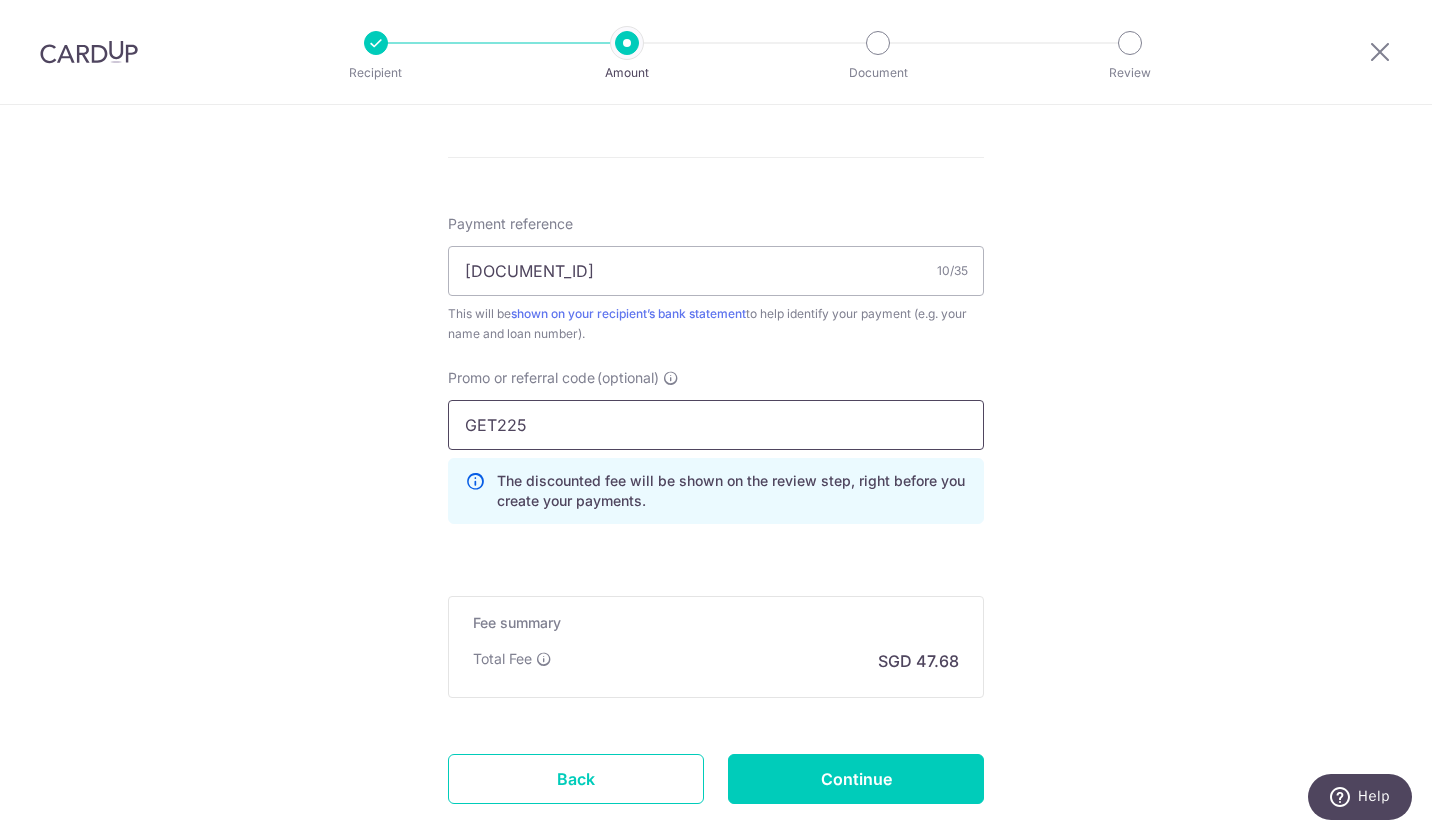 type on "GET225" 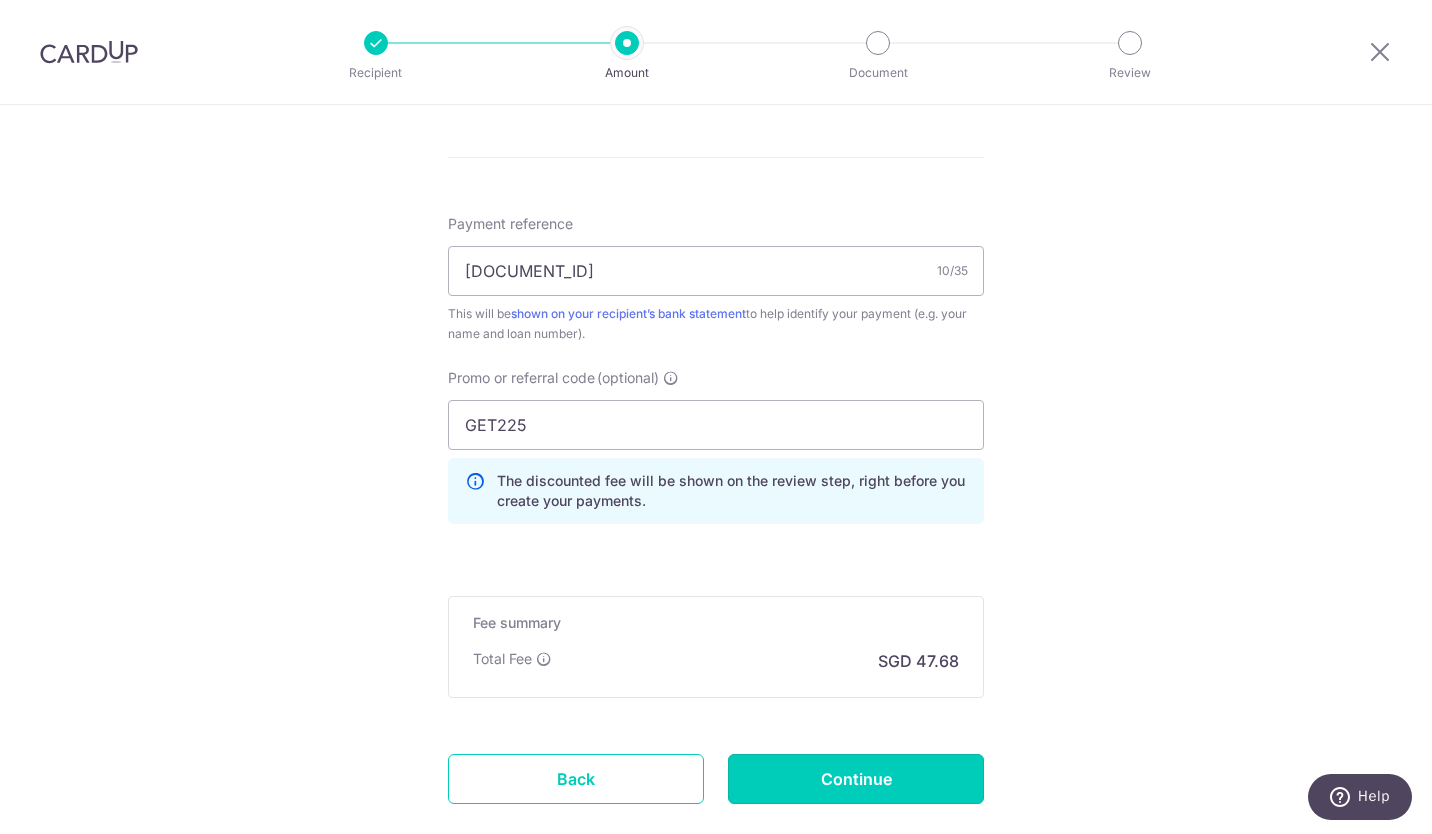 click on "Continue" at bounding box center [856, 779] 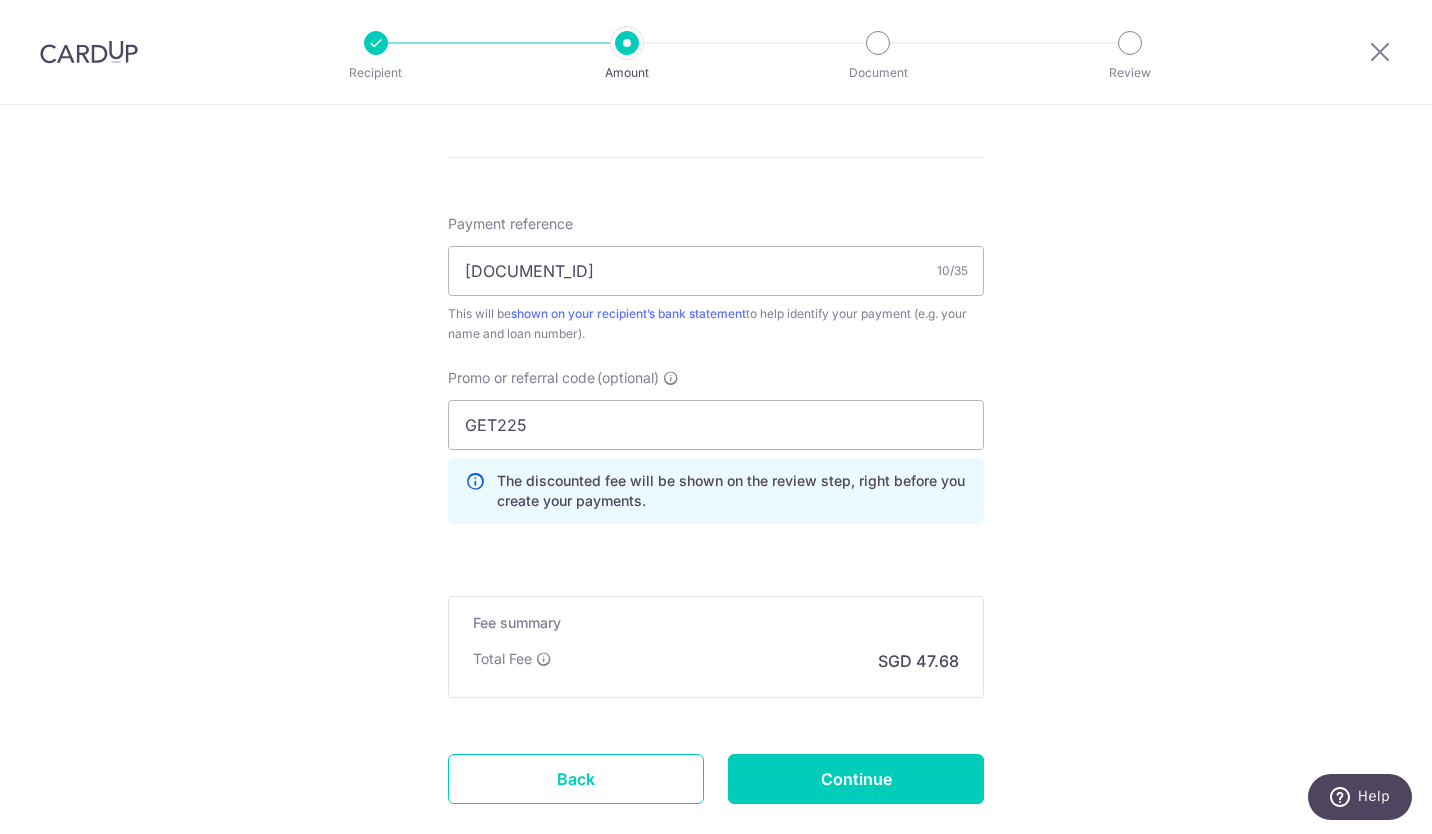 type on "Create Schedule" 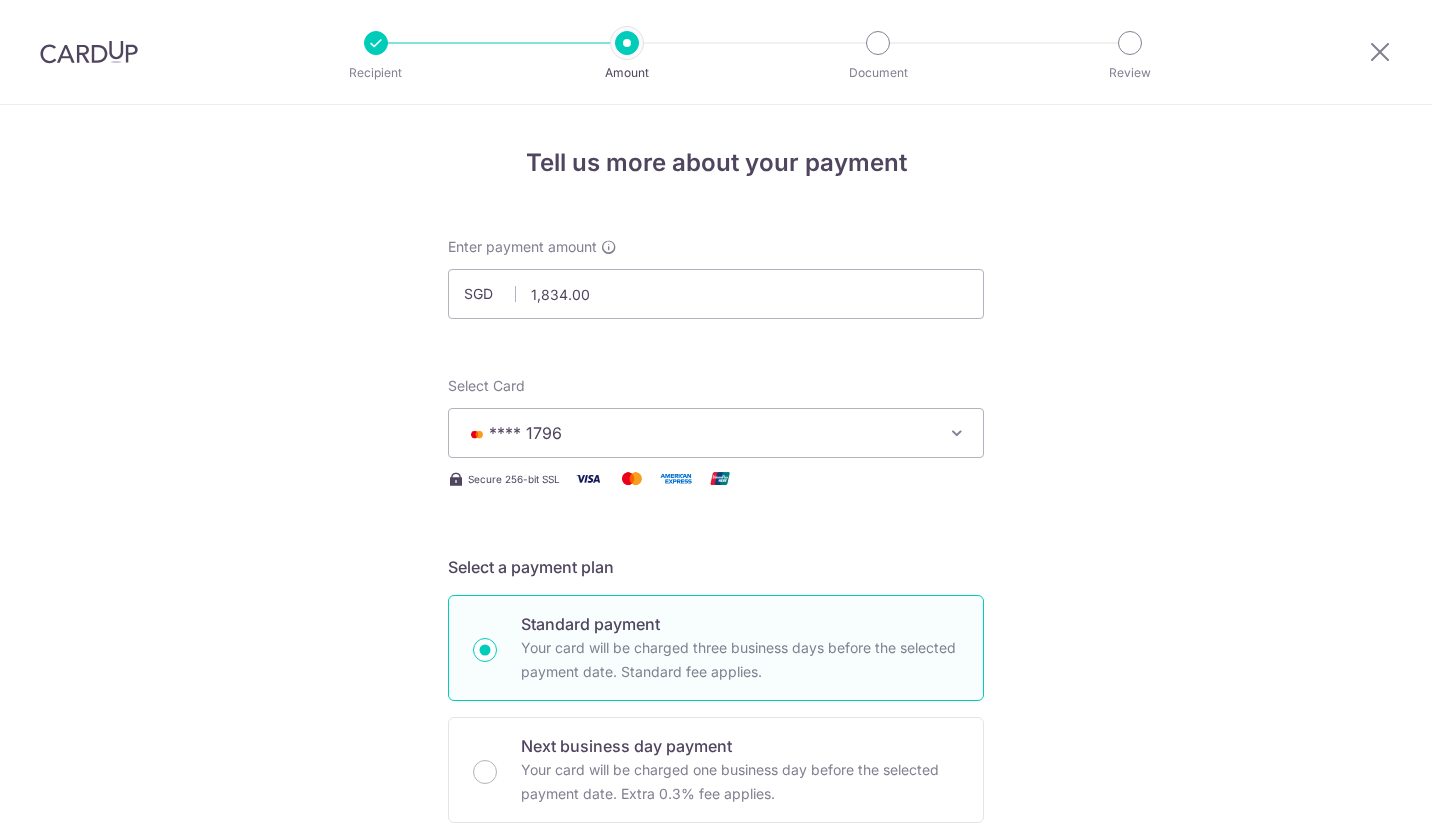 scroll, scrollTop: 0, scrollLeft: 0, axis: both 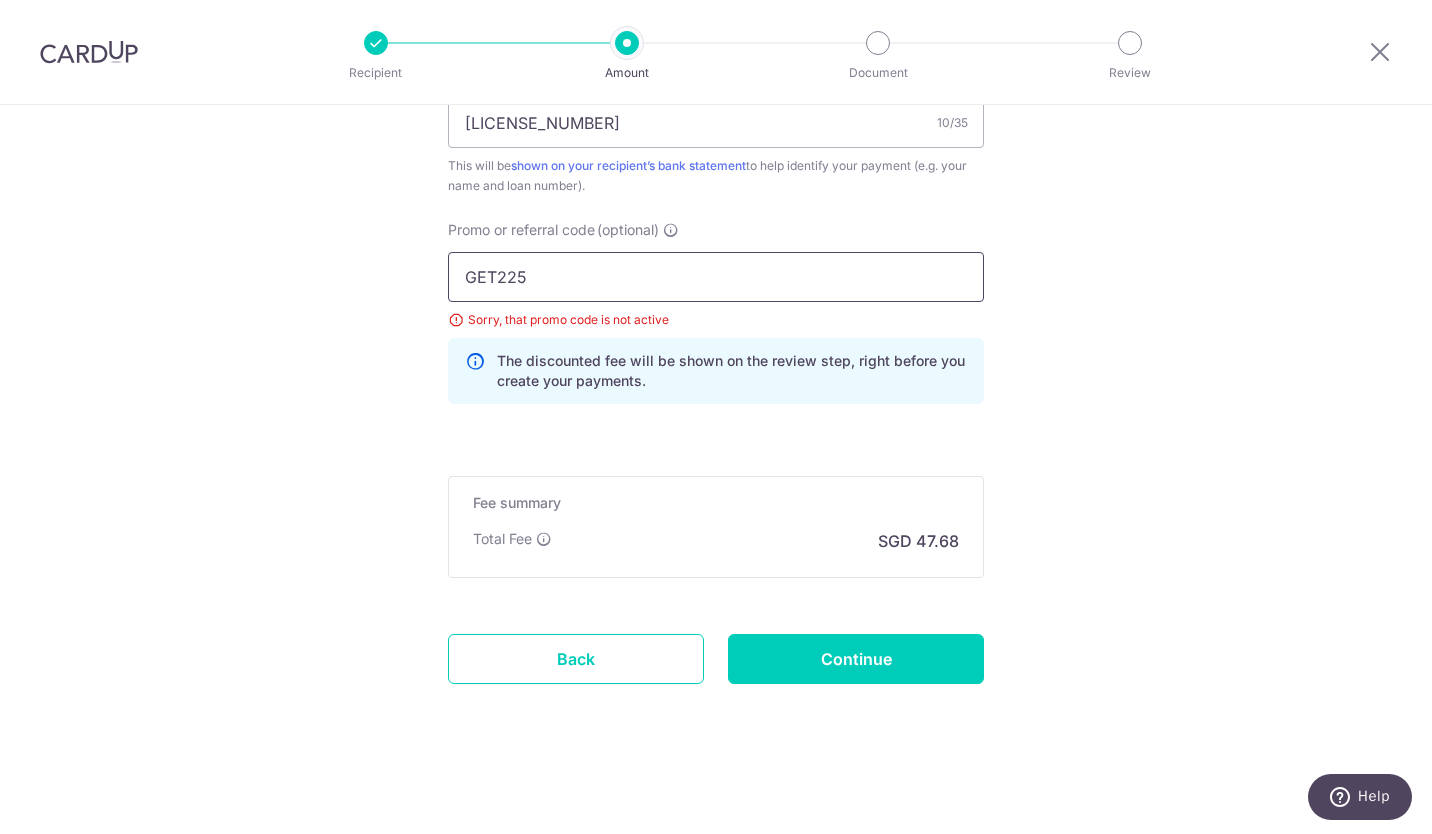 click on "GET225" at bounding box center (716, 277) 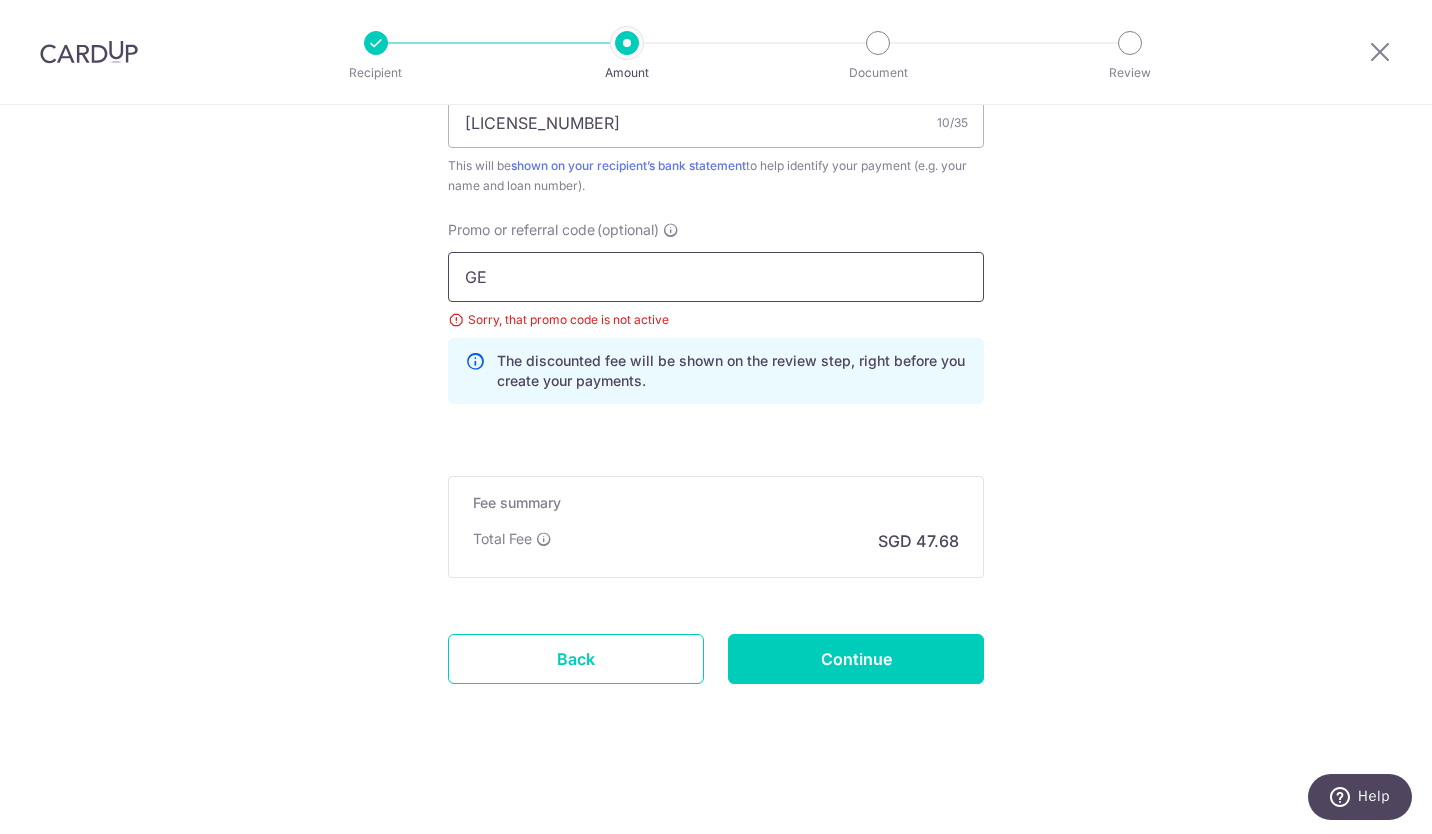 type on "G" 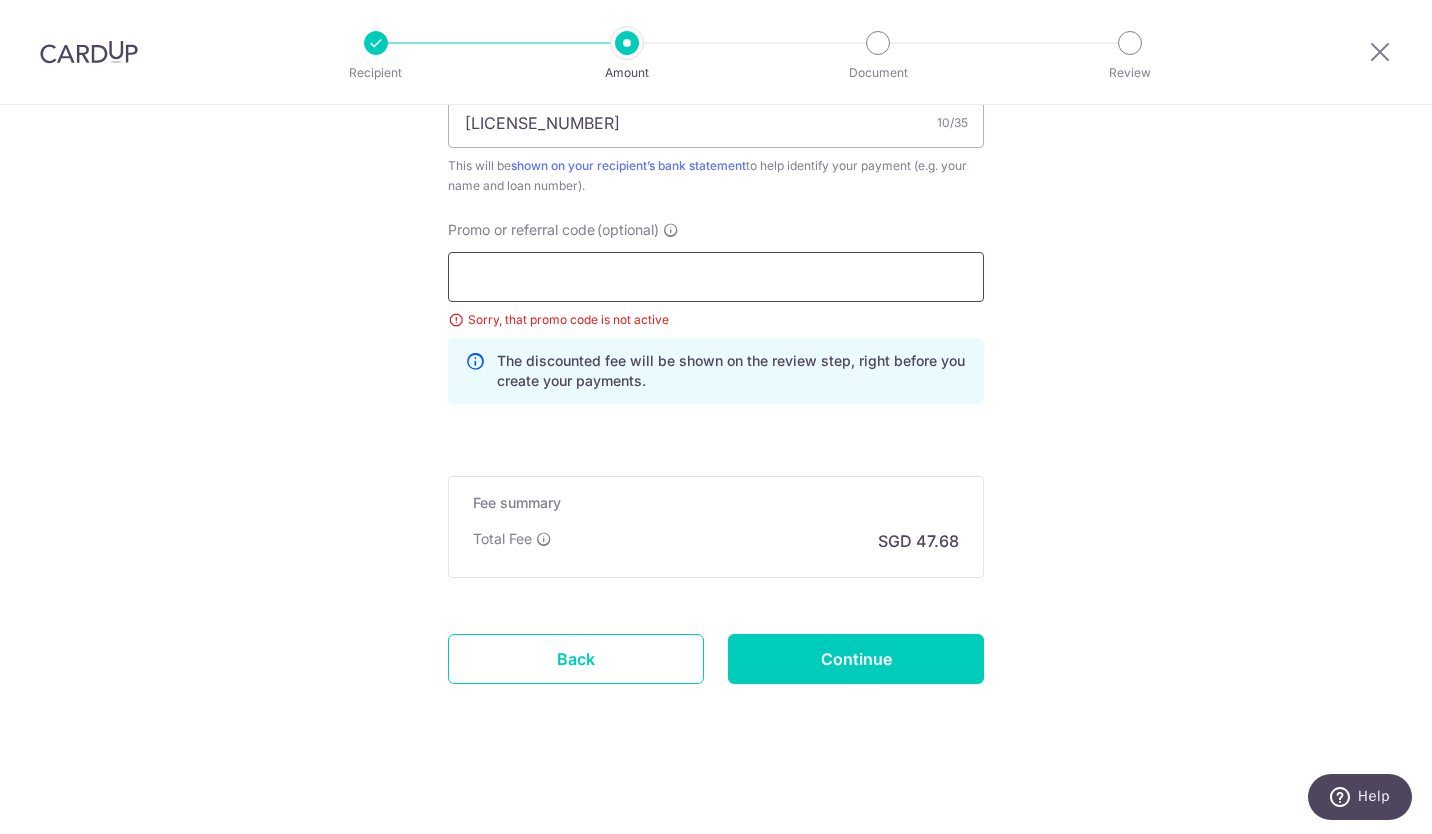 scroll, scrollTop: 1108, scrollLeft: 0, axis: vertical 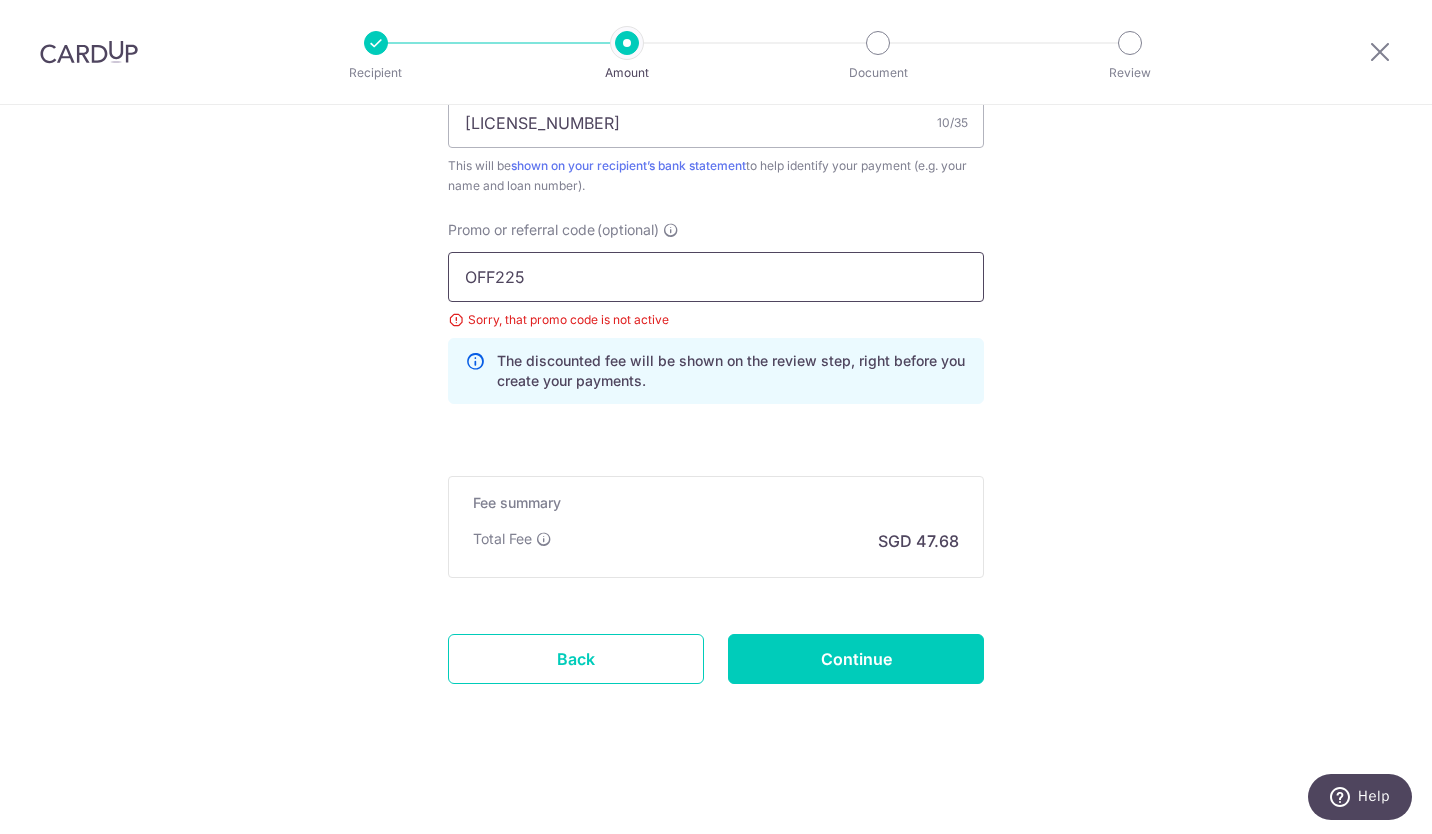 type on "OFF225" 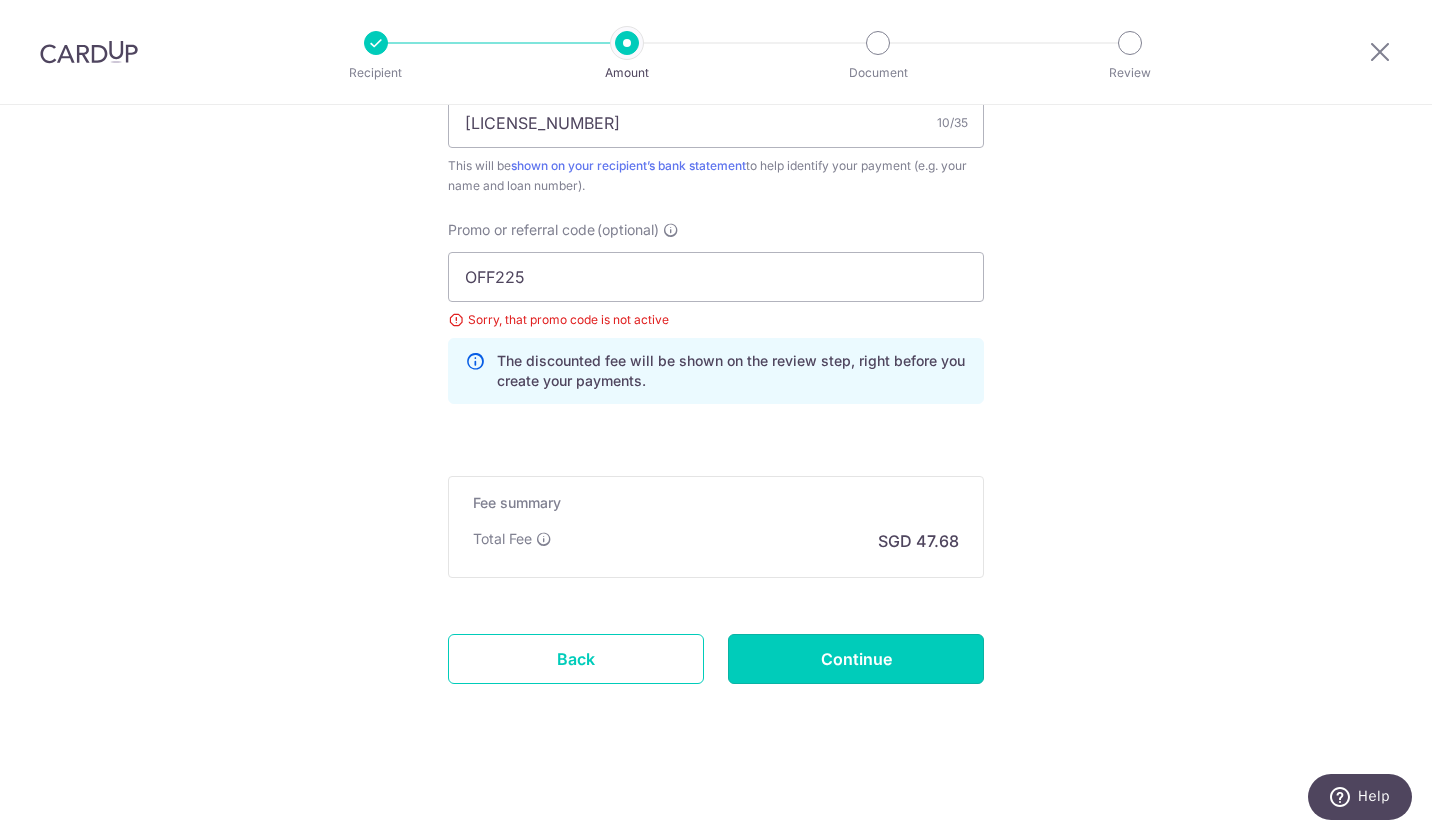 click on "Continue" at bounding box center (856, 659) 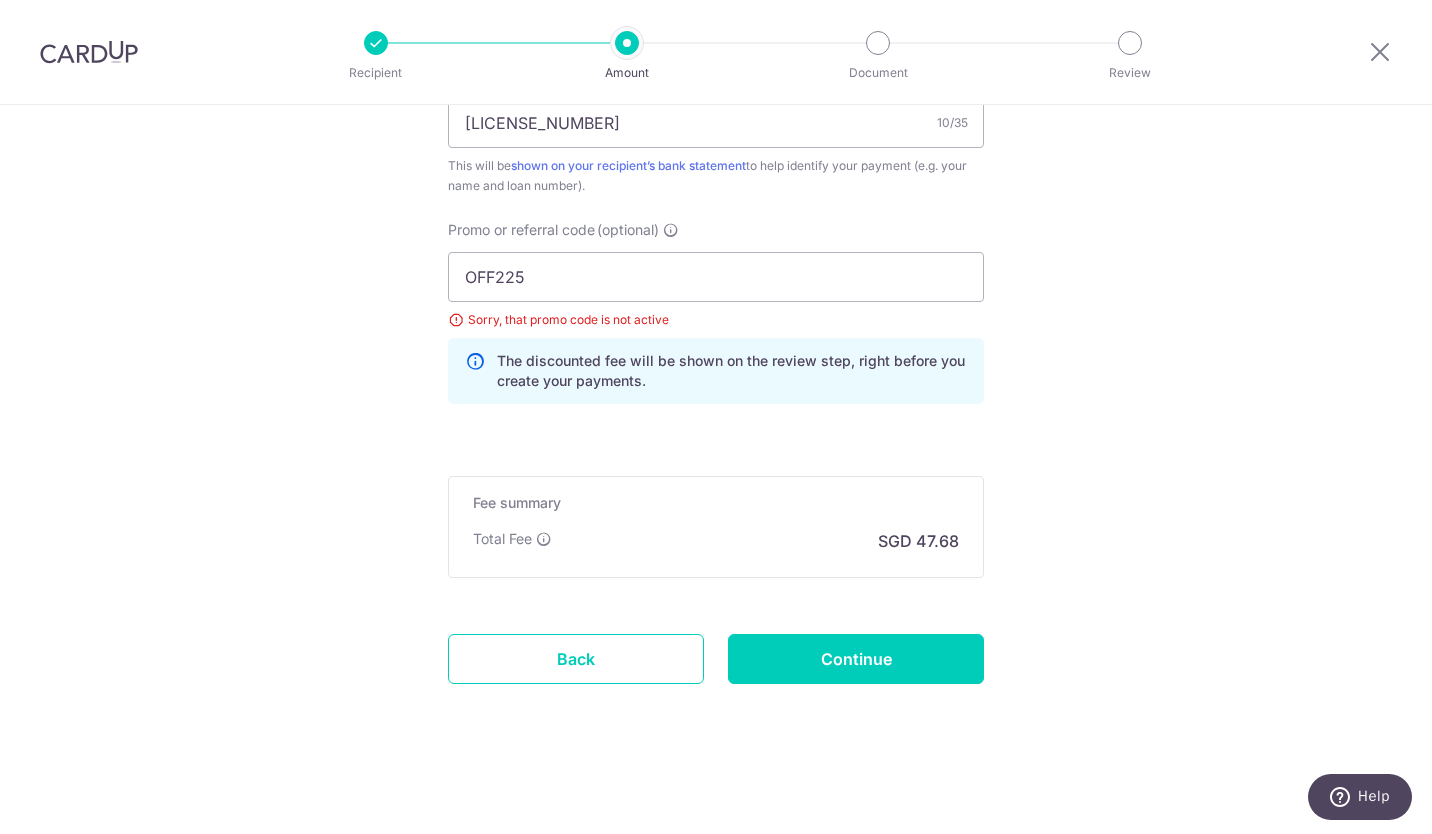 type on "Update Schedule" 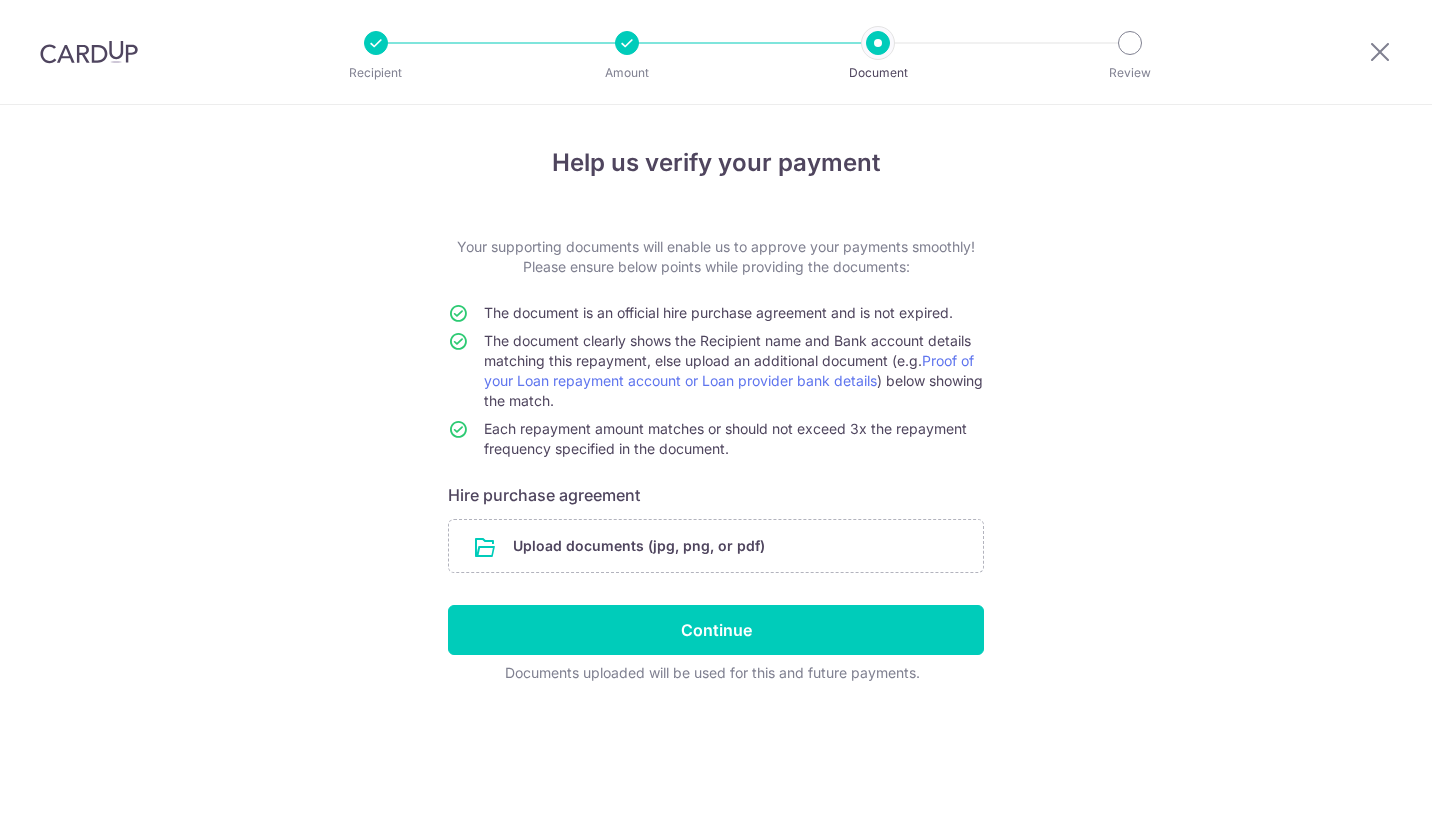 scroll, scrollTop: 0, scrollLeft: 0, axis: both 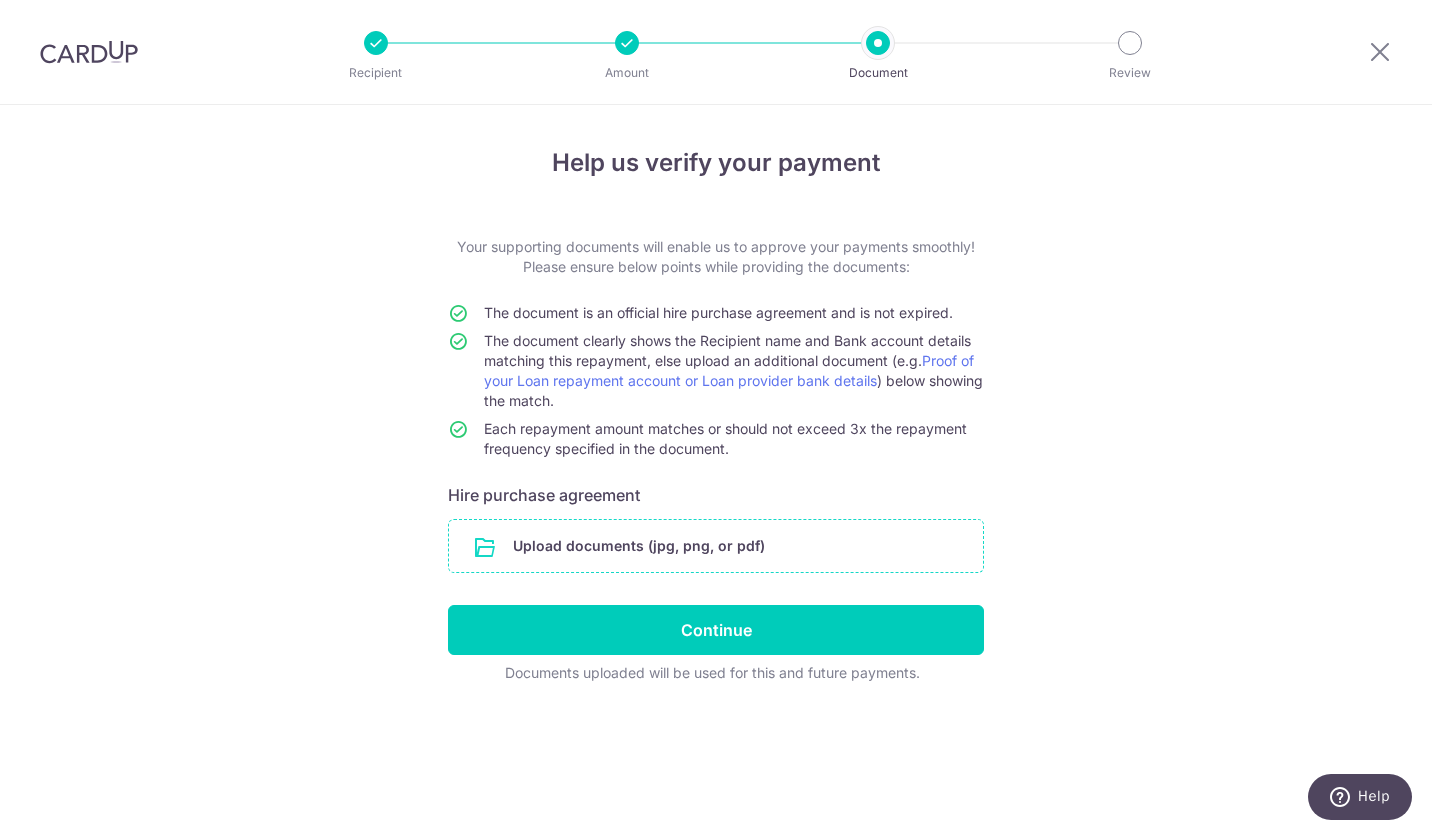 click at bounding box center [716, 546] 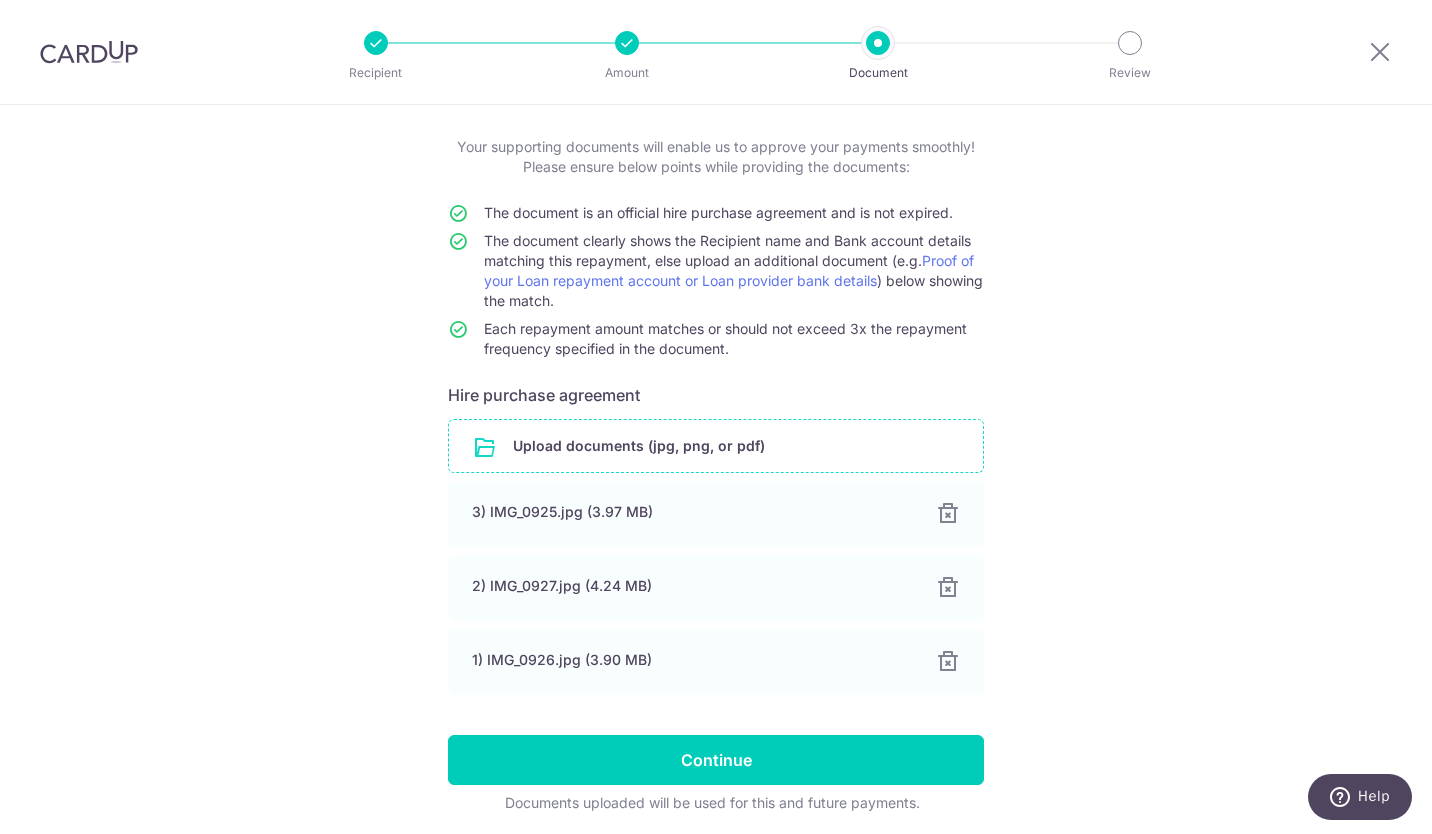 scroll, scrollTop: 173, scrollLeft: 0, axis: vertical 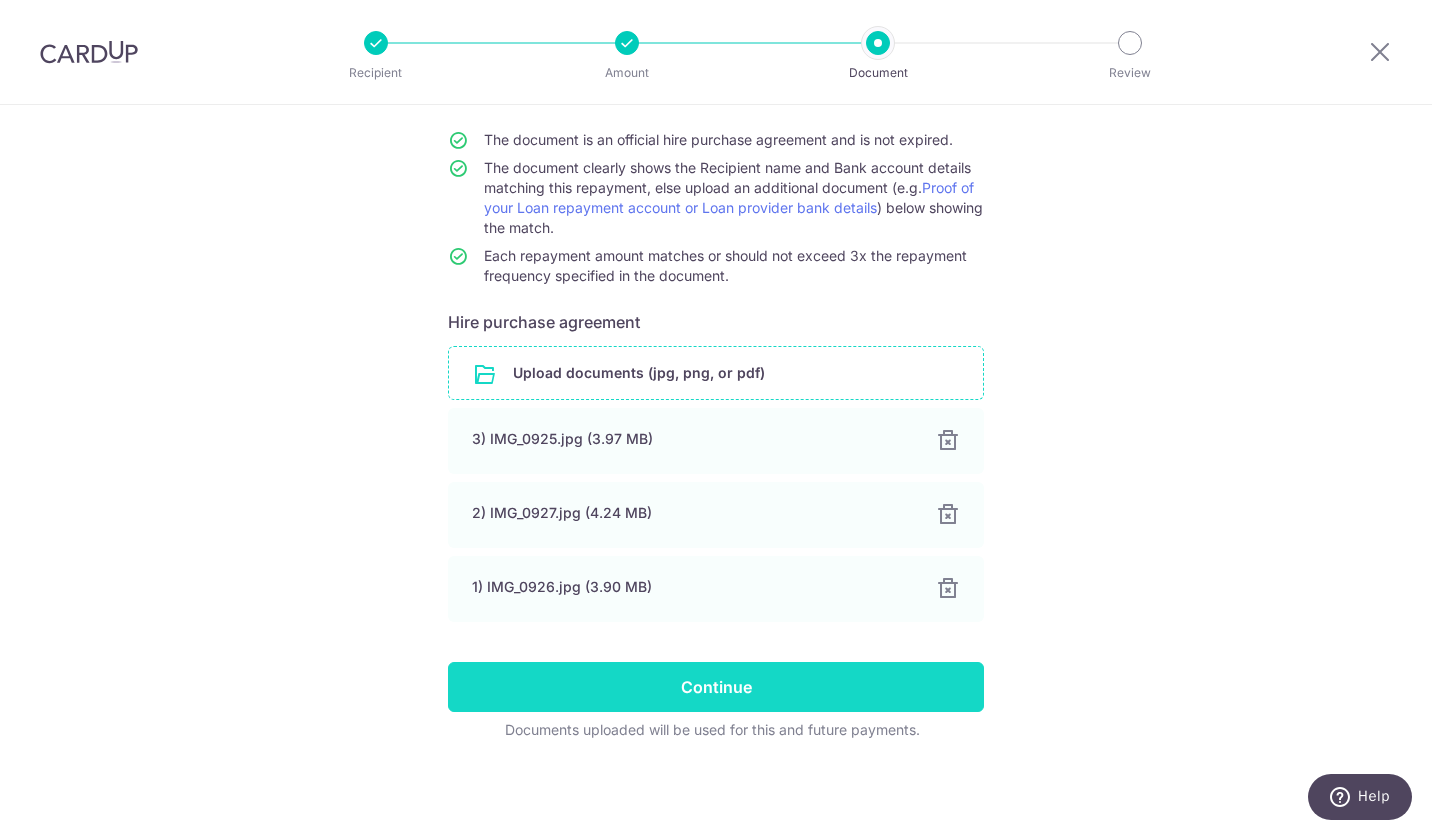 click on "Continue" at bounding box center (716, 687) 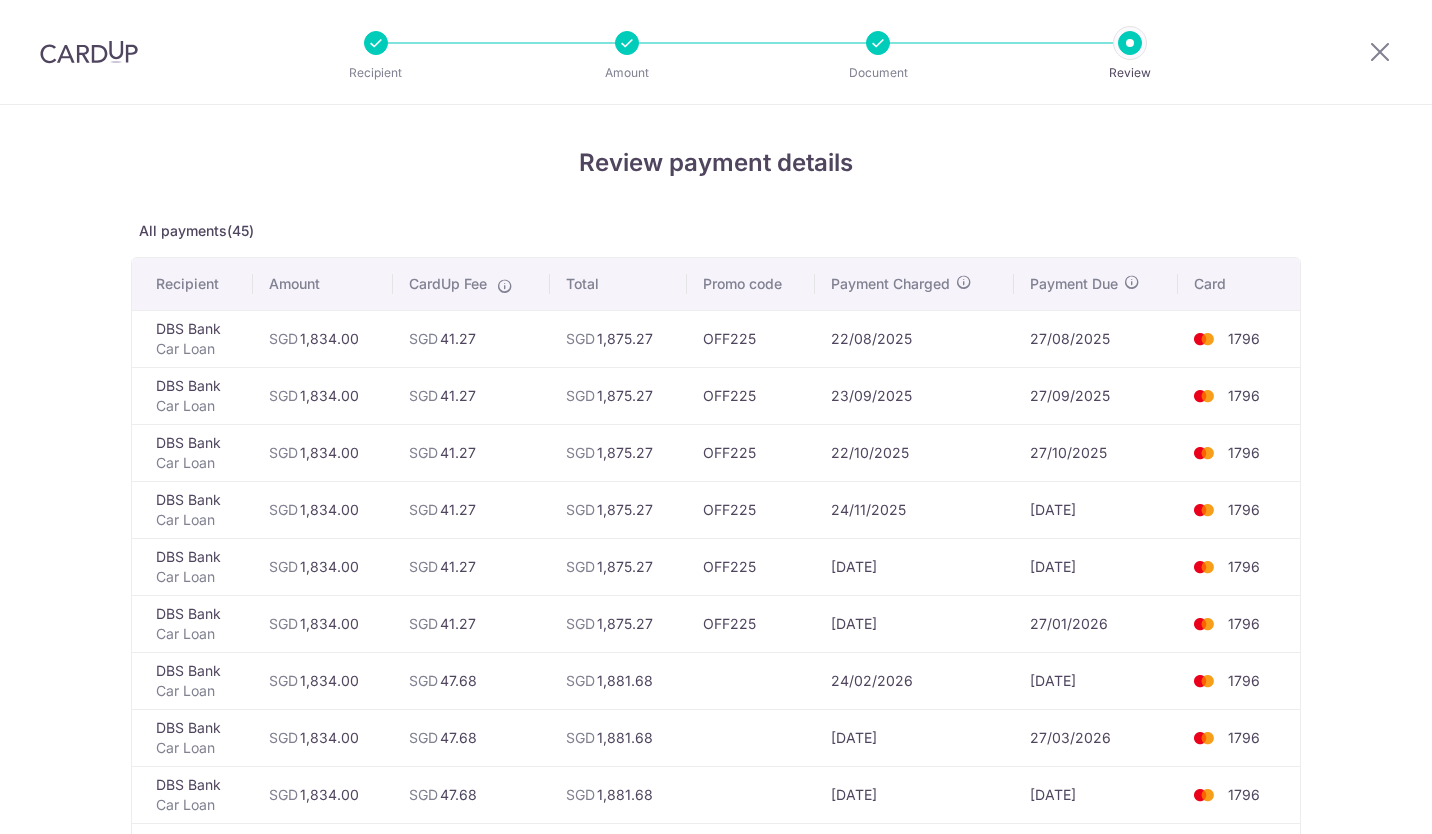 scroll, scrollTop: 0, scrollLeft: 0, axis: both 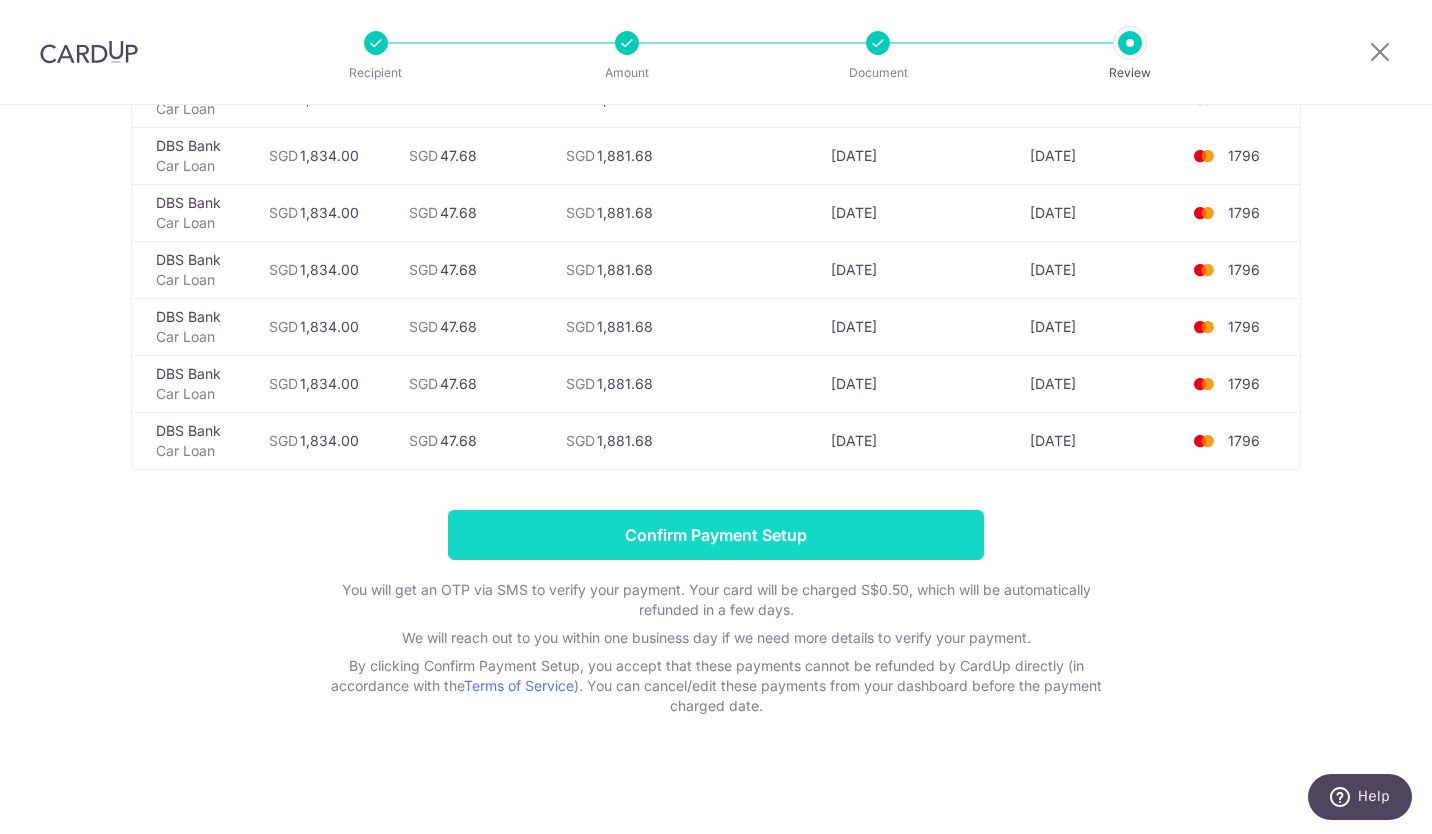 click on "Confirm Payment Setup" at bounding box center (716, 535) 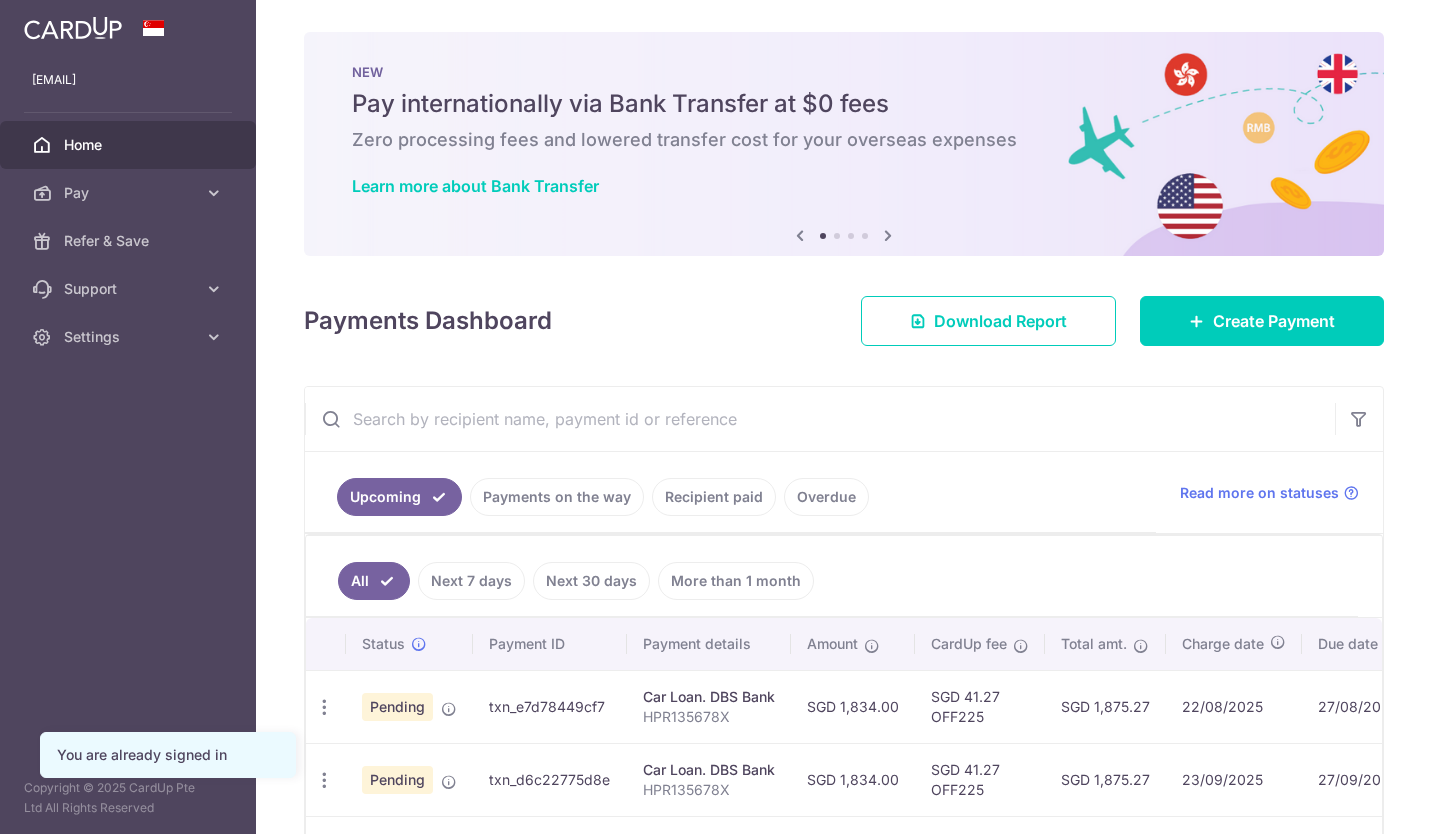 scroll, scrollTop: 0, scrollLeft: 0, axis: both 